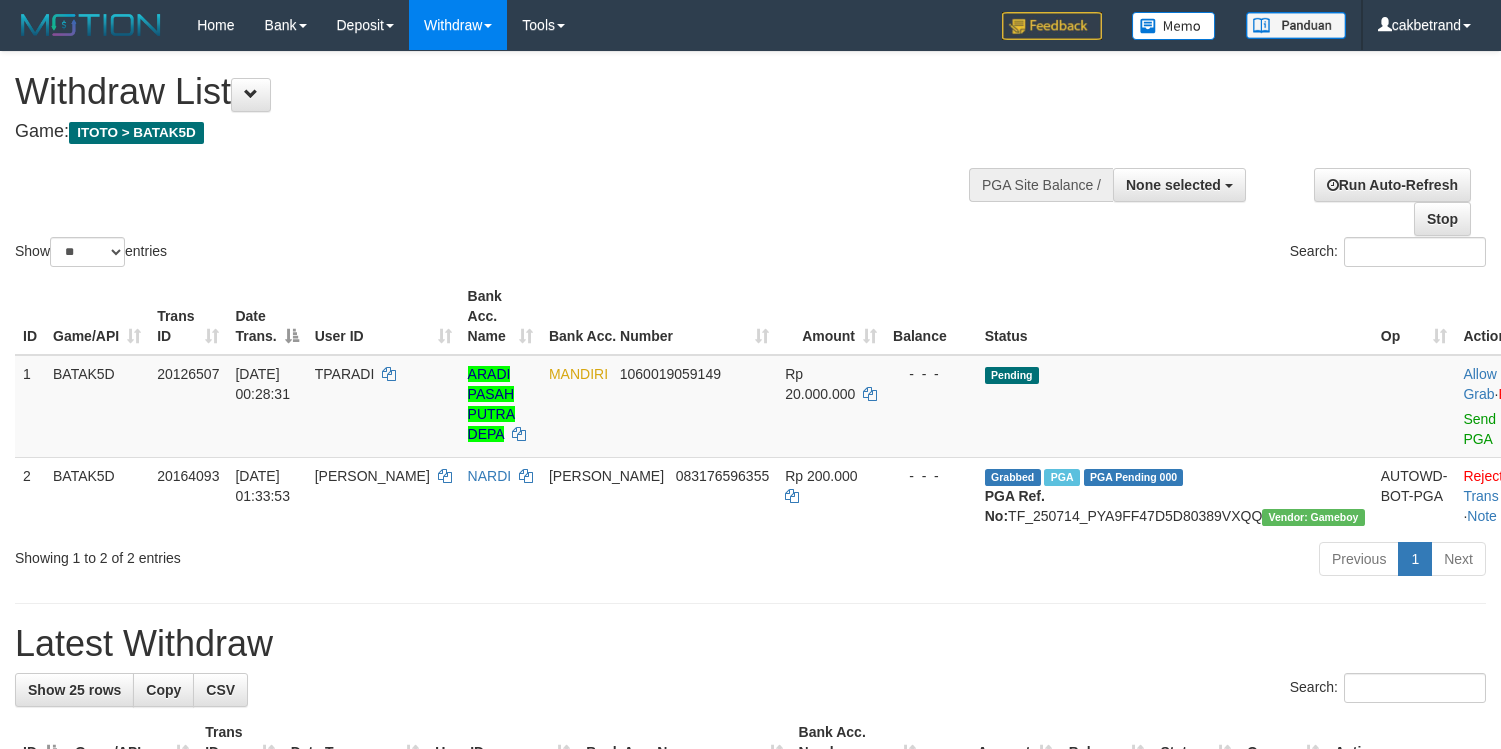 select 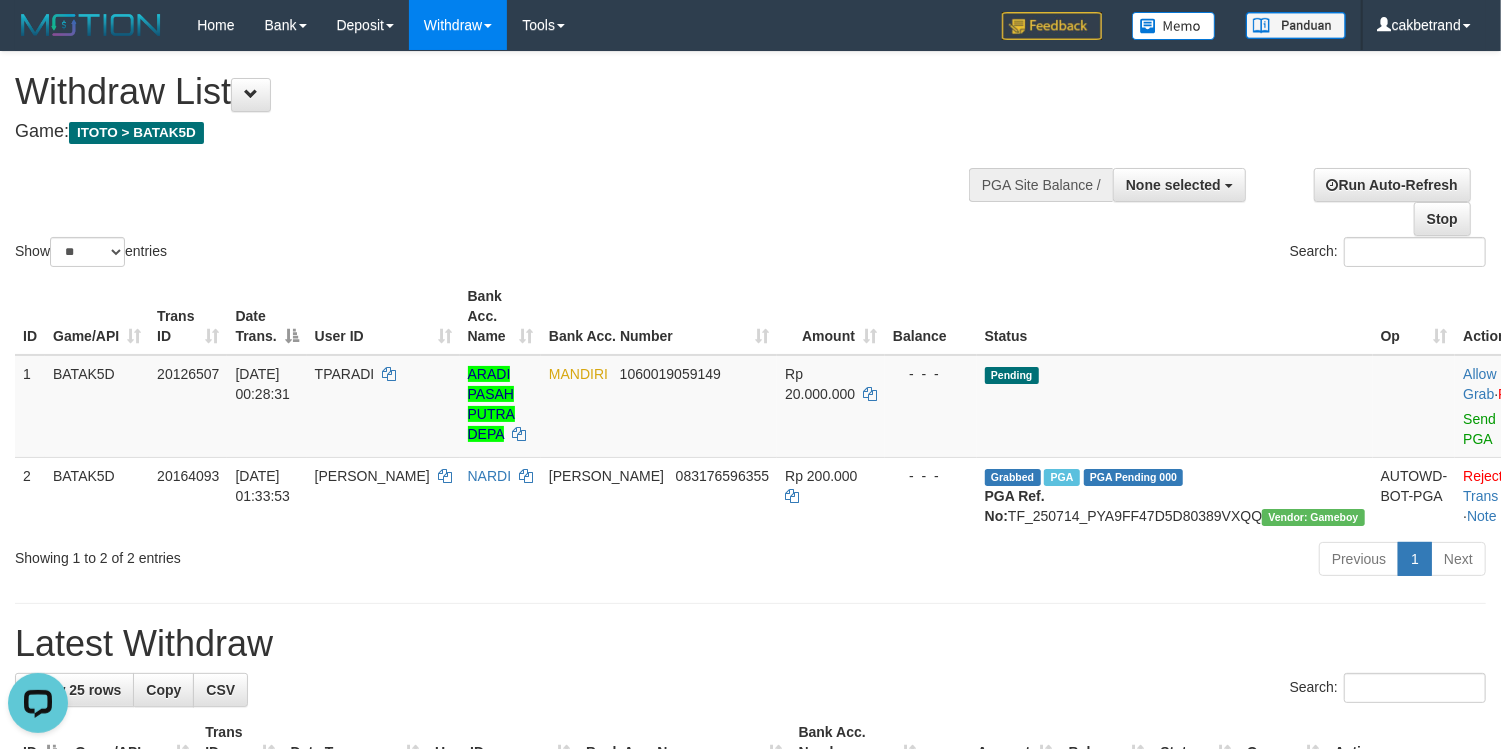 scroll, scrollTop: 0, scrollLeft: 0, axis: both 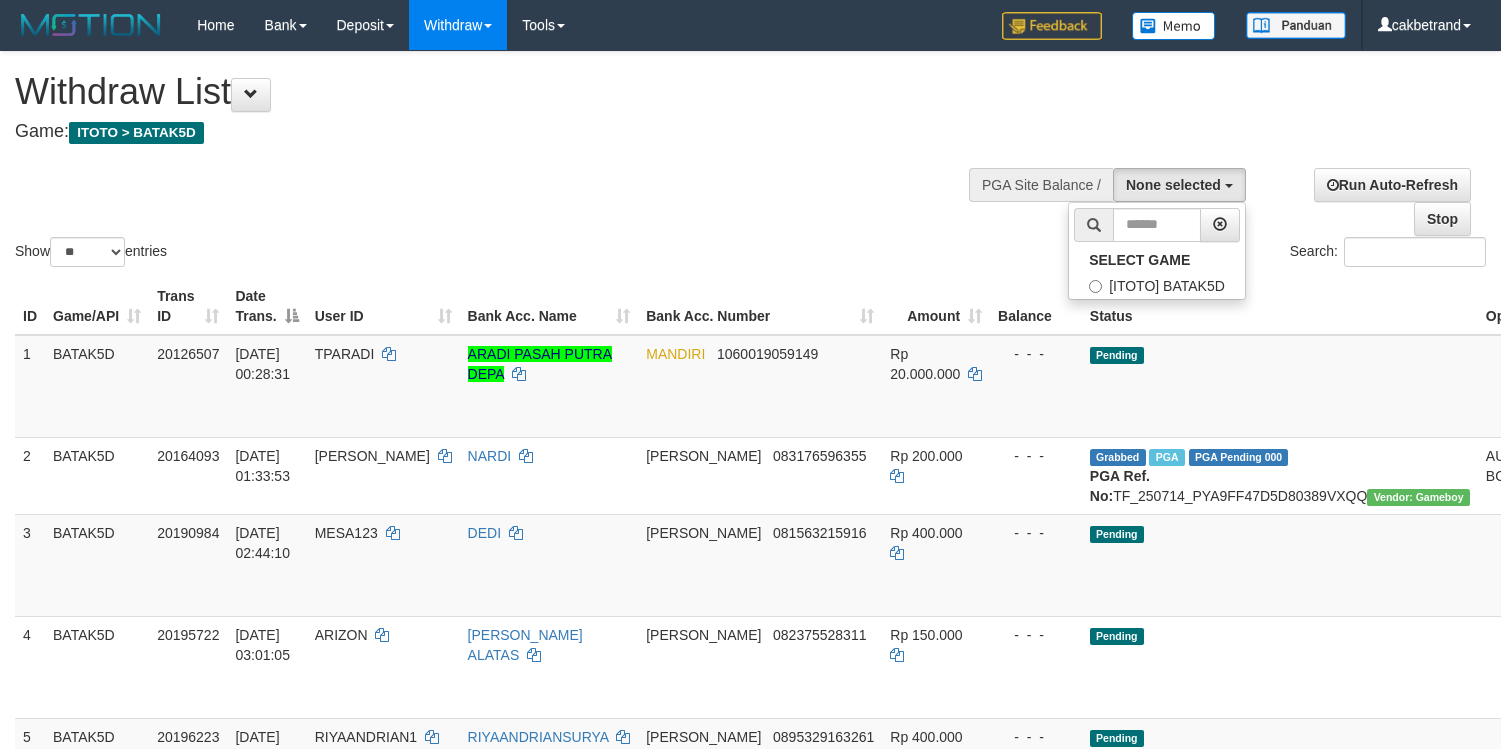 select 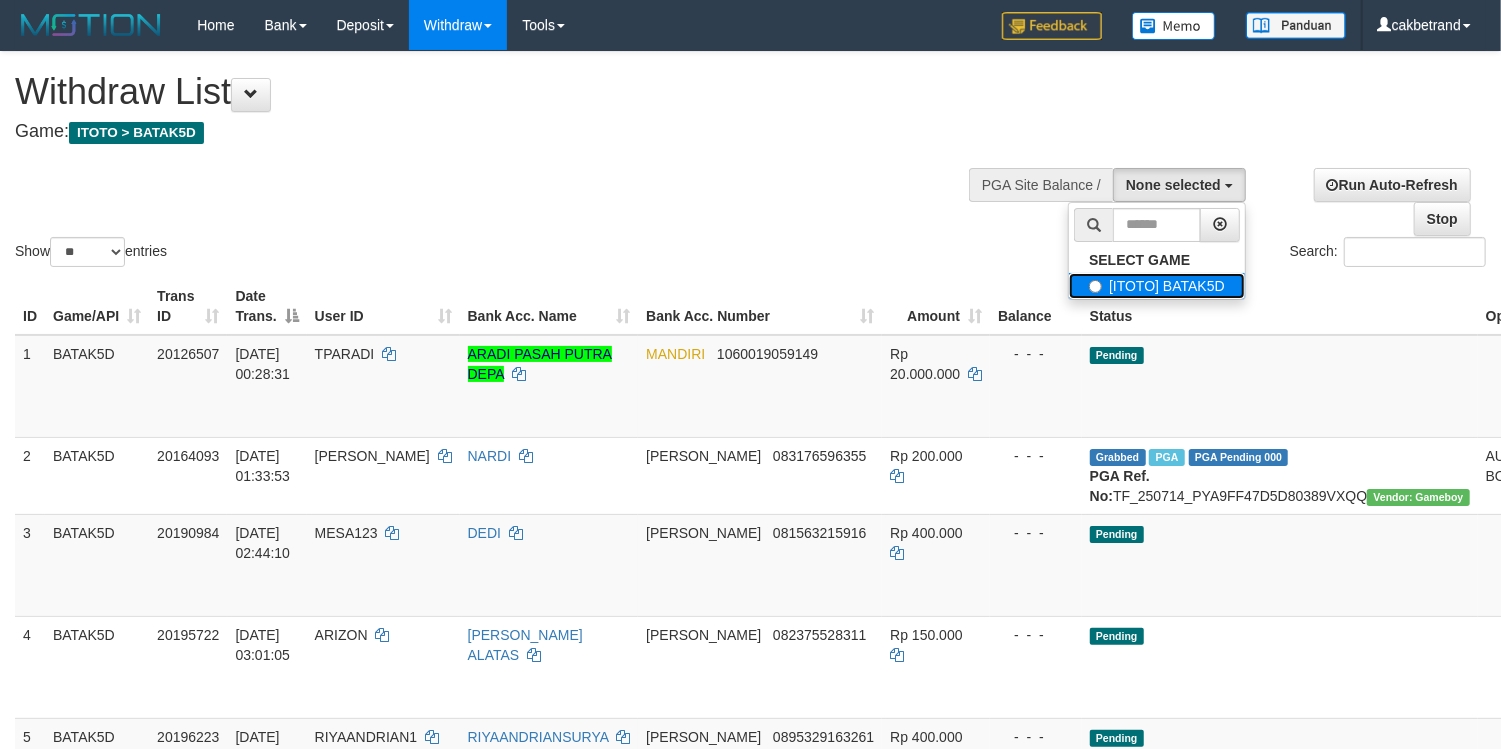 click on "[ITOTO] BATAK5D" at bounding box center [1157, 286] 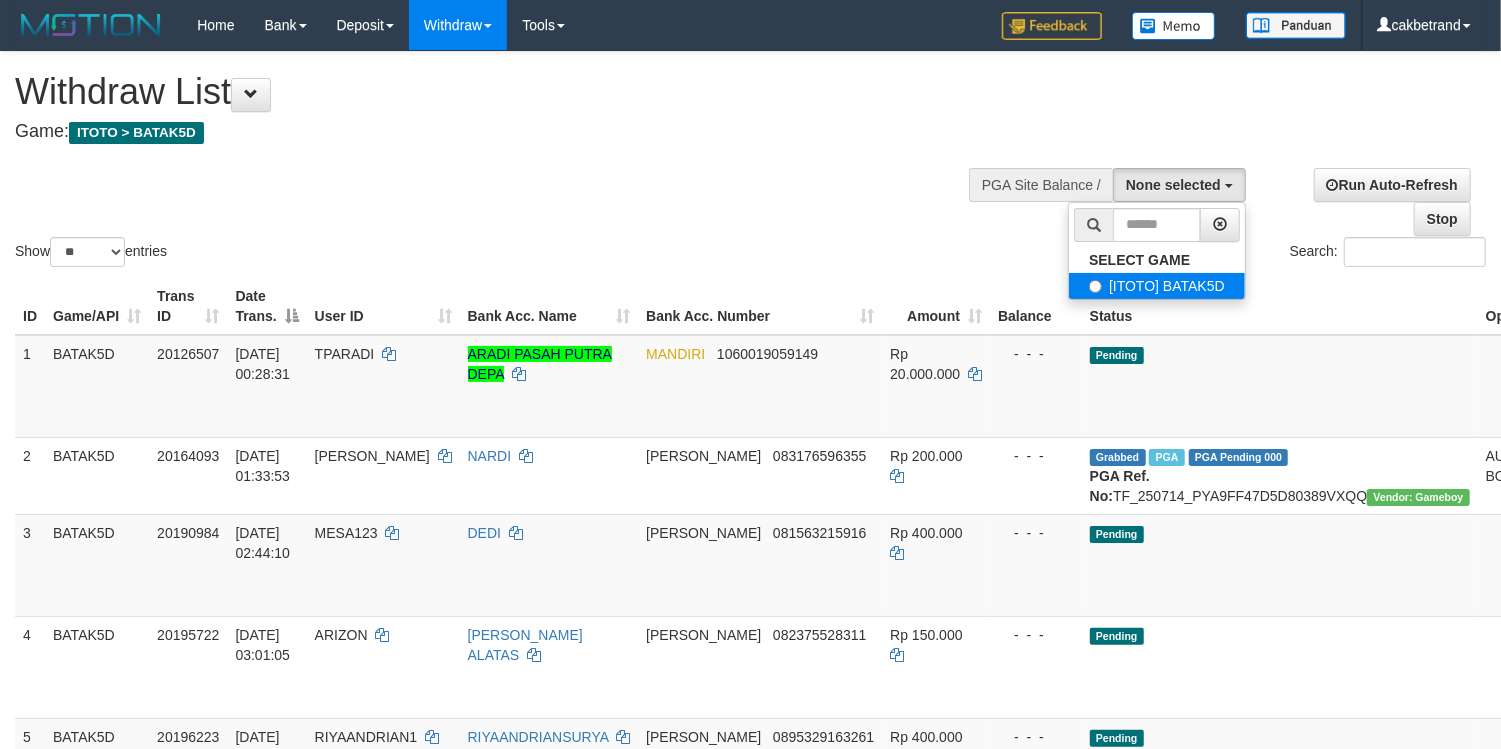 select on "****" 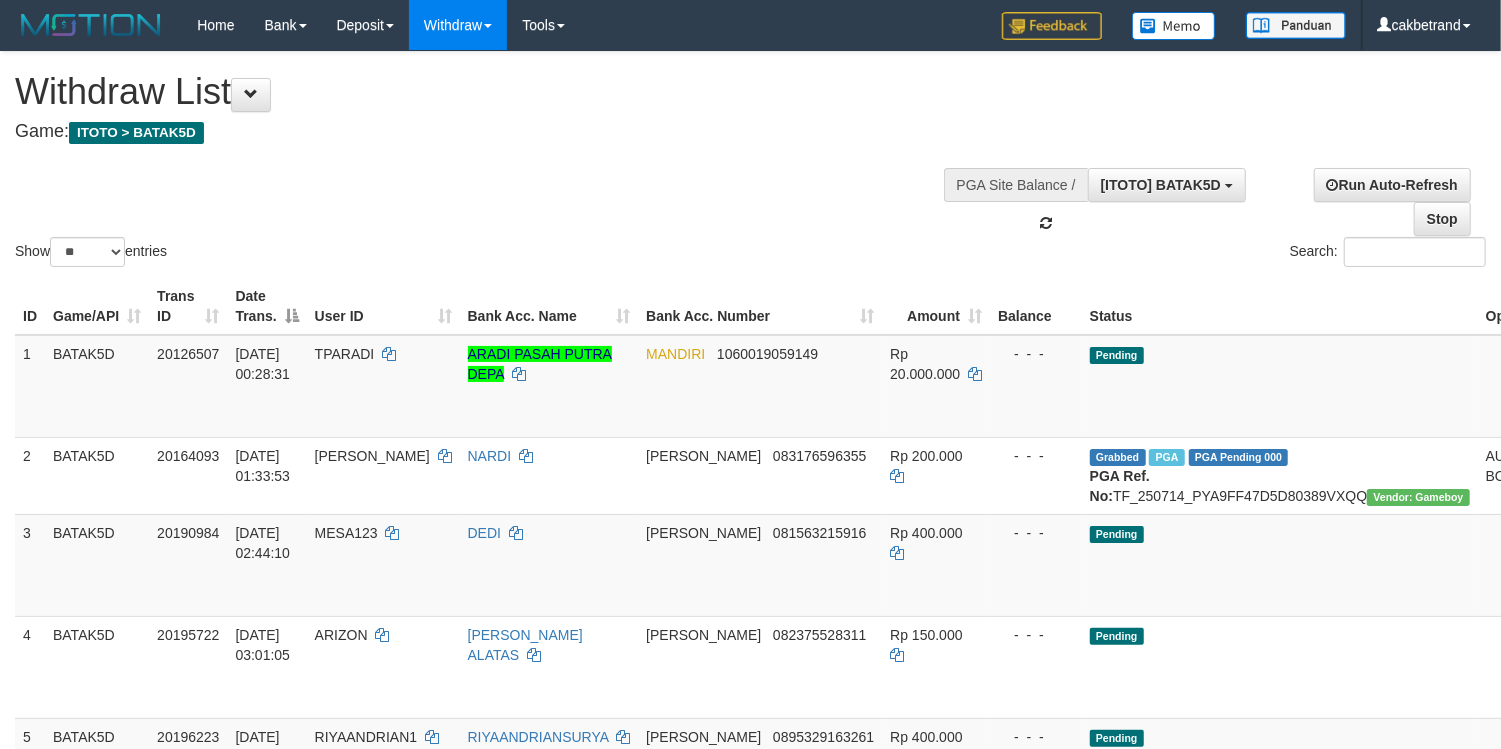 scroll, scrollTop: 17, scrollLeft: 0, axis: vertical 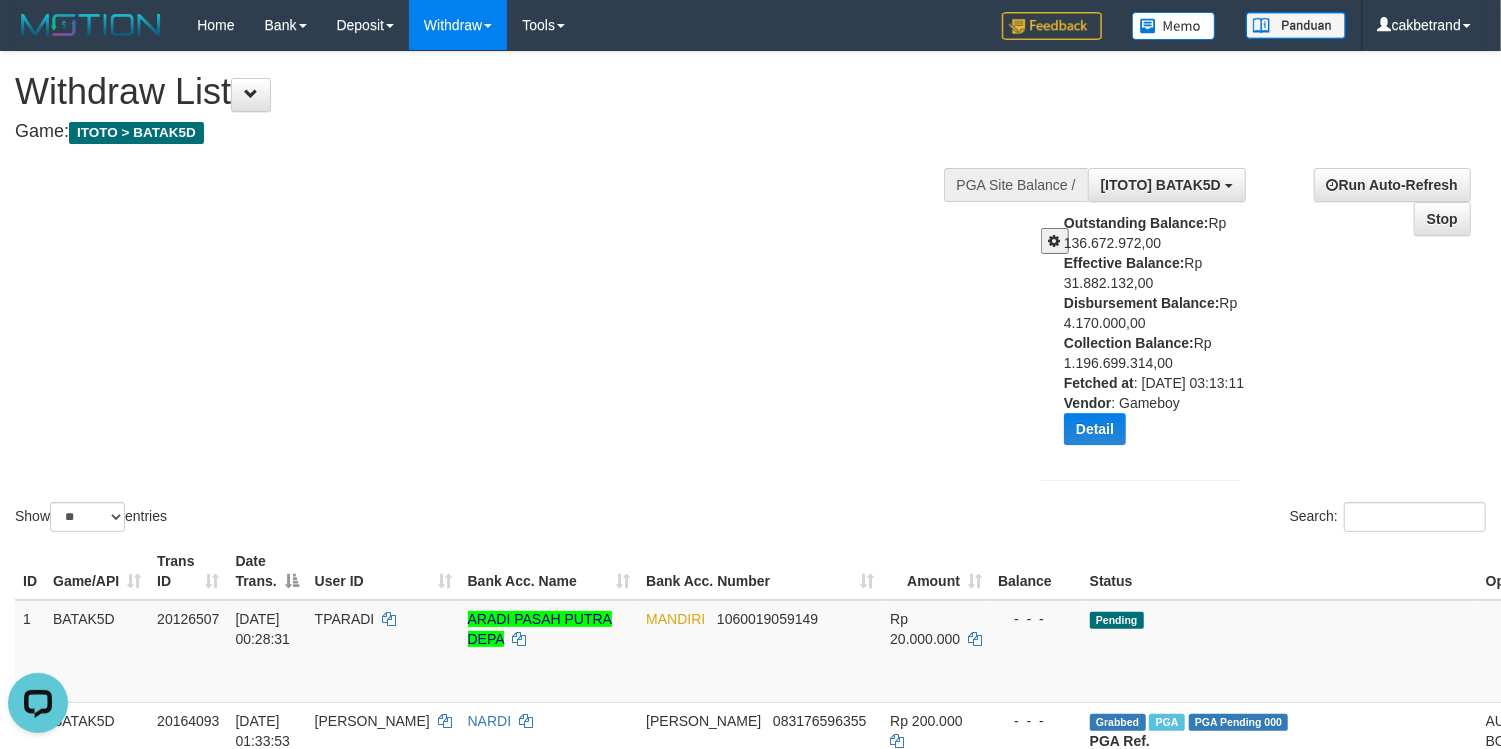 click at bounding box center [1055, 241] 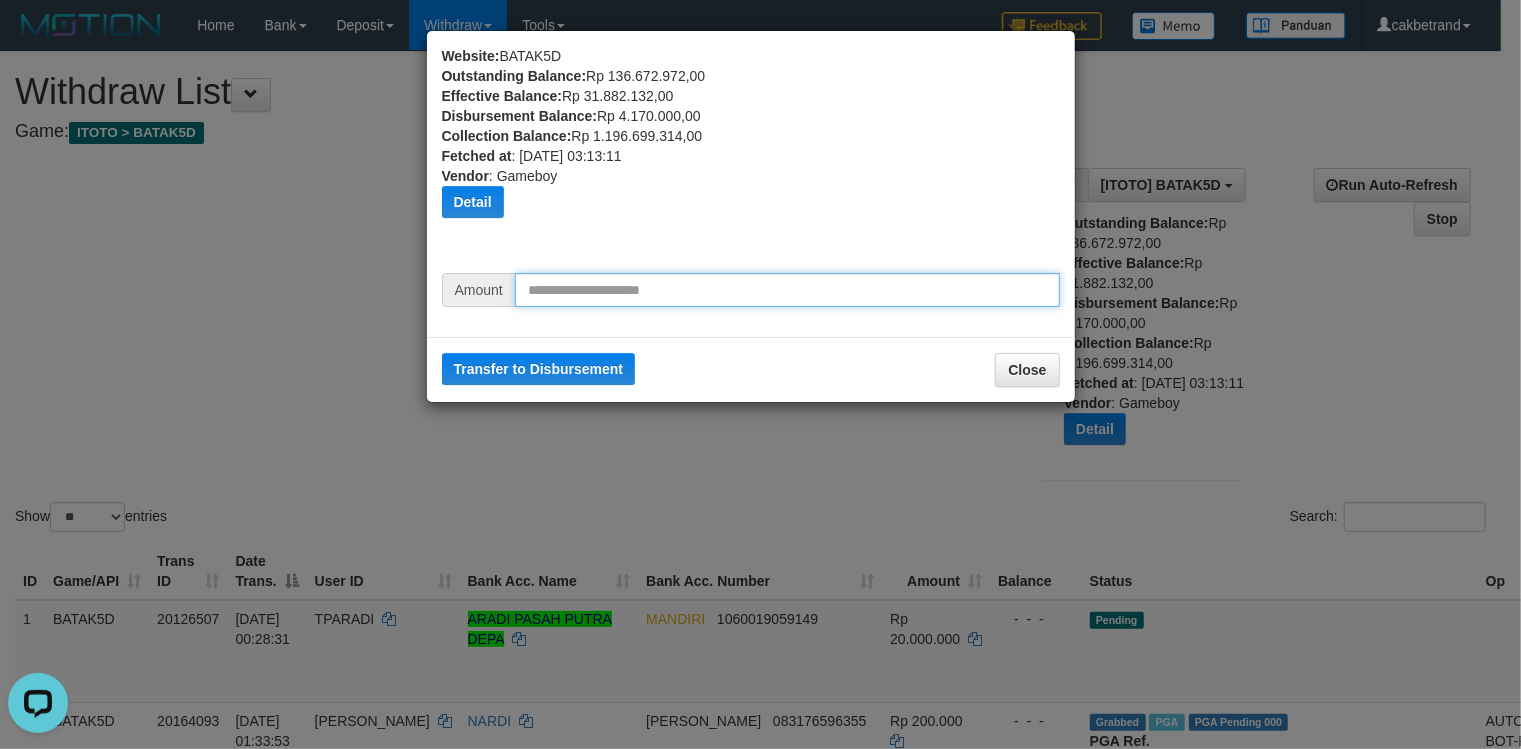 click at bounding box center (787, 290) 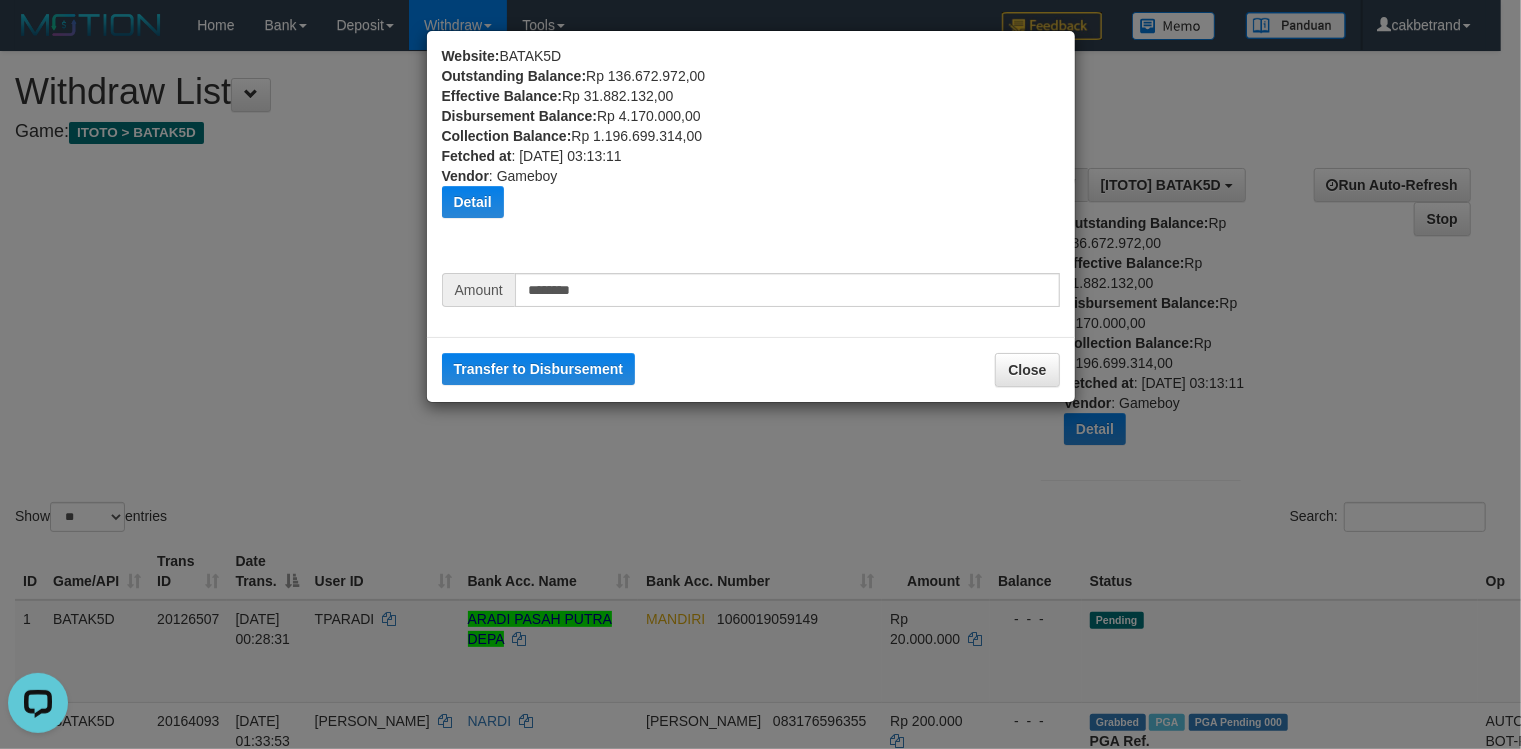 click on "Transfer to Disbursement
Close" at bounding box center (751, 369) 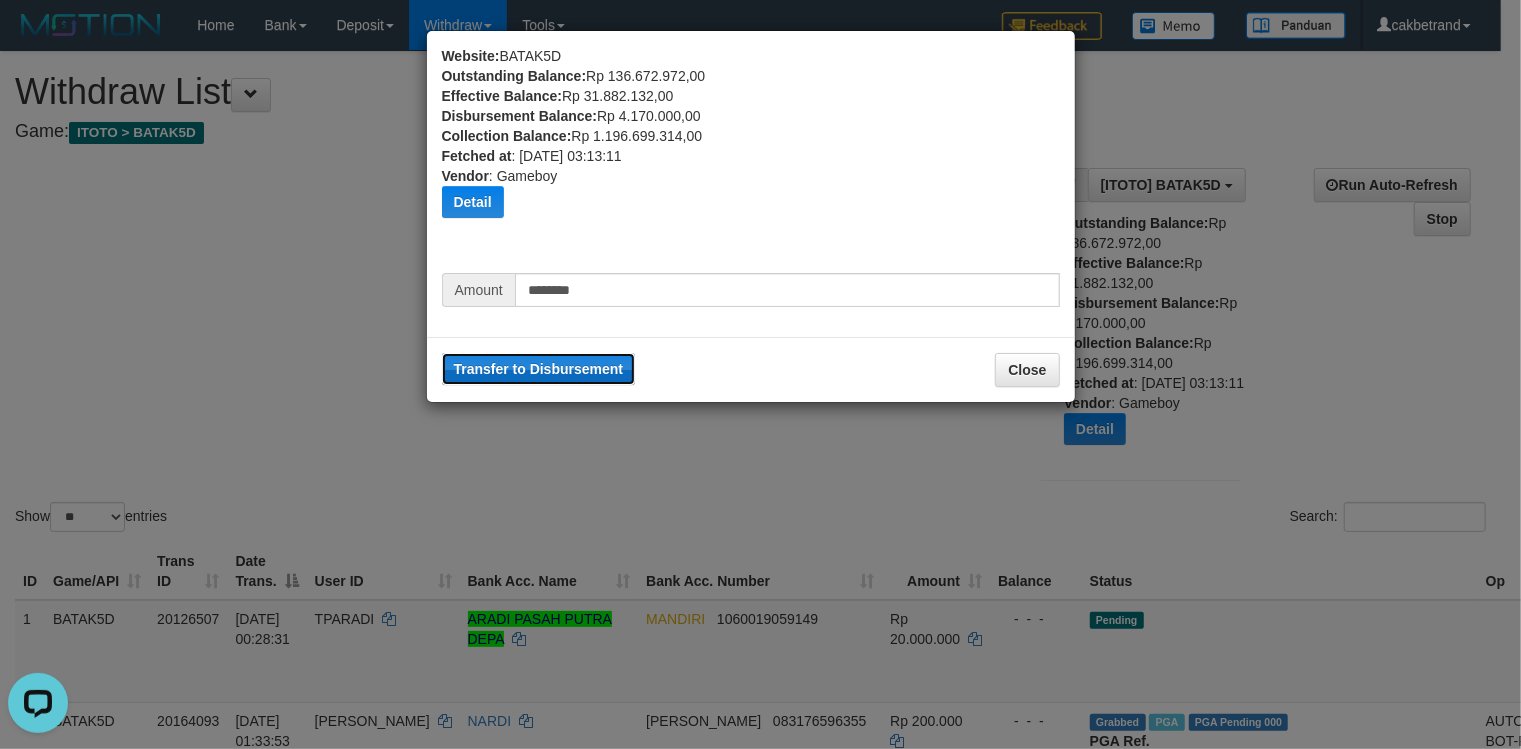 click on "Transfer to Disbursement" at bounding box center [539, 369] 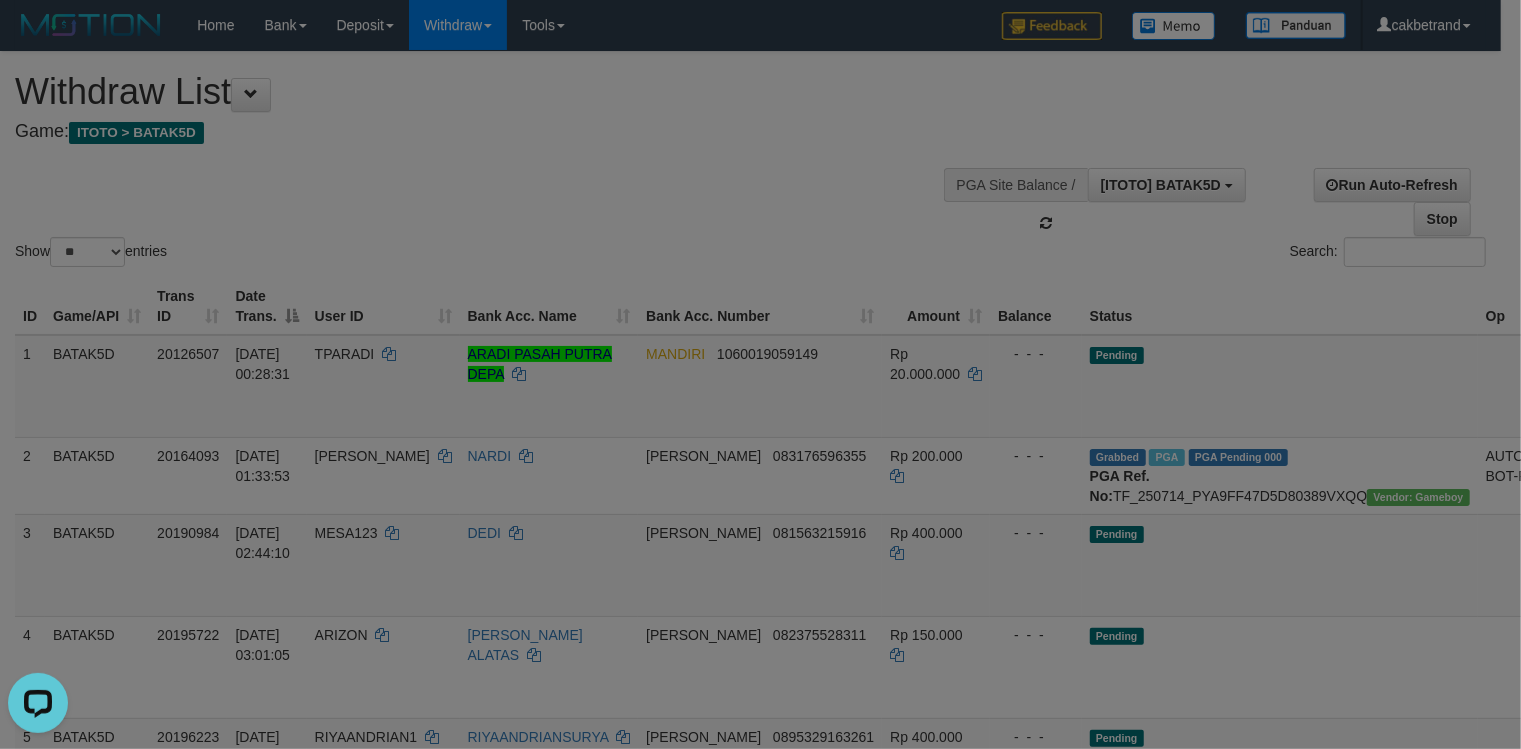 type 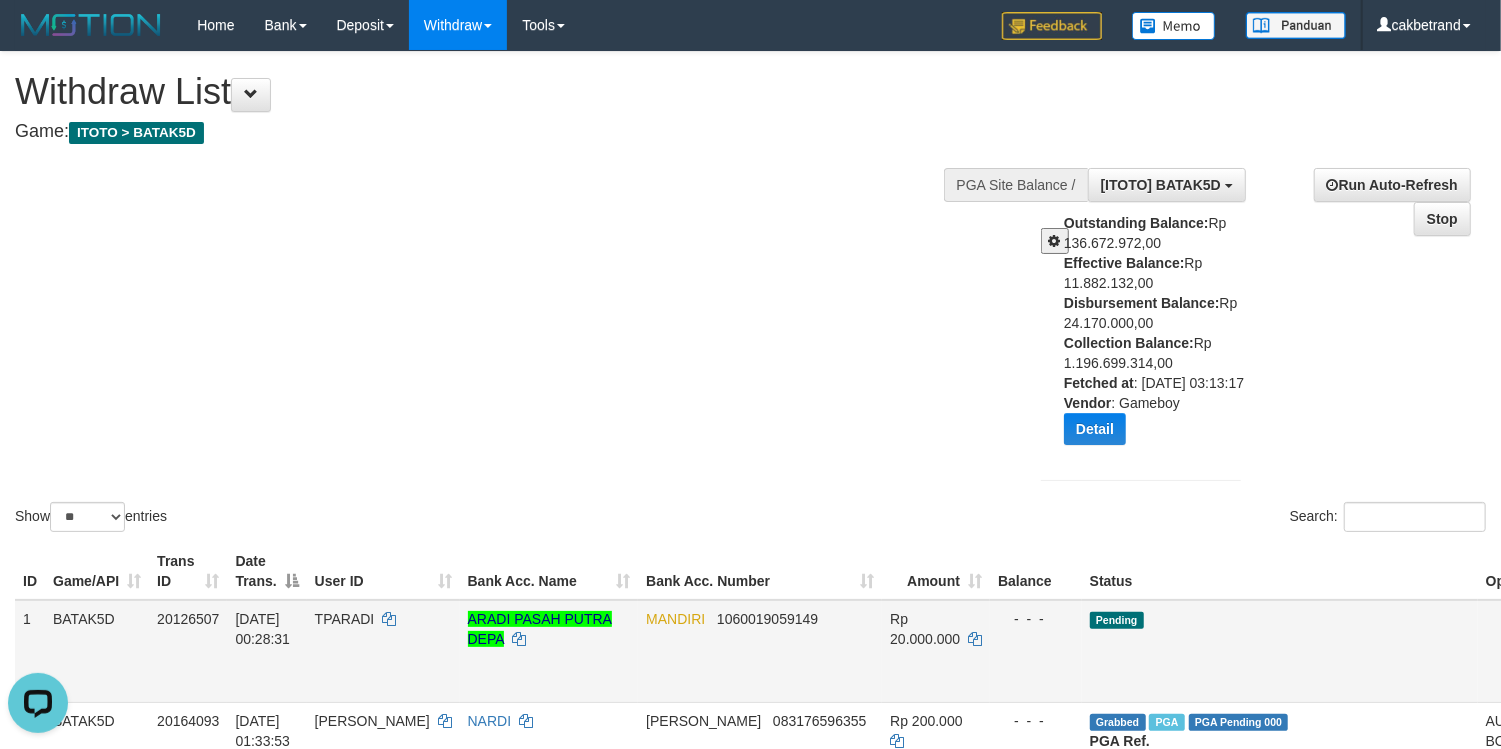 click on "Allow Grab   ·    Reject Send PGA     ·    Note" at bounding box center [1609, 651] 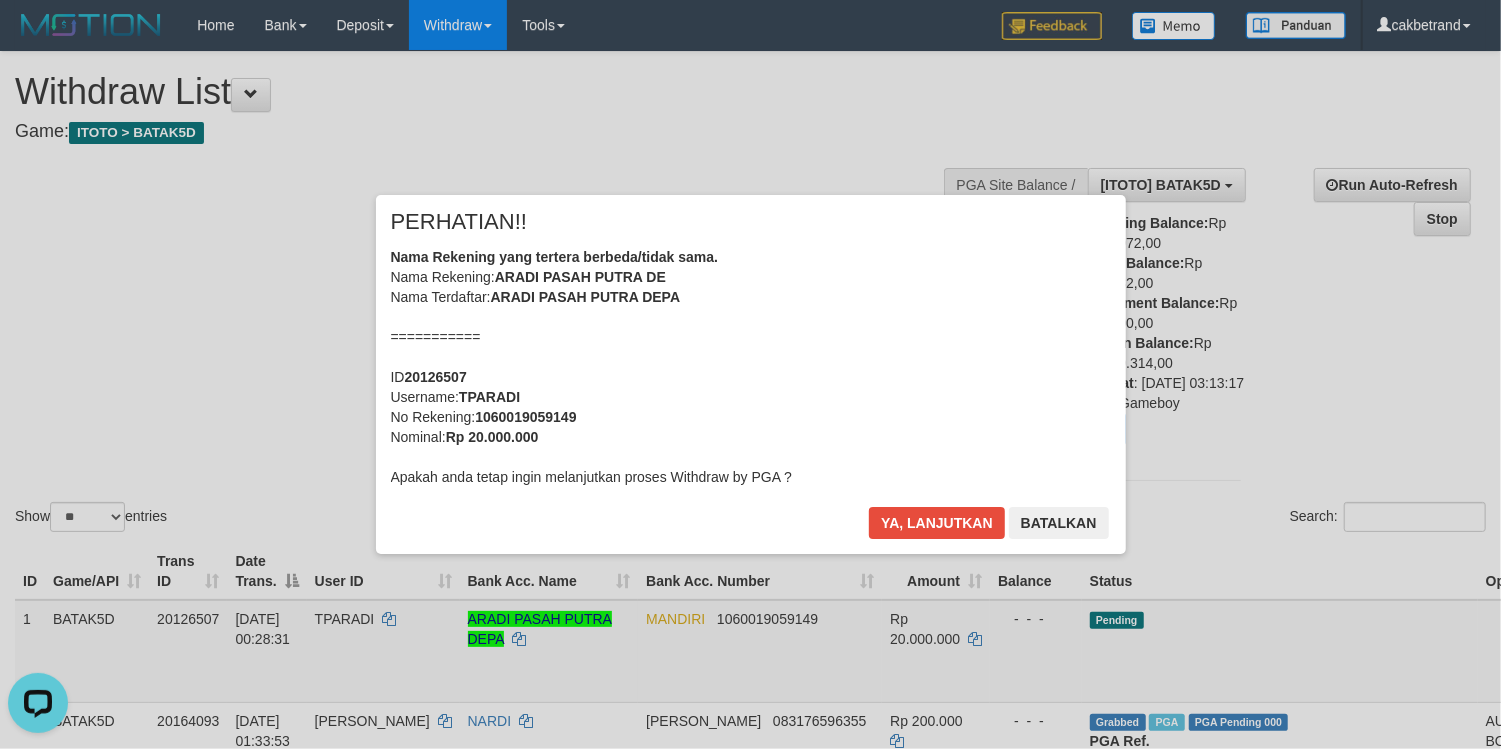 scroll, scrollTop: 0, scrollLeft: 0, axis: both 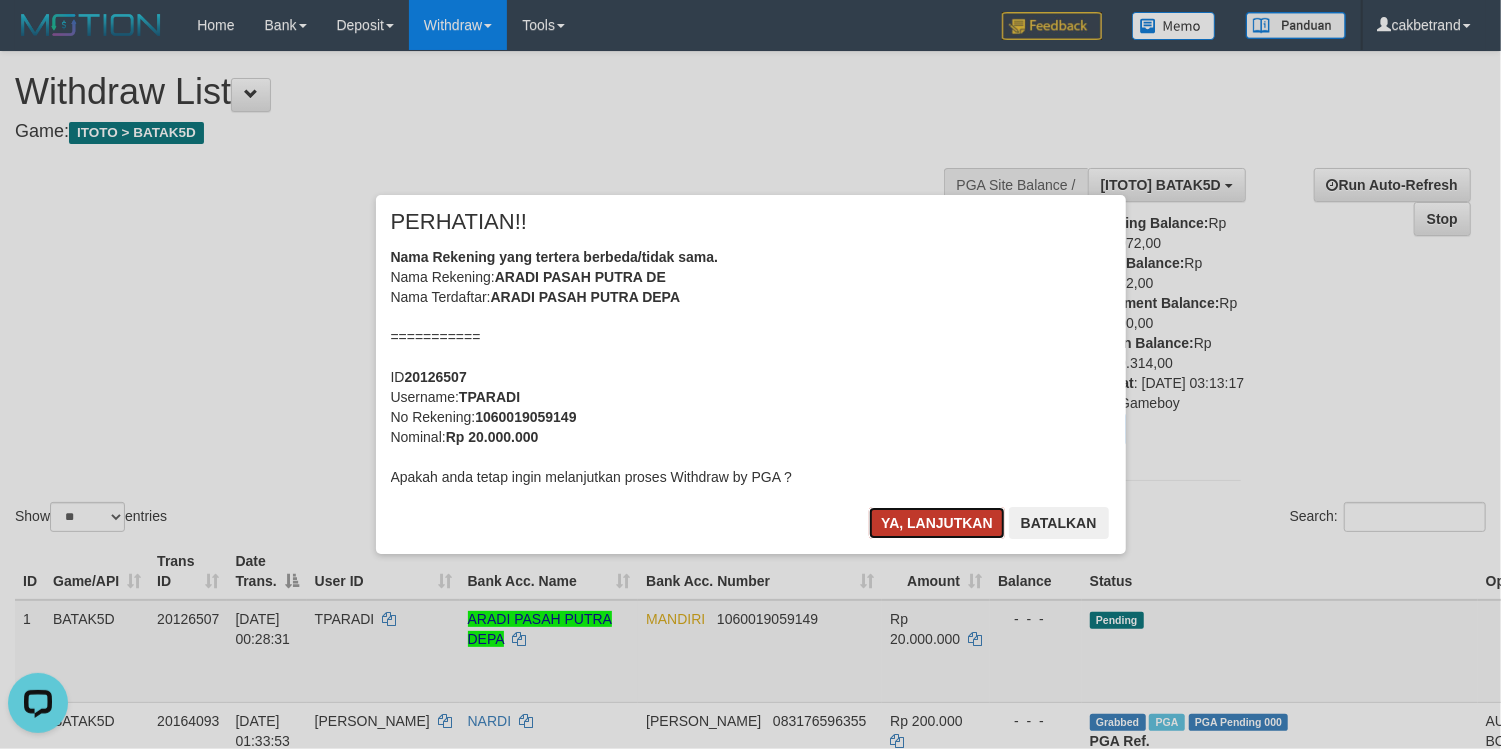 click on "Ya, lanjutkan" at bounding box center [937, 523] 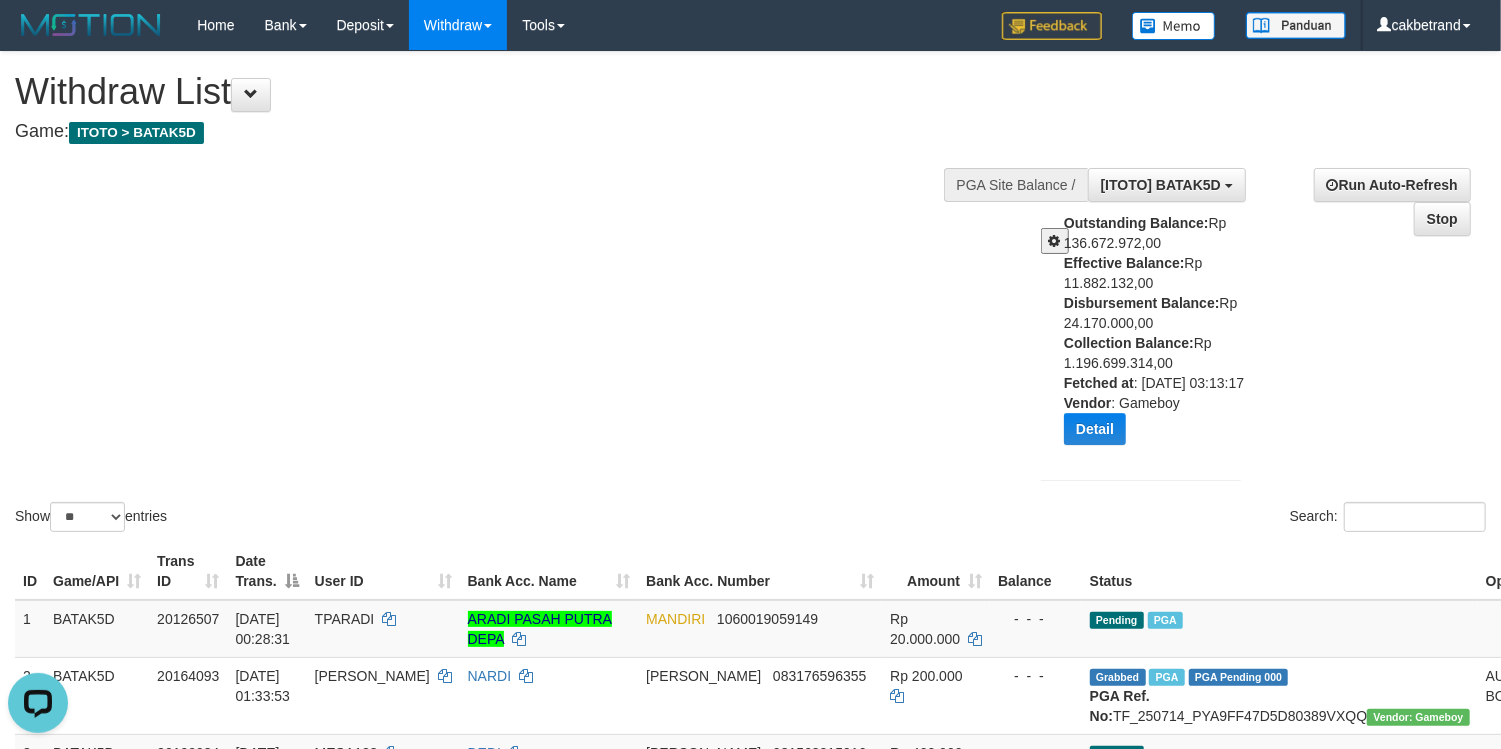 click on "Withdraw List" at bounding box center (498, 92) 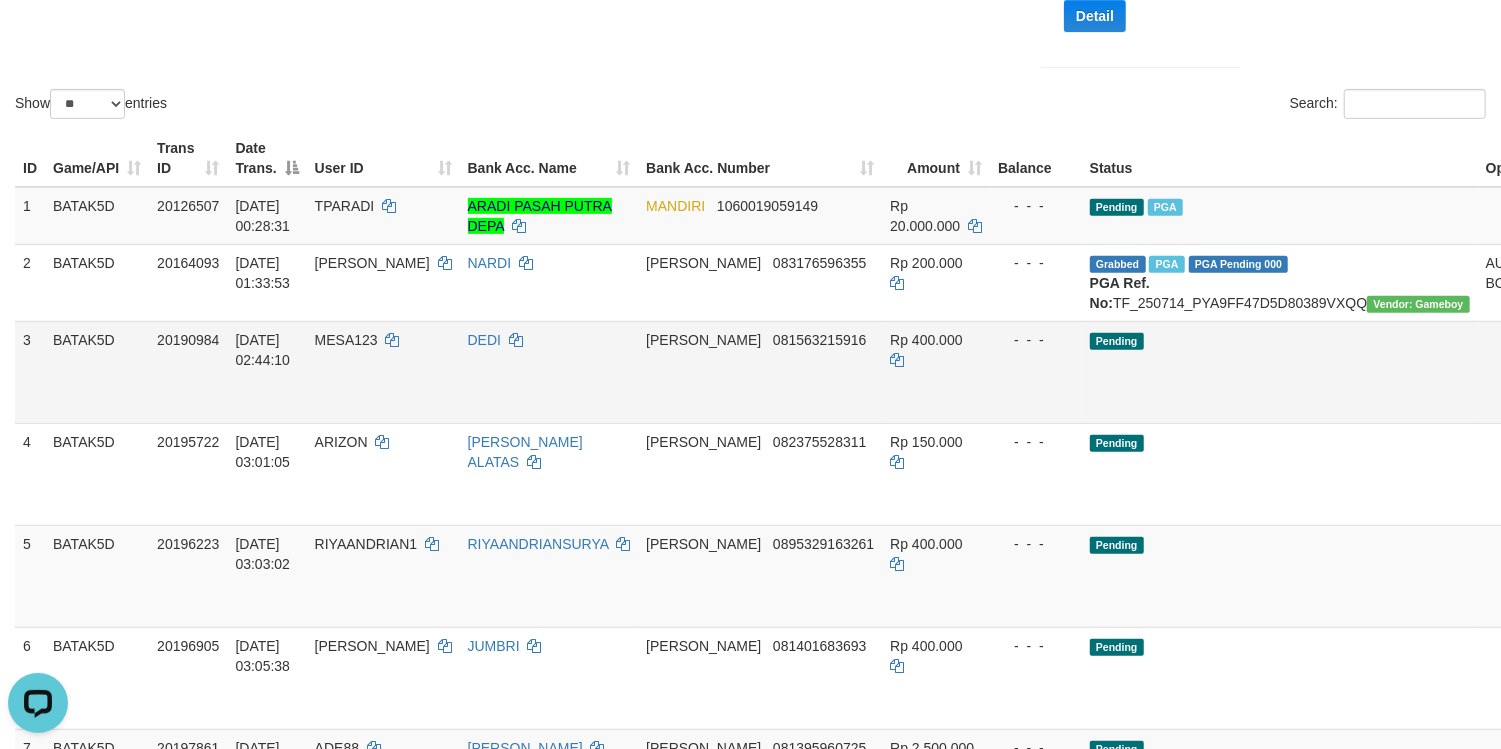 scroll, scrollTop: 266, scrollLeft: 0, axis: vertical 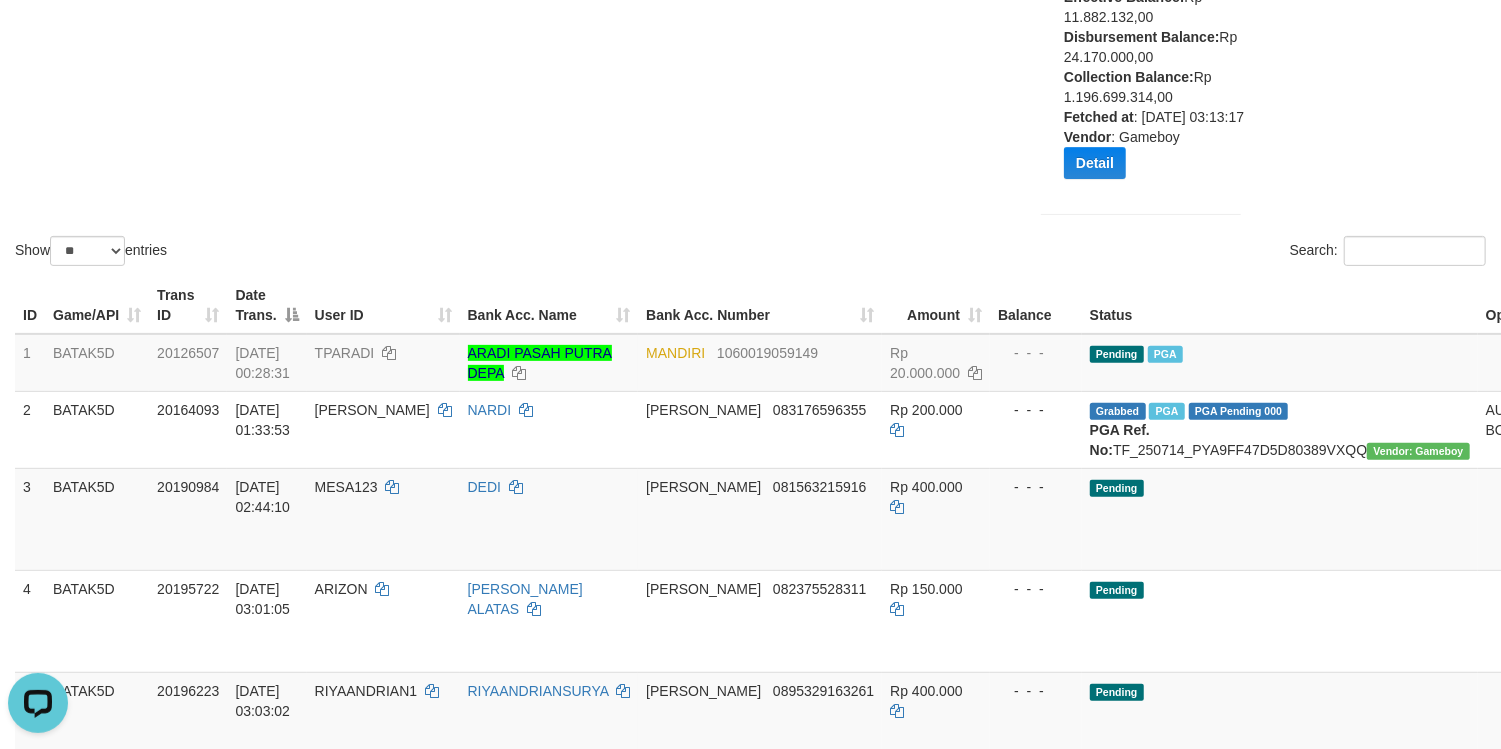 click on "Show  ** ** ** ***  entries Search:" at bounding box center (750, 28) 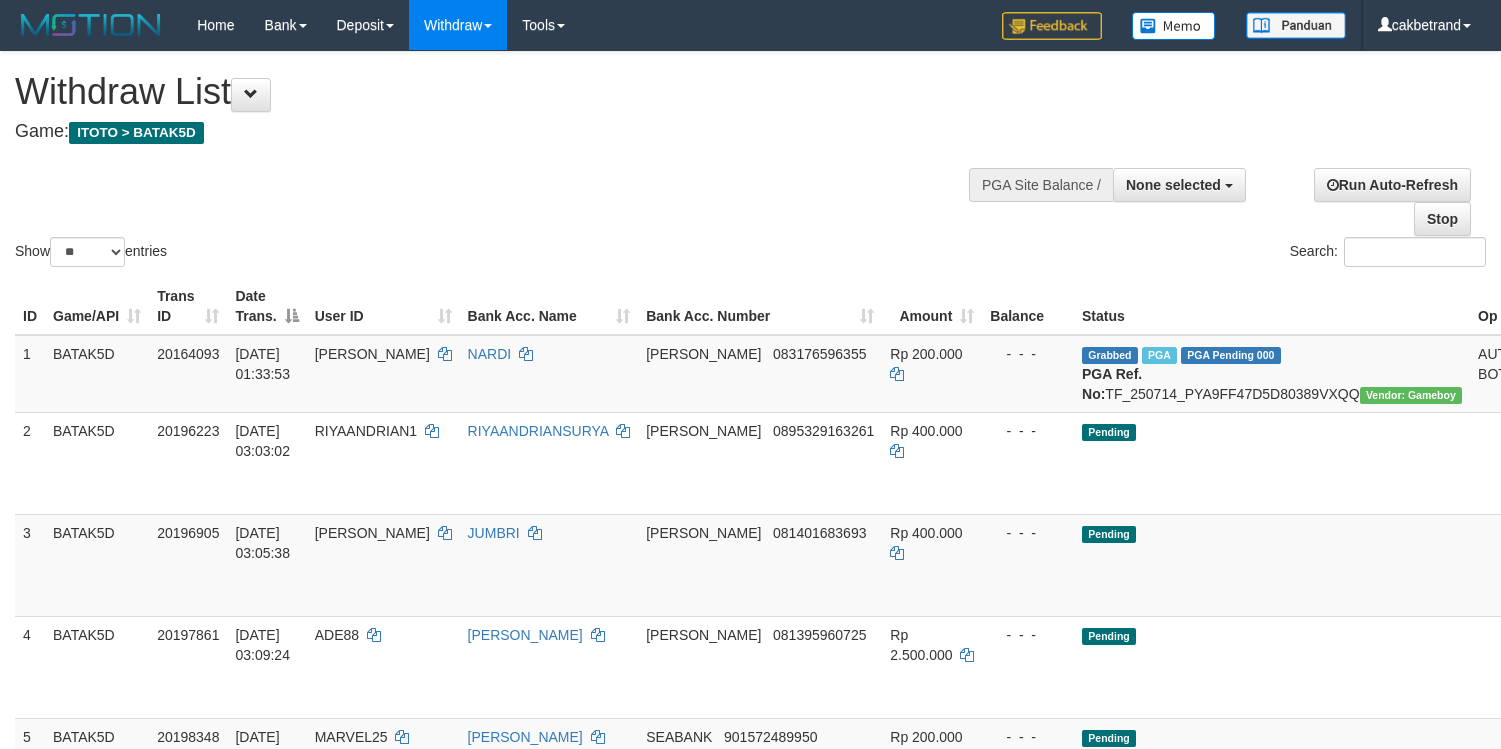 select 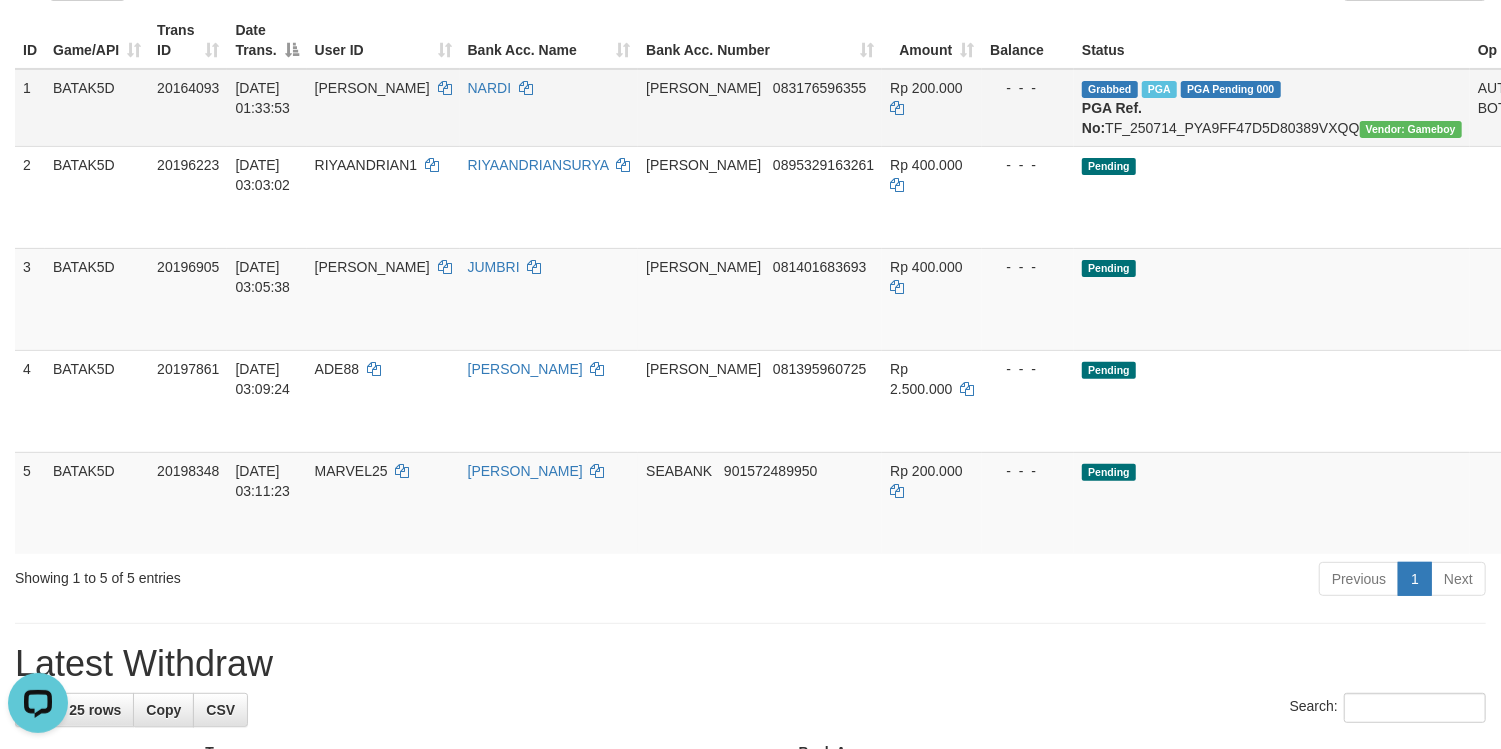 scroll, scrollTop: 0, scrollLeft: 0, axis: both 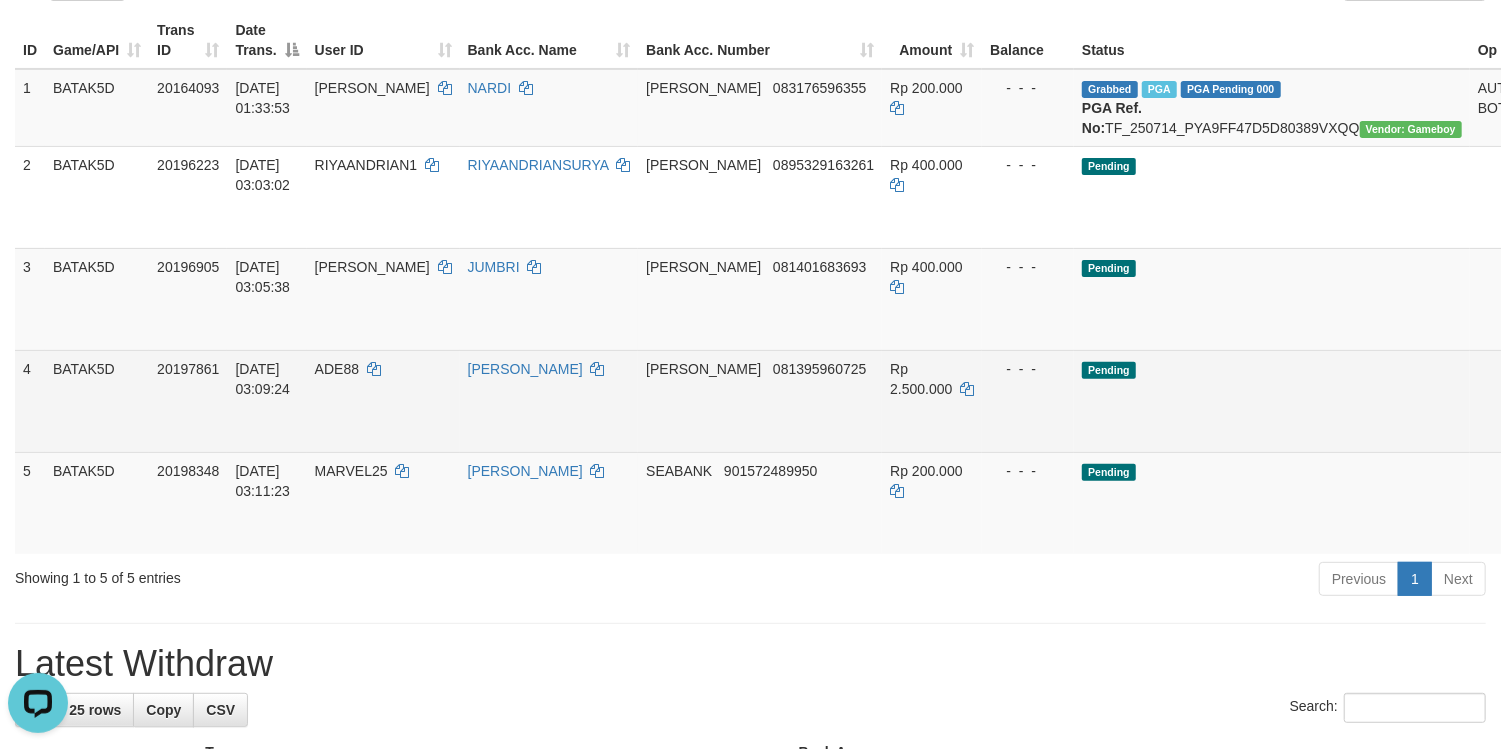 click on "Send PGA" at bounding box center [1577, 424] 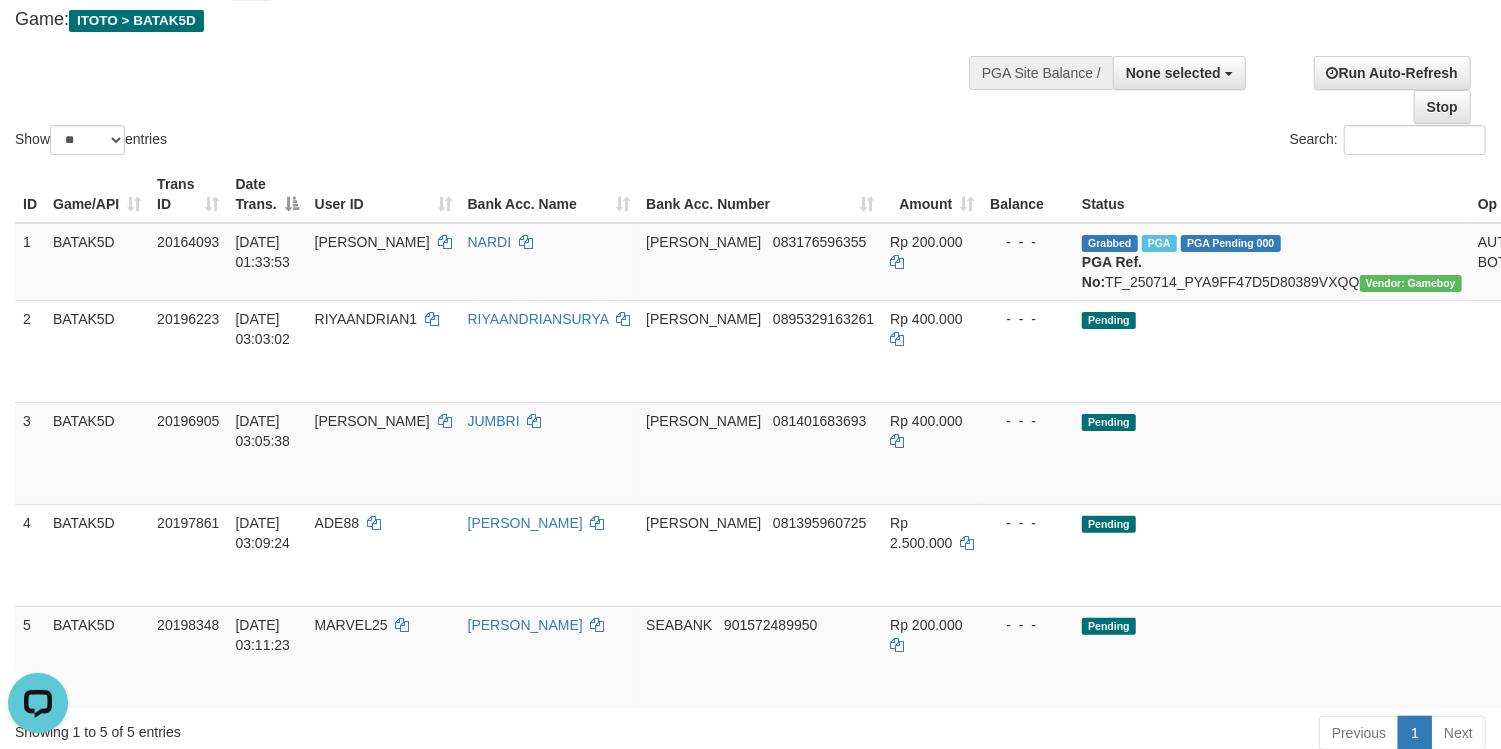 scroll, scrollTop: 0, scrollLeft: 0, axis: both 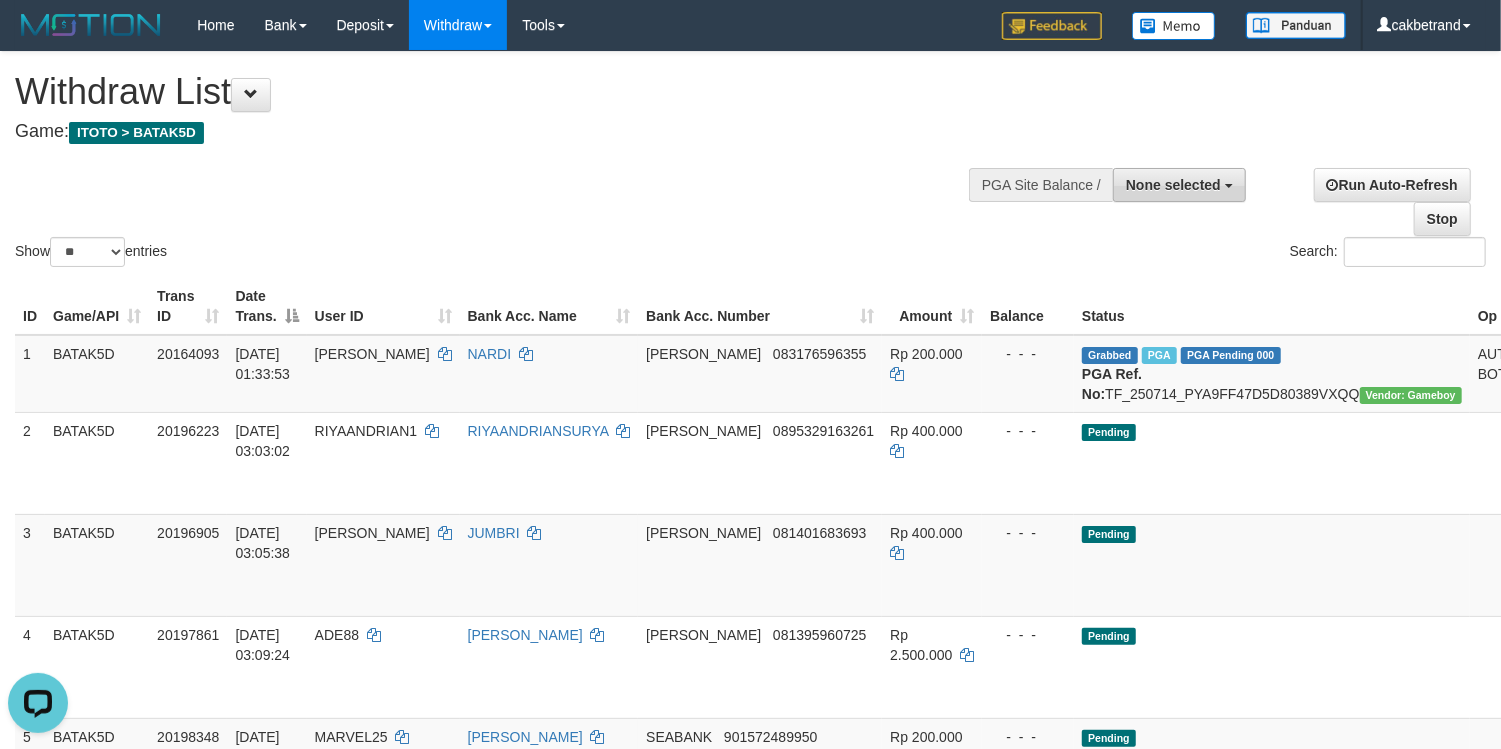 click on "None selected" at bounding box center [1179, 185] 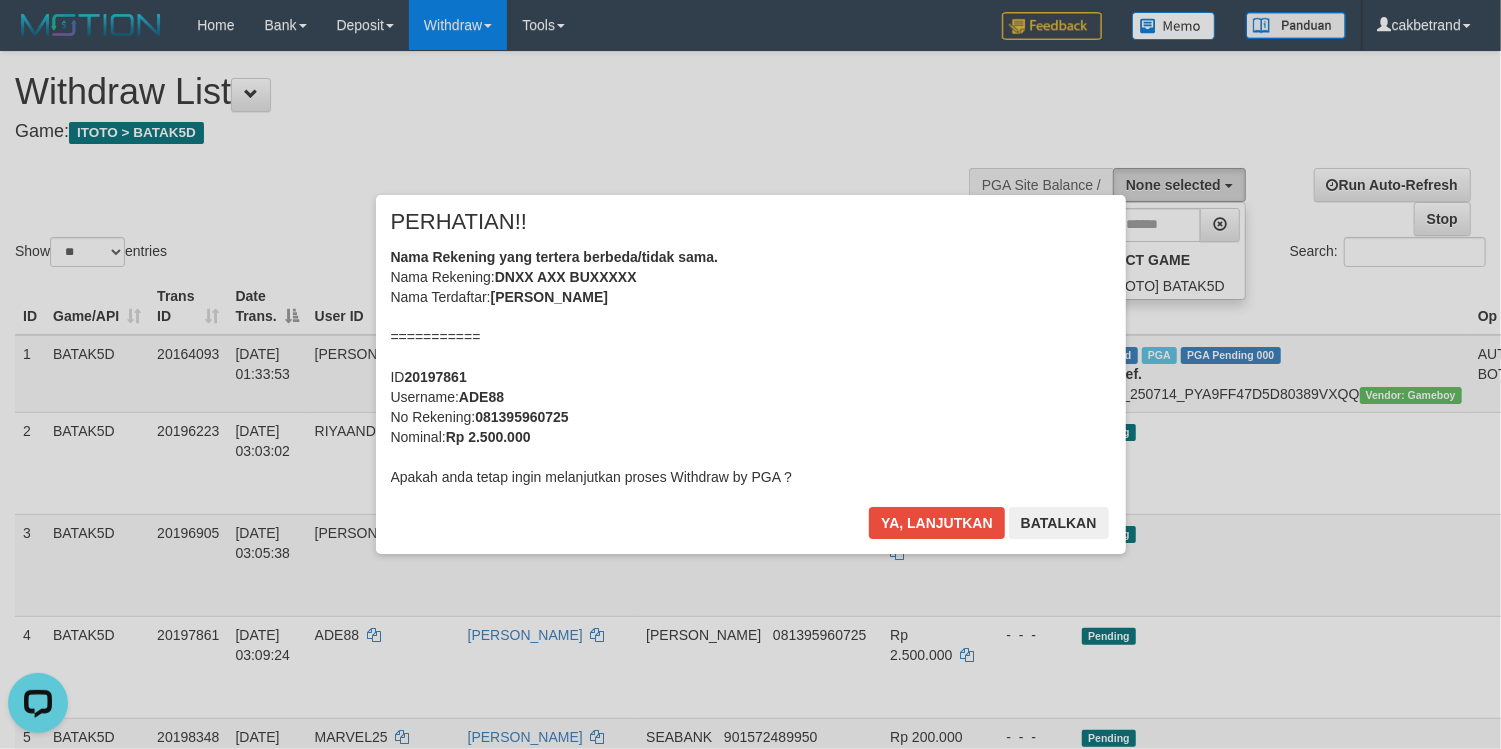click on "× PERHATIAN!! Nama Rekening yang tertera berbeda/tidak sama. Nama Rekening:  DNXX AXX BUXXXXX Nama Terdaftar:  ADE BUDIMAN =========== ID  20197861 Username:  ADE88 No Rekening:  081395960725 Nominal:  Rp 2.500.000 Apakah anda tetap ingin melanjutkan proses Withdraw by PGA ? Ya, lanjutkan Batalkan" at bounding box center [751, 374] 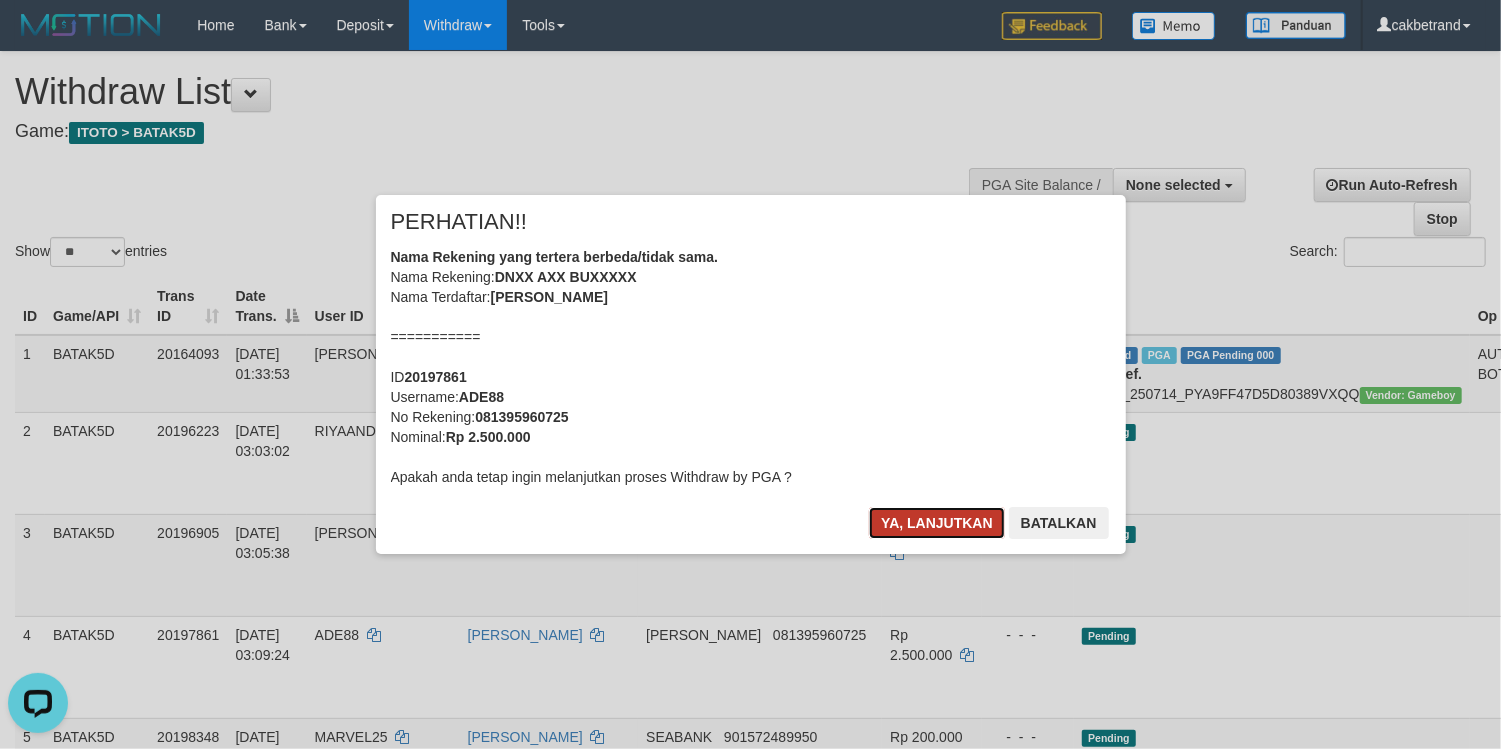 click on "Ya, lanjutkan" at bounding box center (937, 523) 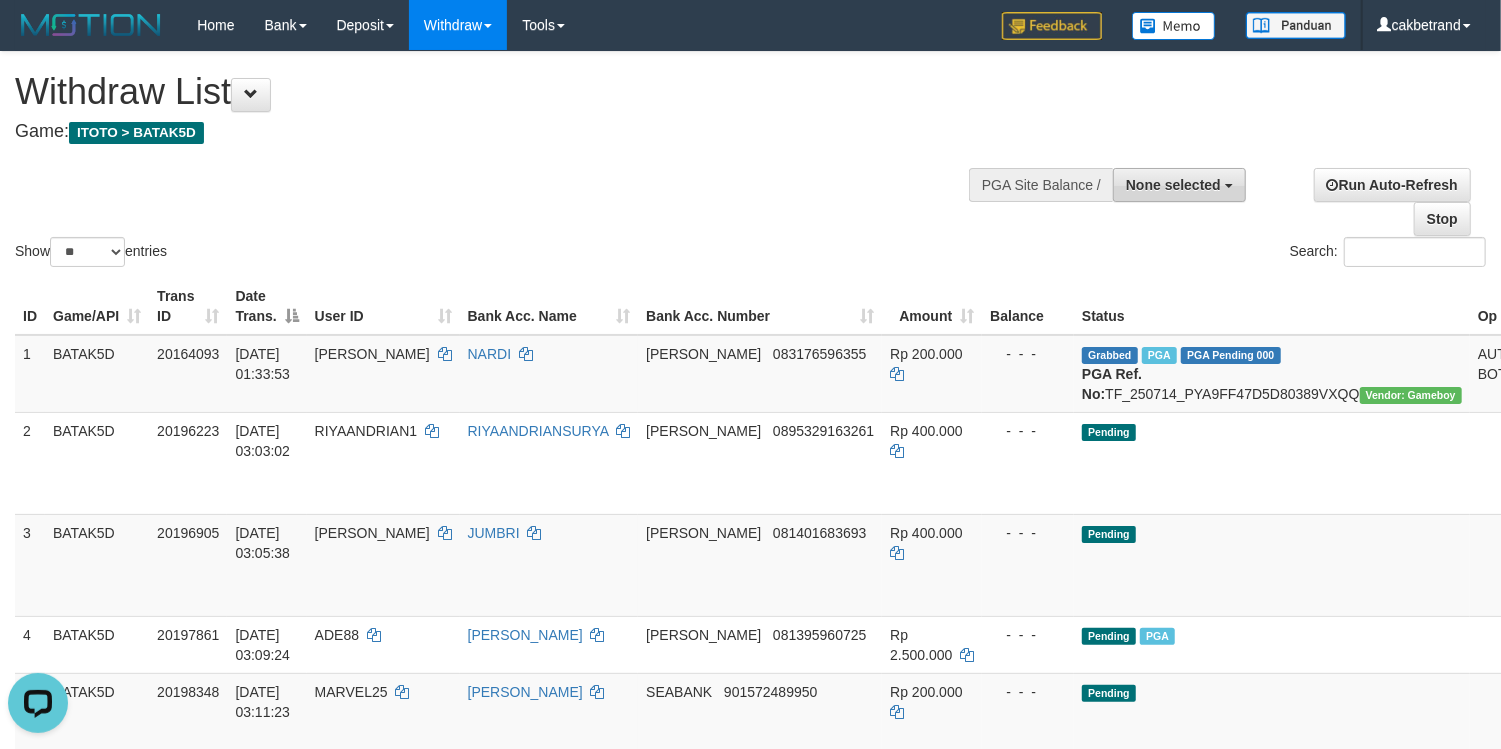 click on "None selected" at bounding box center (1179, 185) 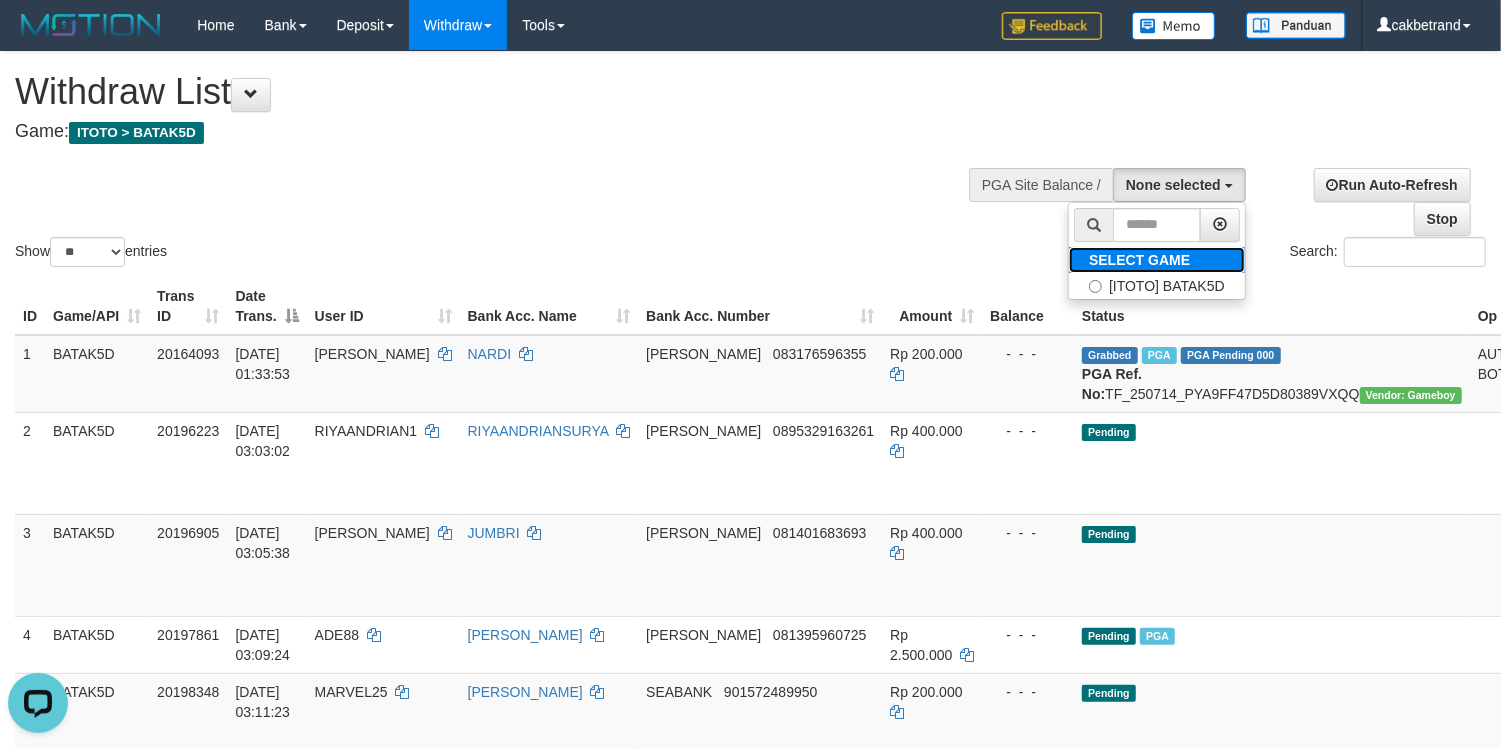 click on "SELECT GAME" at bounding box center [1139, 260] 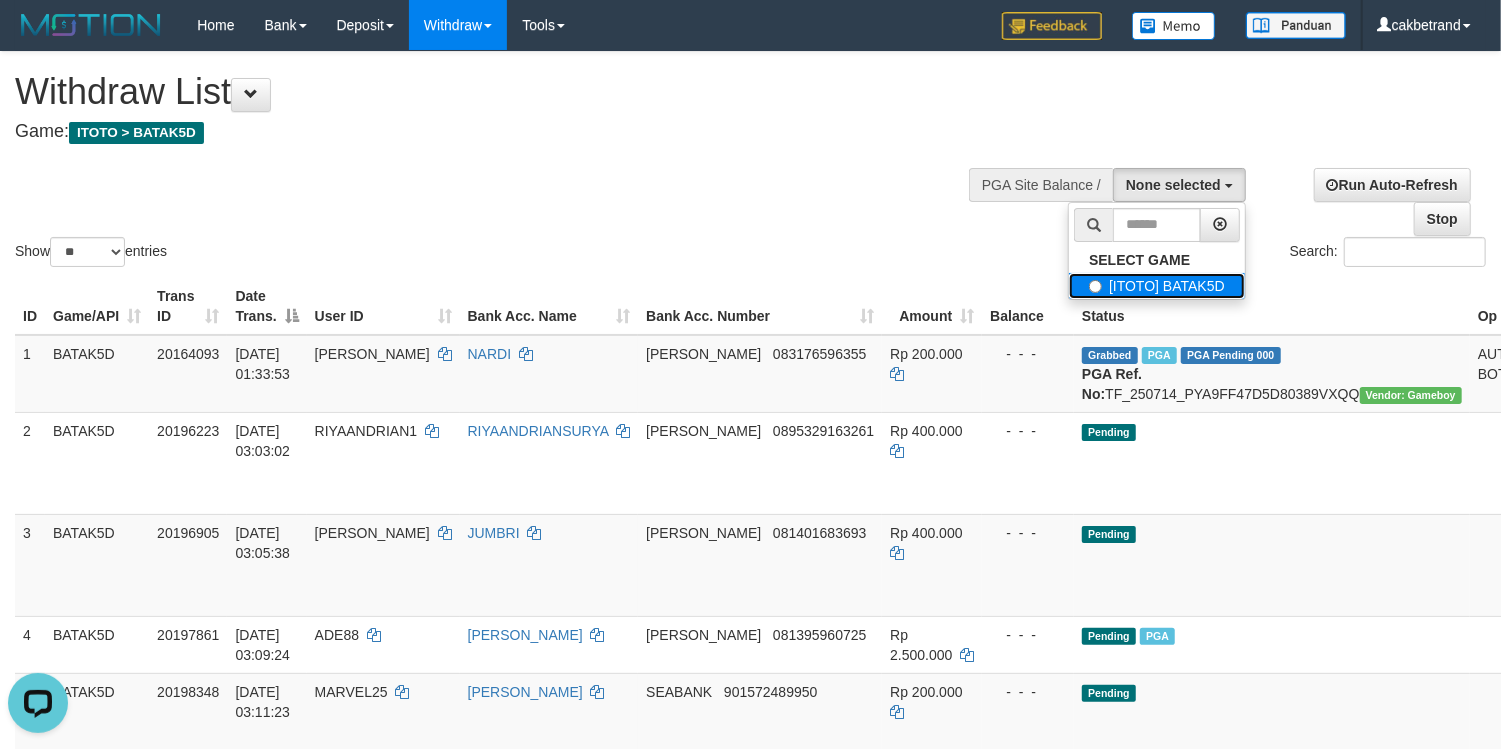 click on "[ITOTO] BATAK5D" at bounding box center [1157, 286] 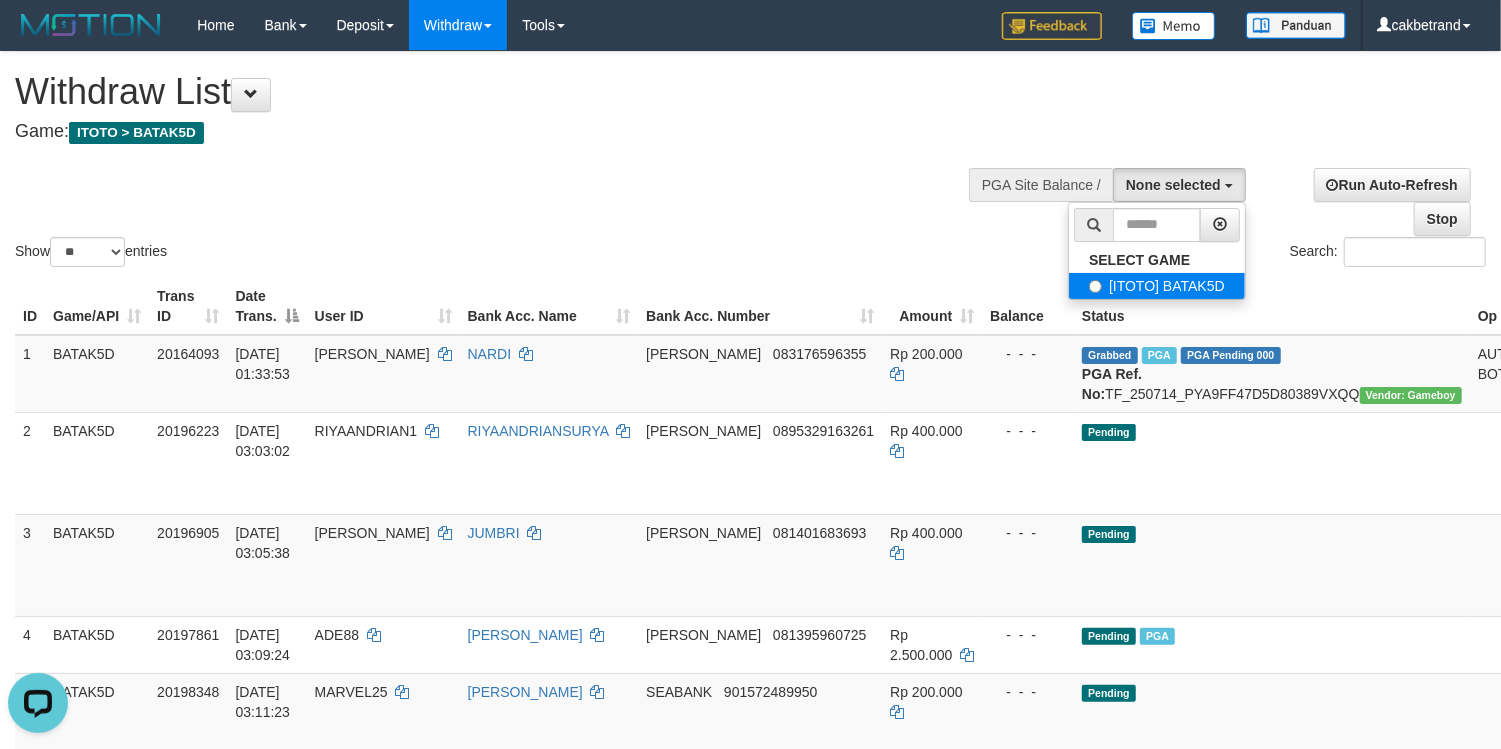 select on "****" 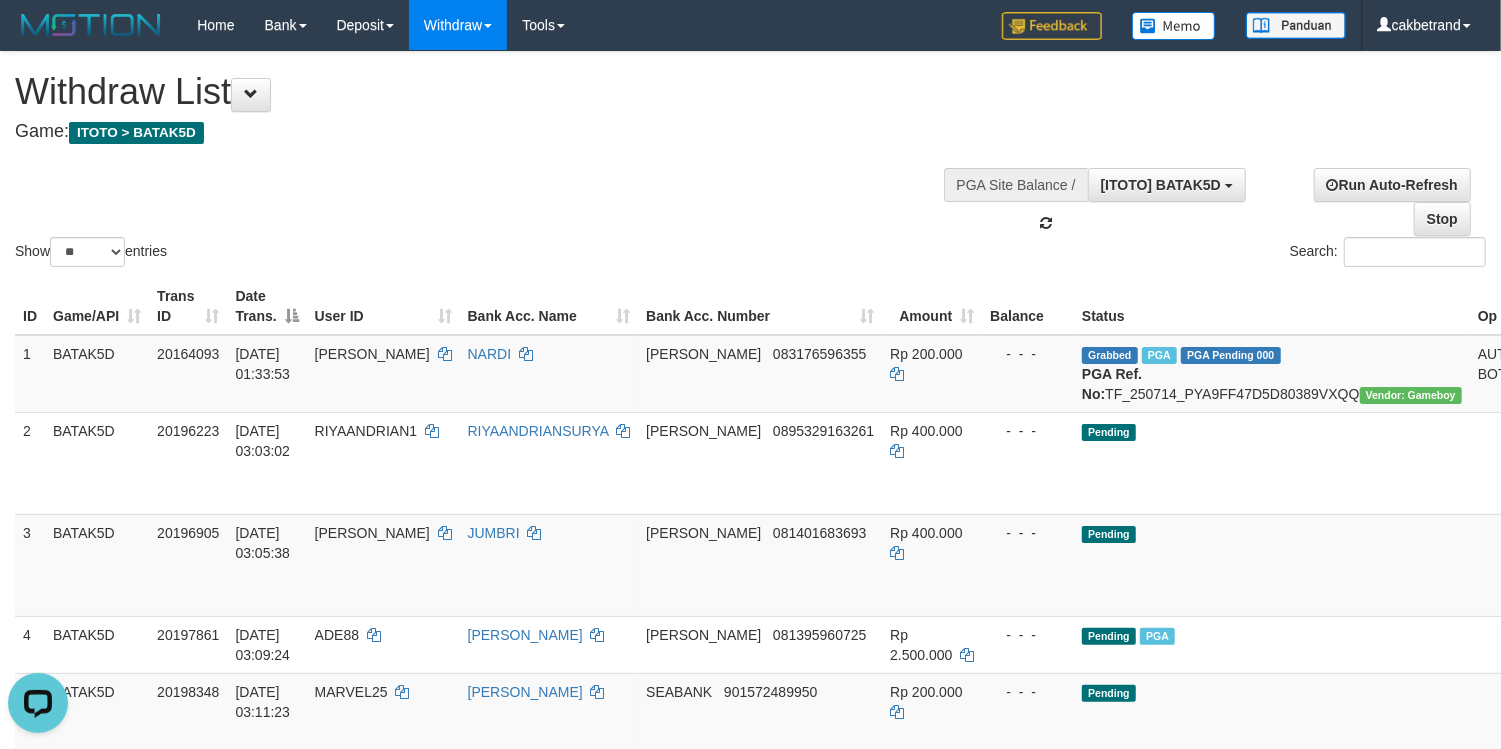 scroll, scrollTop: 17, scrollLeft: 0, axis: vertical 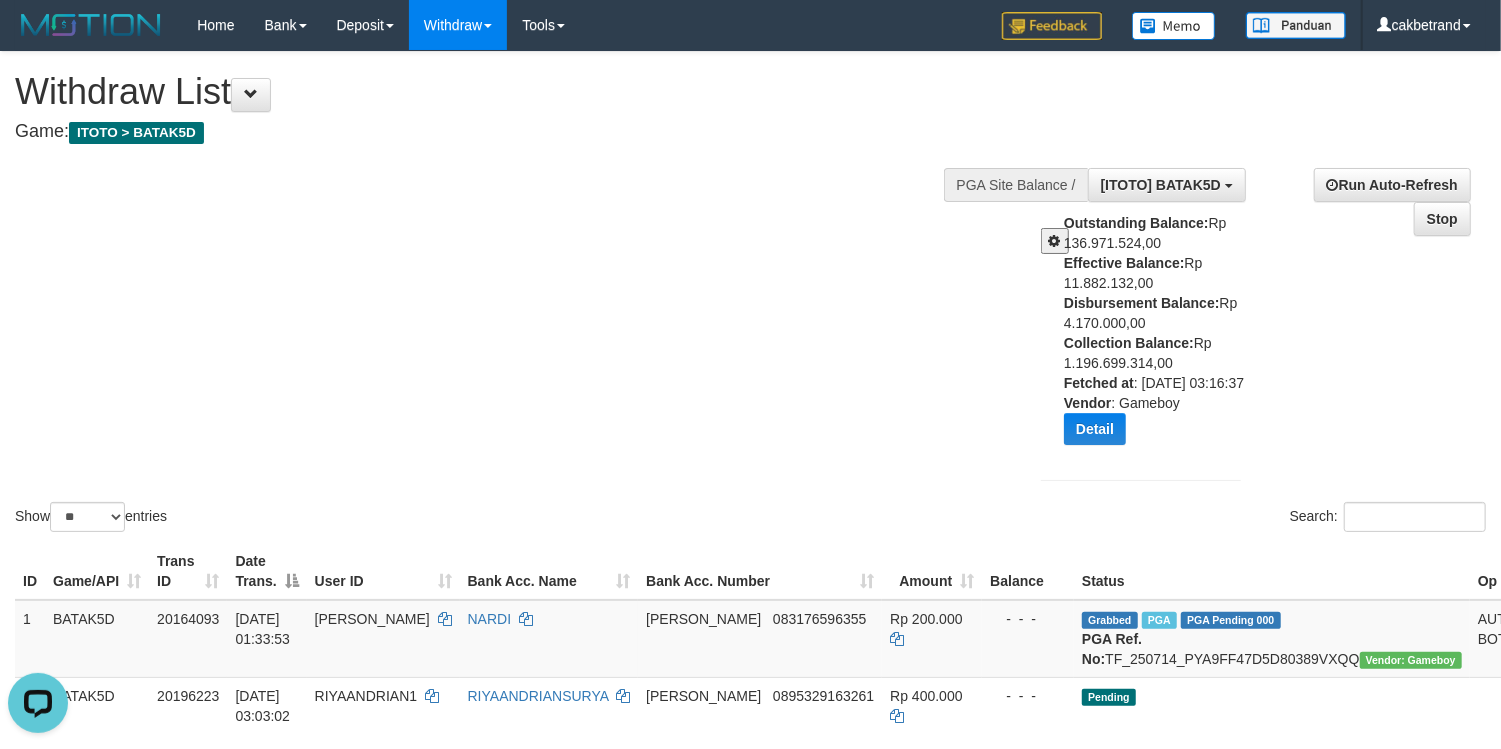 click at bounding box center [1055, 241] 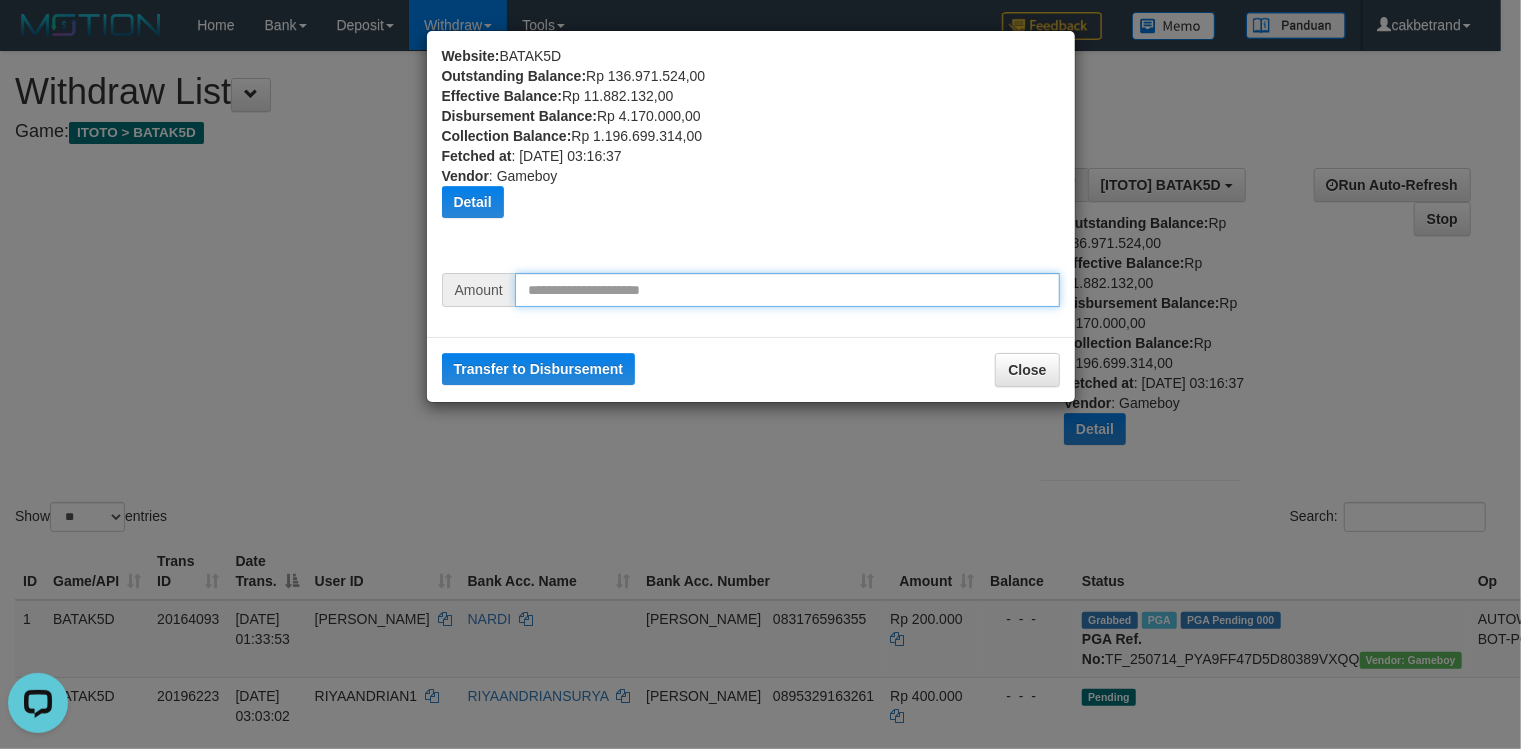 click at bounding box center [787, 290] 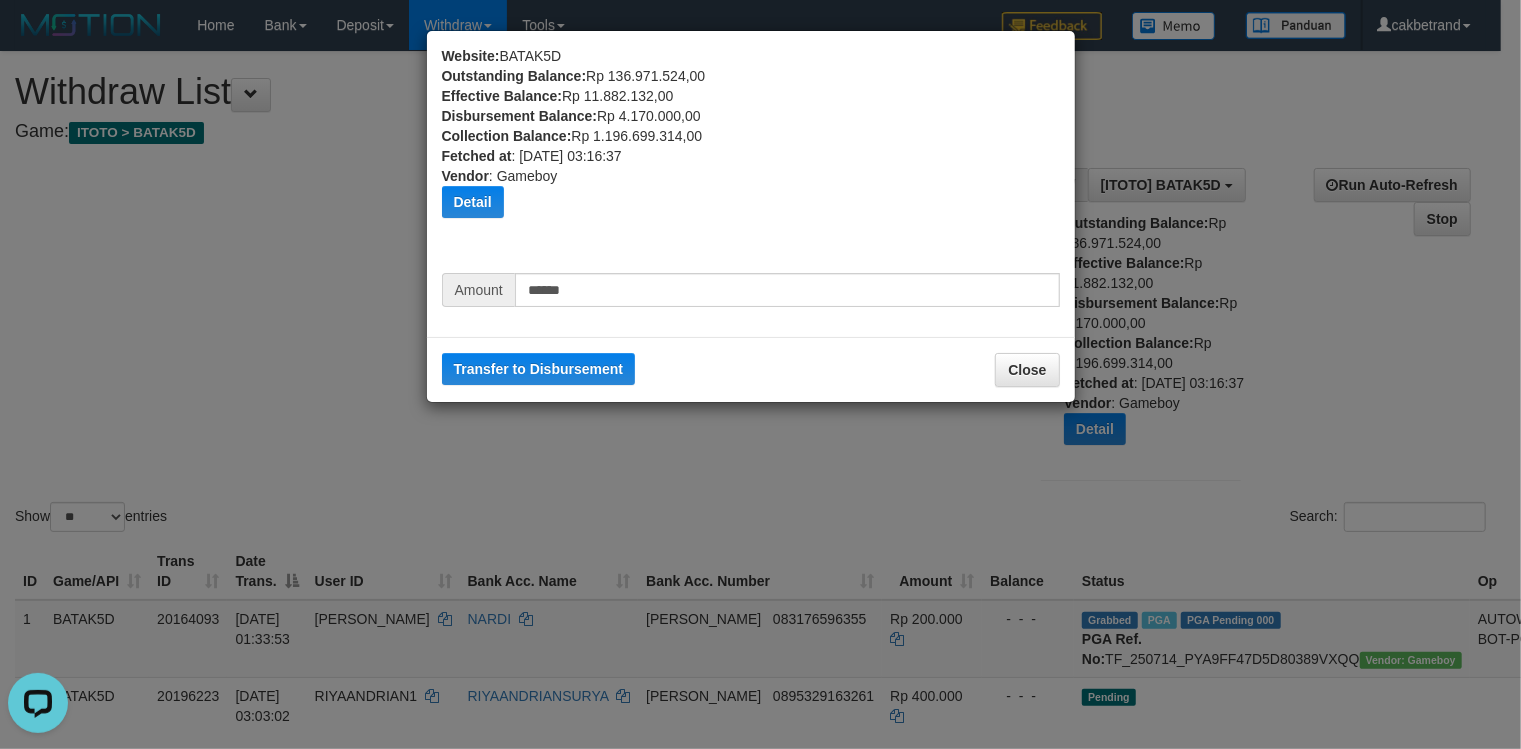 click on "Transfer to Disbursement
Close" at bounding box center (751, 369) 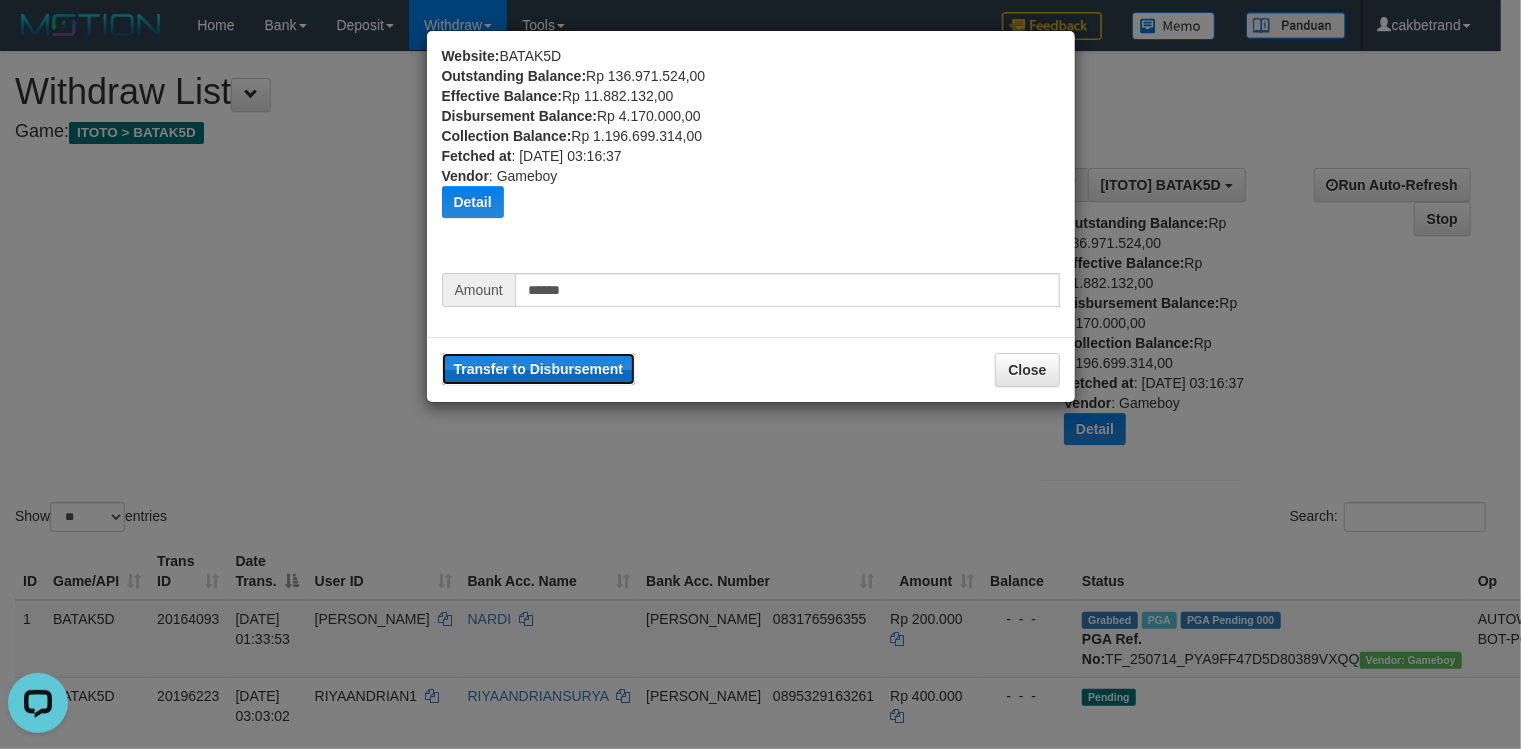 click on "Transfer to Disbursement" at bounding box center (539, 369) 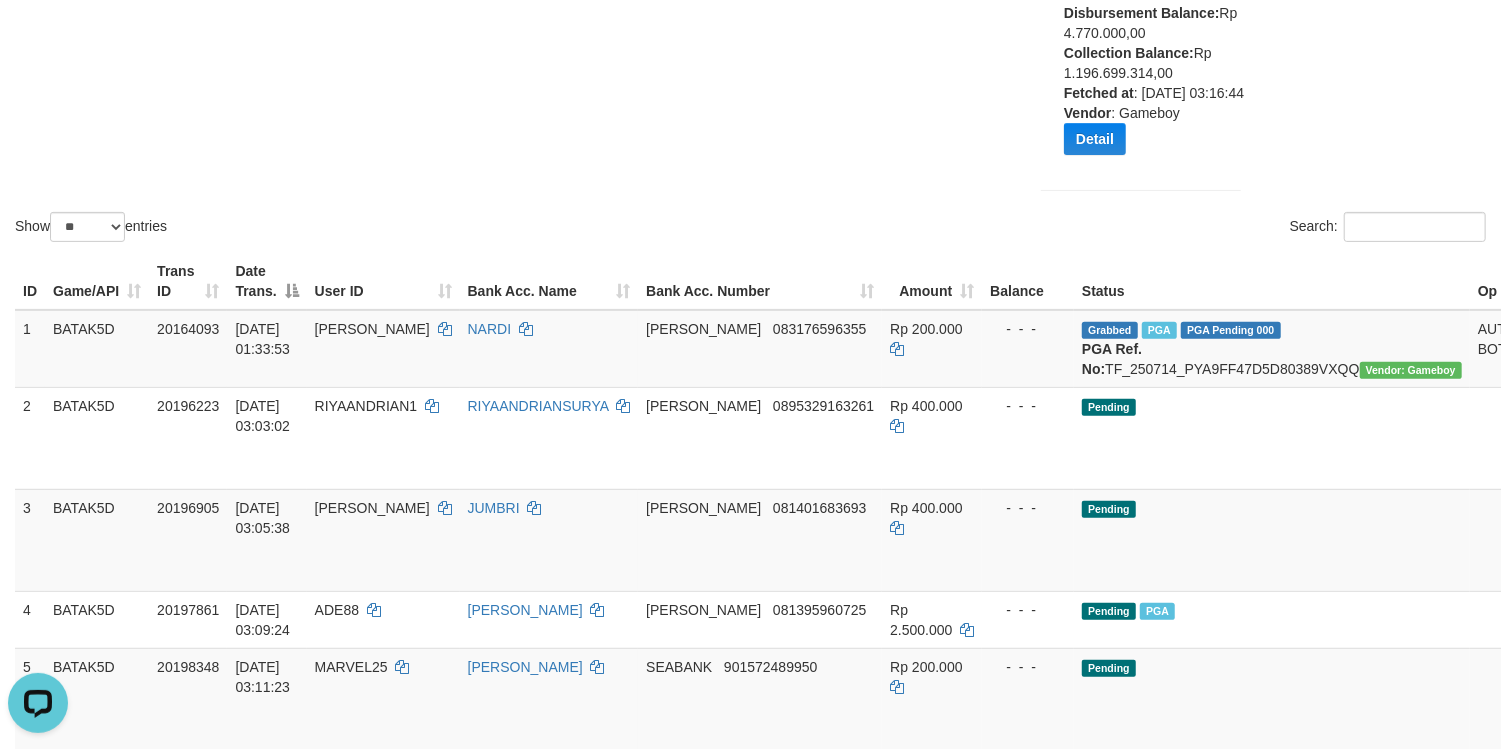 scroll, scrollTop: 0, scrollLeft: 0, axis: both 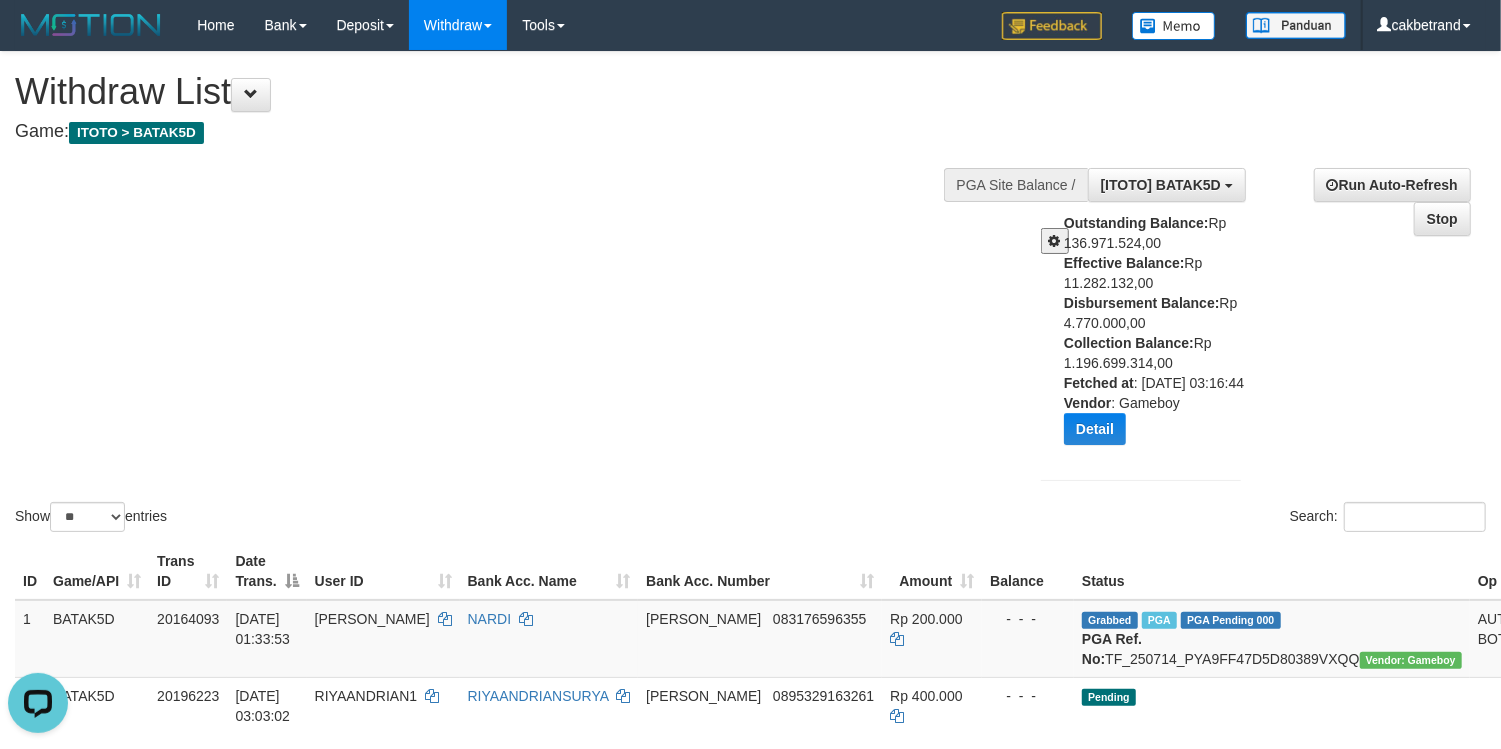 click at bounding box center [1055, 241] 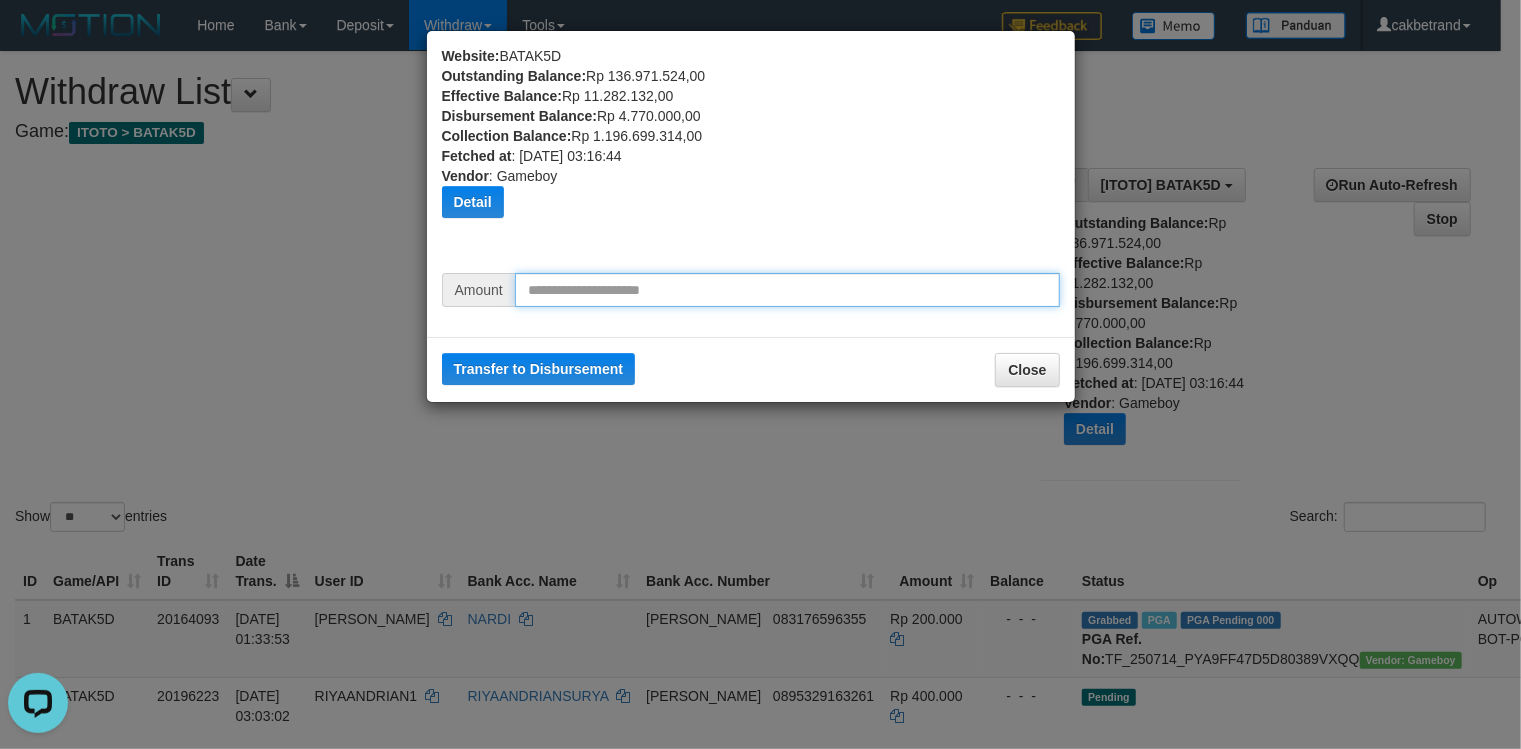 click at bounding box center [787, 290] 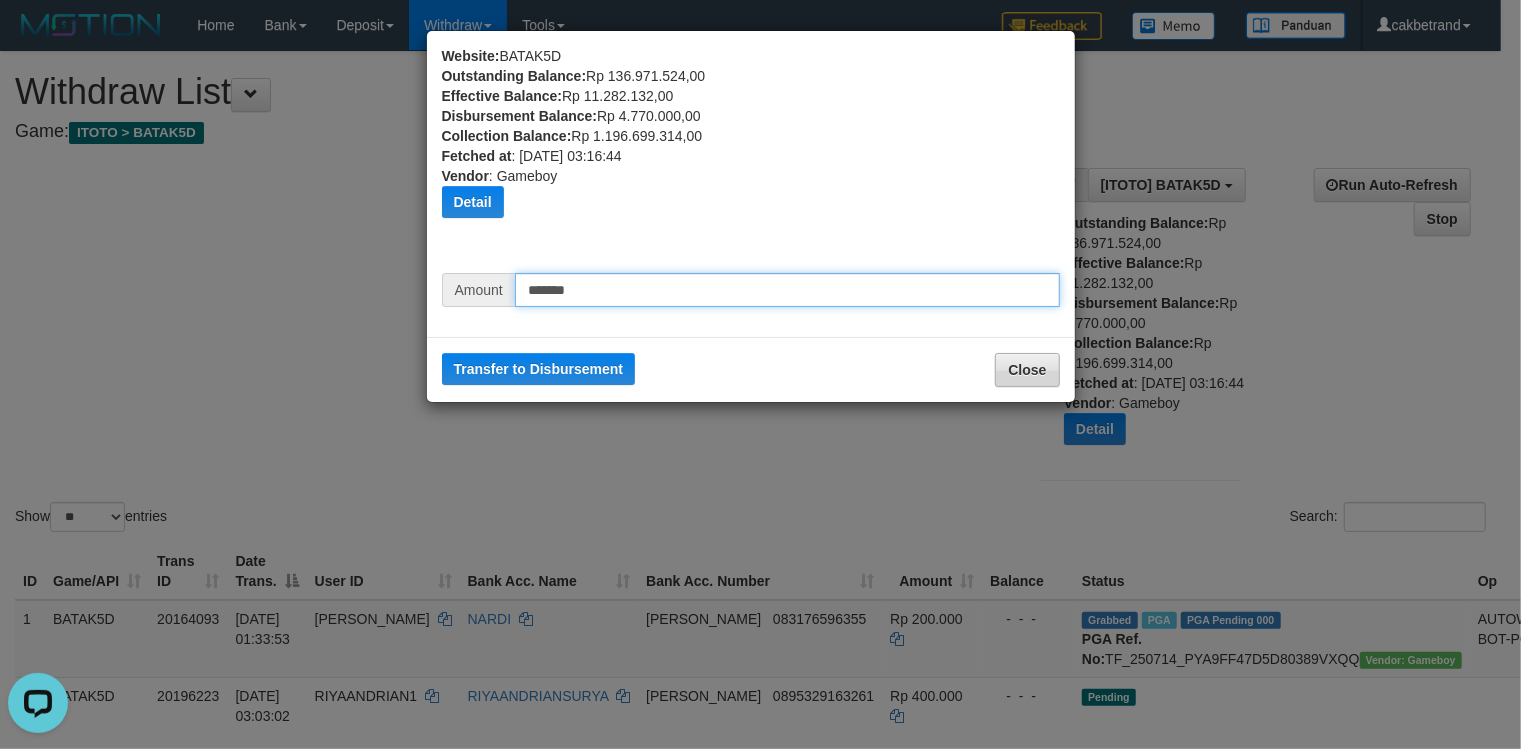 type on "*******" 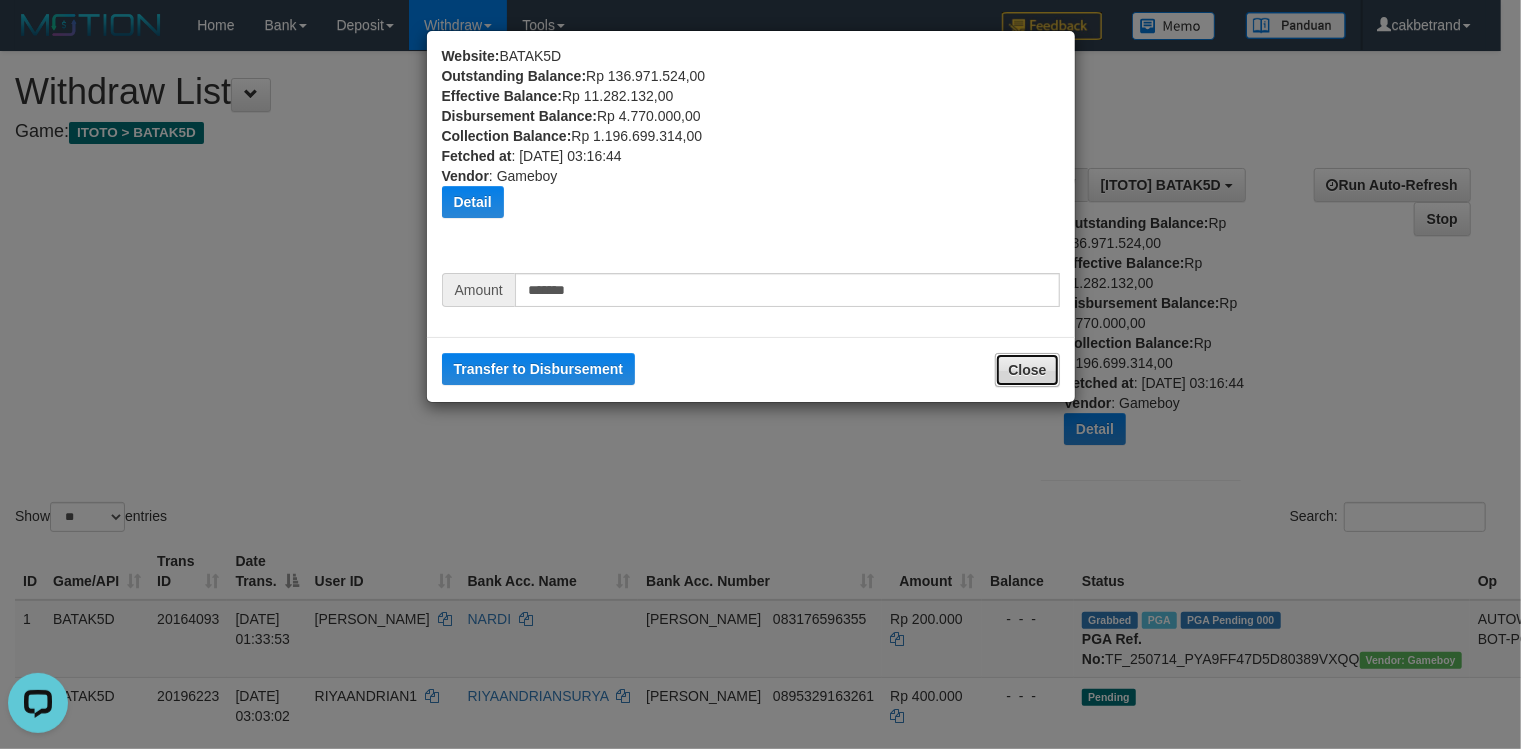 click on "Close" at bounding box center [1027, 370] 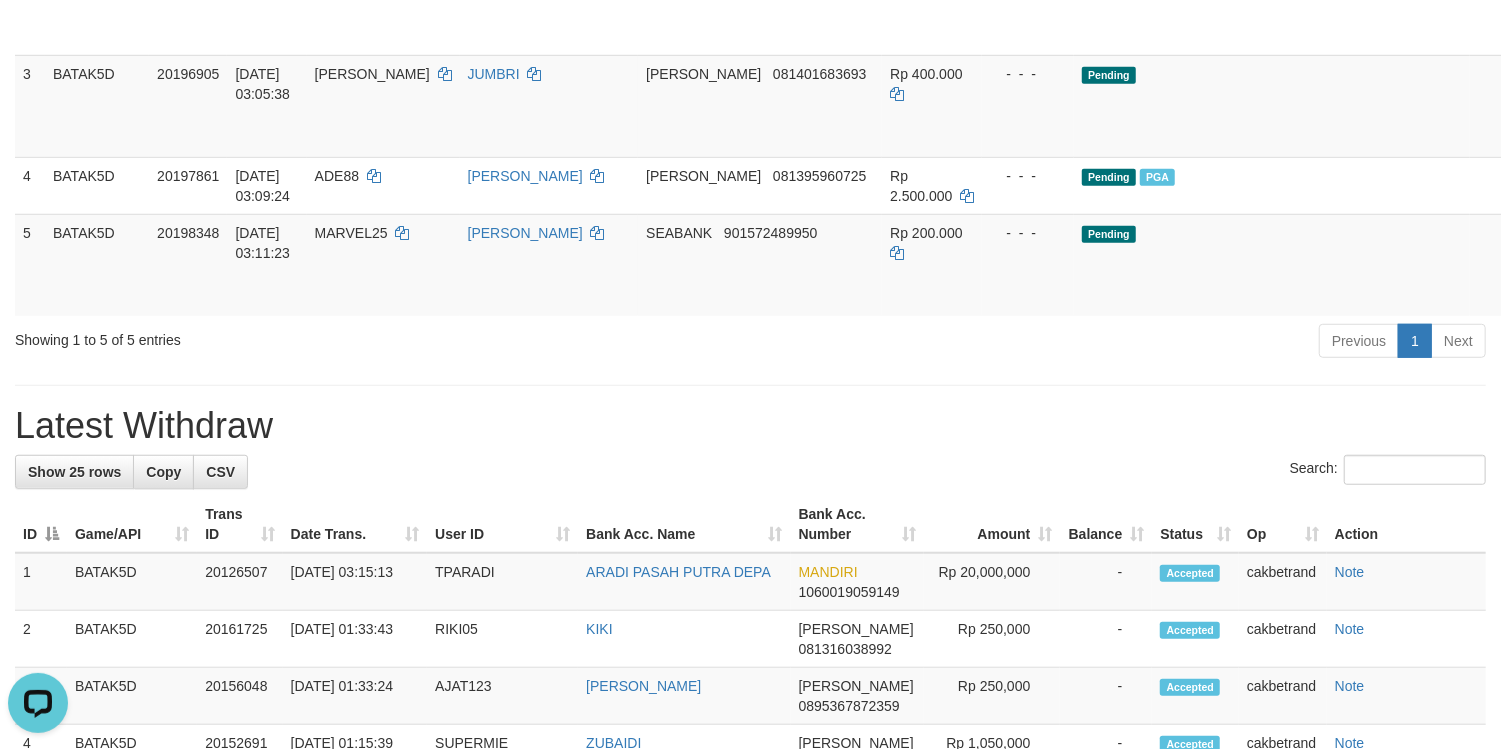 scroll, scrollTop: 569, scrollLeft: 0, axis: vertical 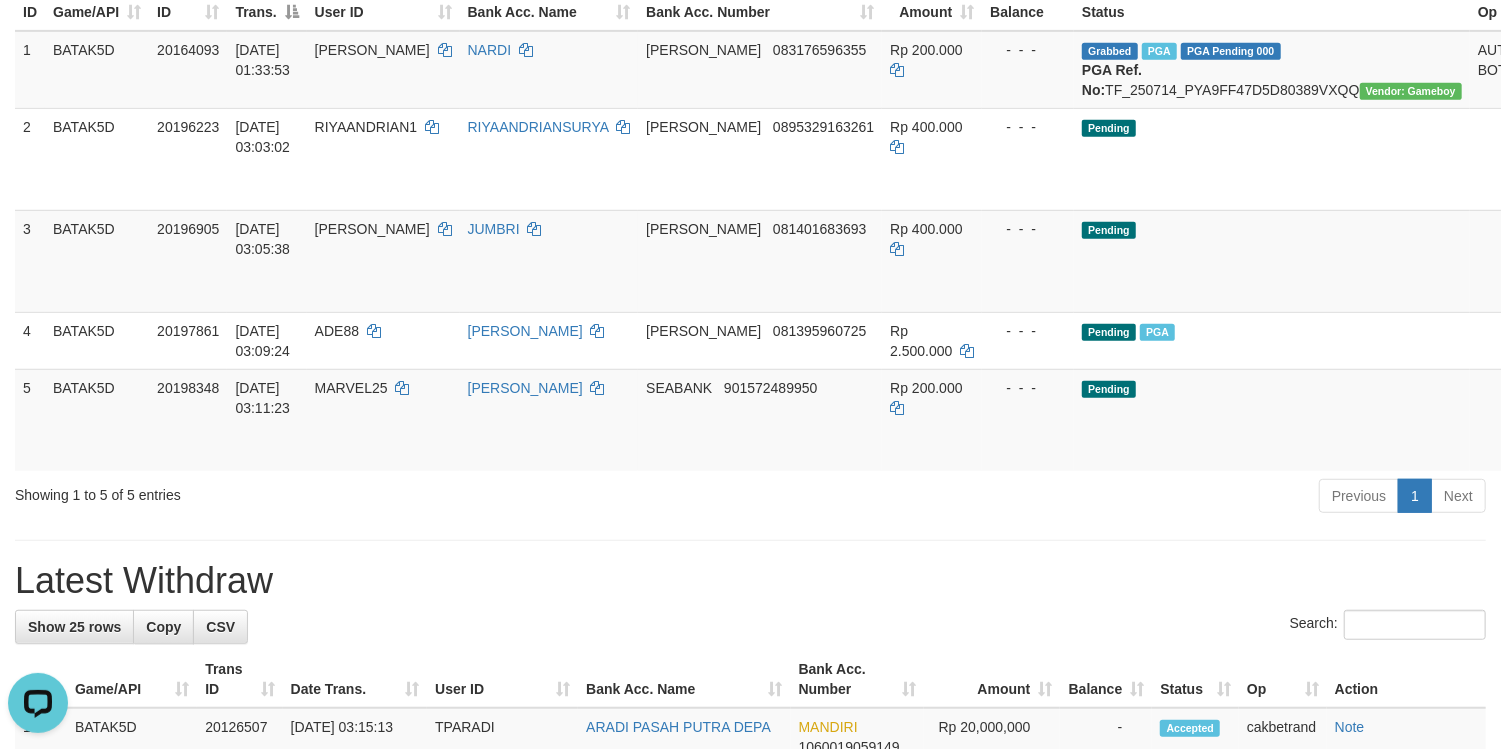 click on "Latest Withdraw" at bounding box center (750, 581) 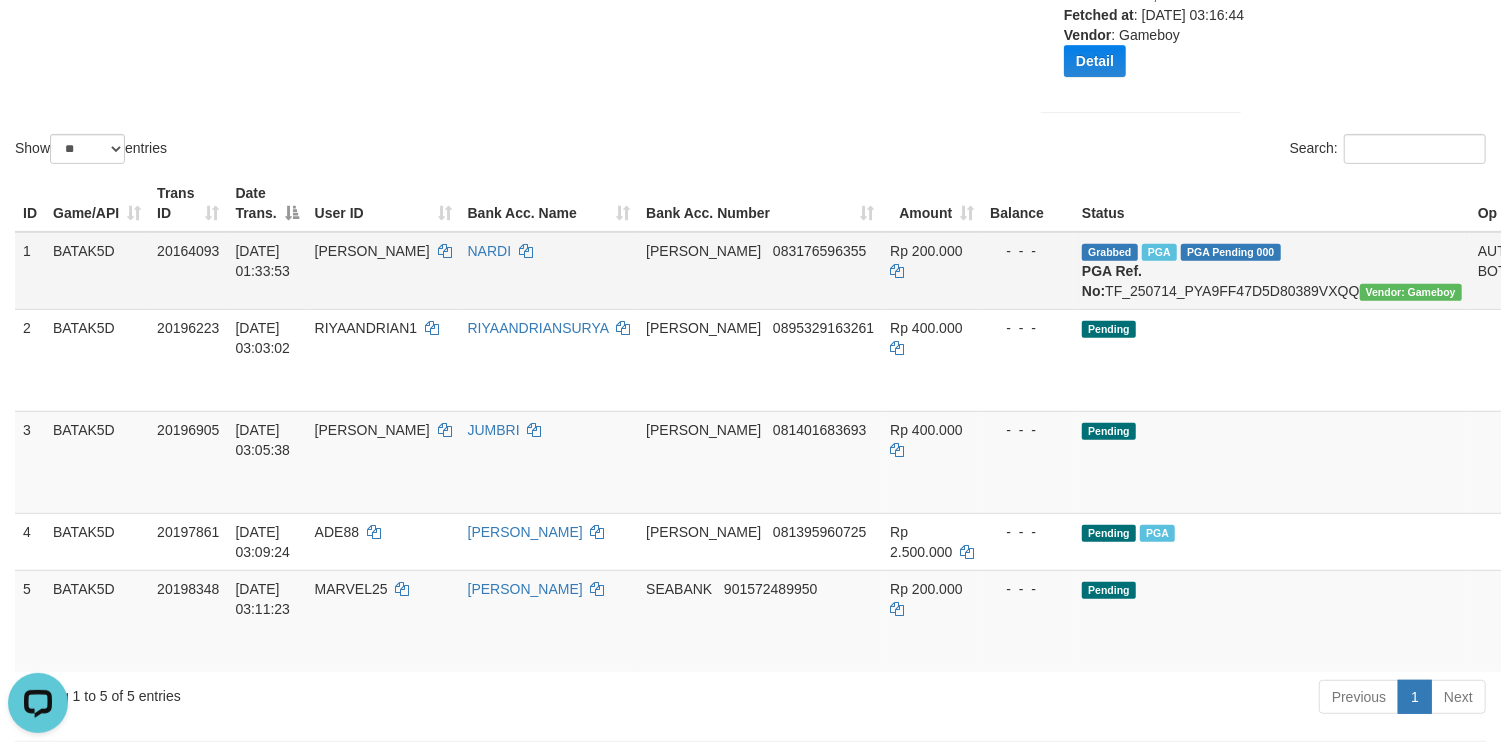 scroll, scrollTop: 169, scrollLeft: 0, axis: vertical 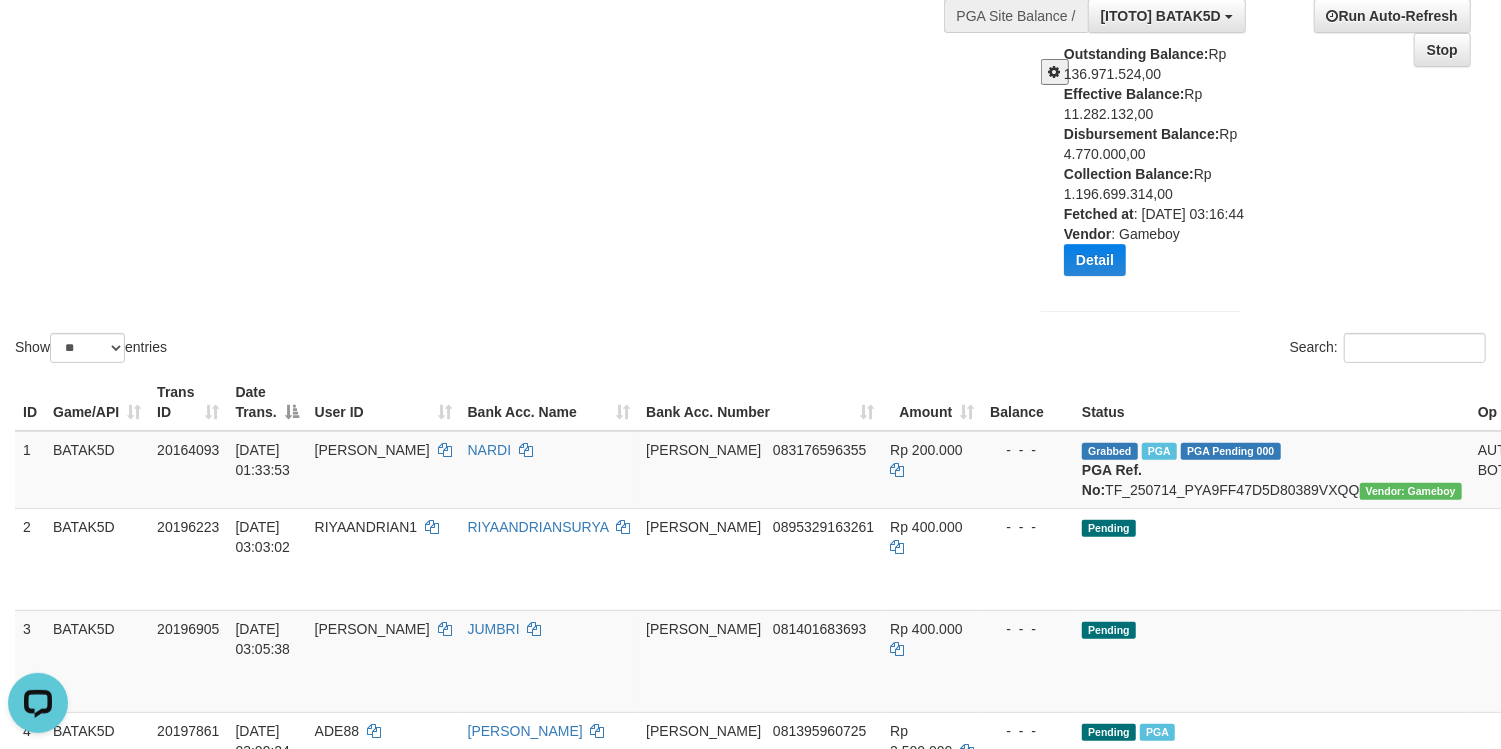 click on "Outstanding Balance:  Rp 136.971.524,00
Effective Balance:  Rp 11.282.132,00
Disbursement Balance:  Rp 4.770.000,00
Collection Balance:  Rp 1.196.699.314,00
Fetched at : 2025-07-14 03:16:44
Vendor : Gameboy
Detail
Vendor Name
Outstanding Balance
Effective Balance
Disbursment Balance
Collection Balance
No data found
Fetched at:   2025-07-14 03:16:44
Vendor:   Gameboy" at bounding box center (1141, 158) 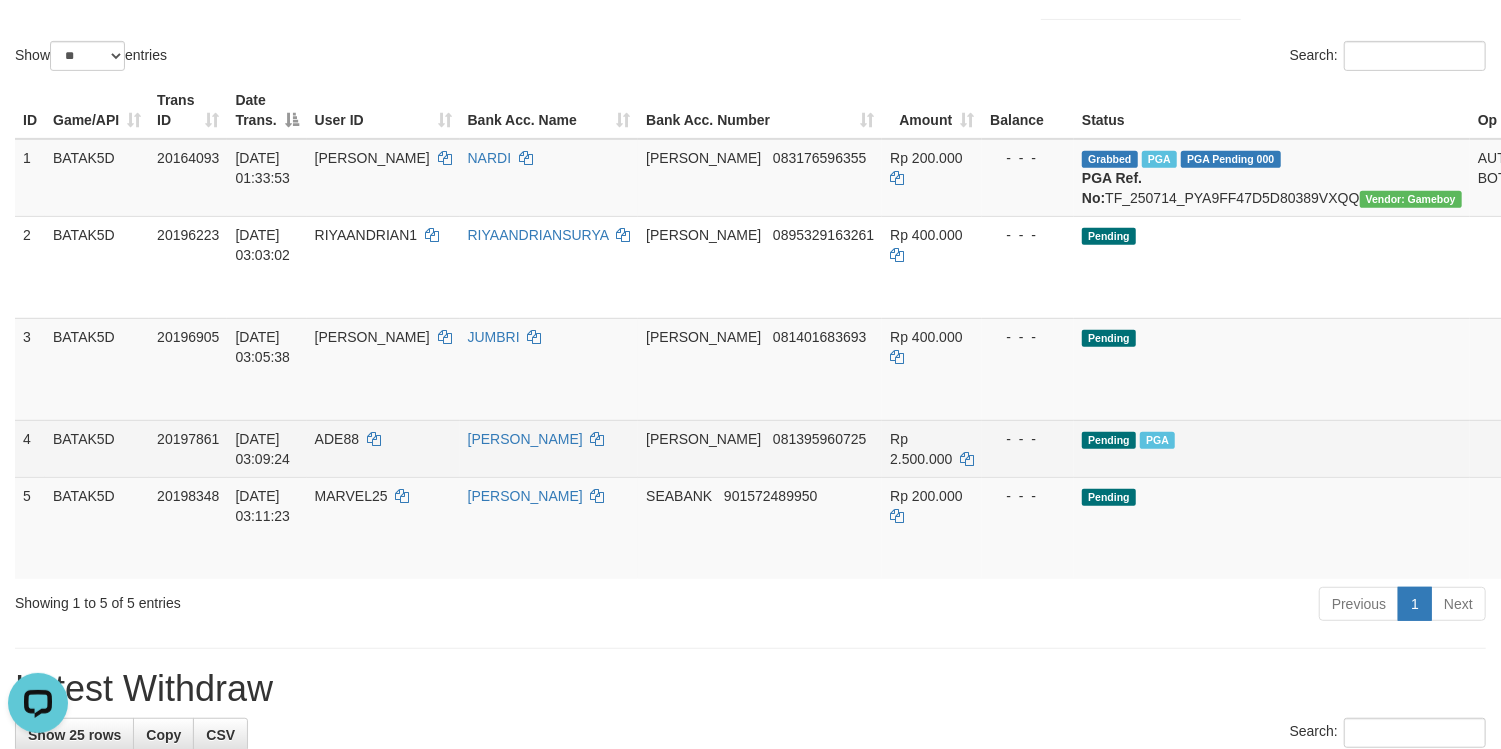 scroll, scrollTop: 702, scrollLeft: 0, axis: vertical 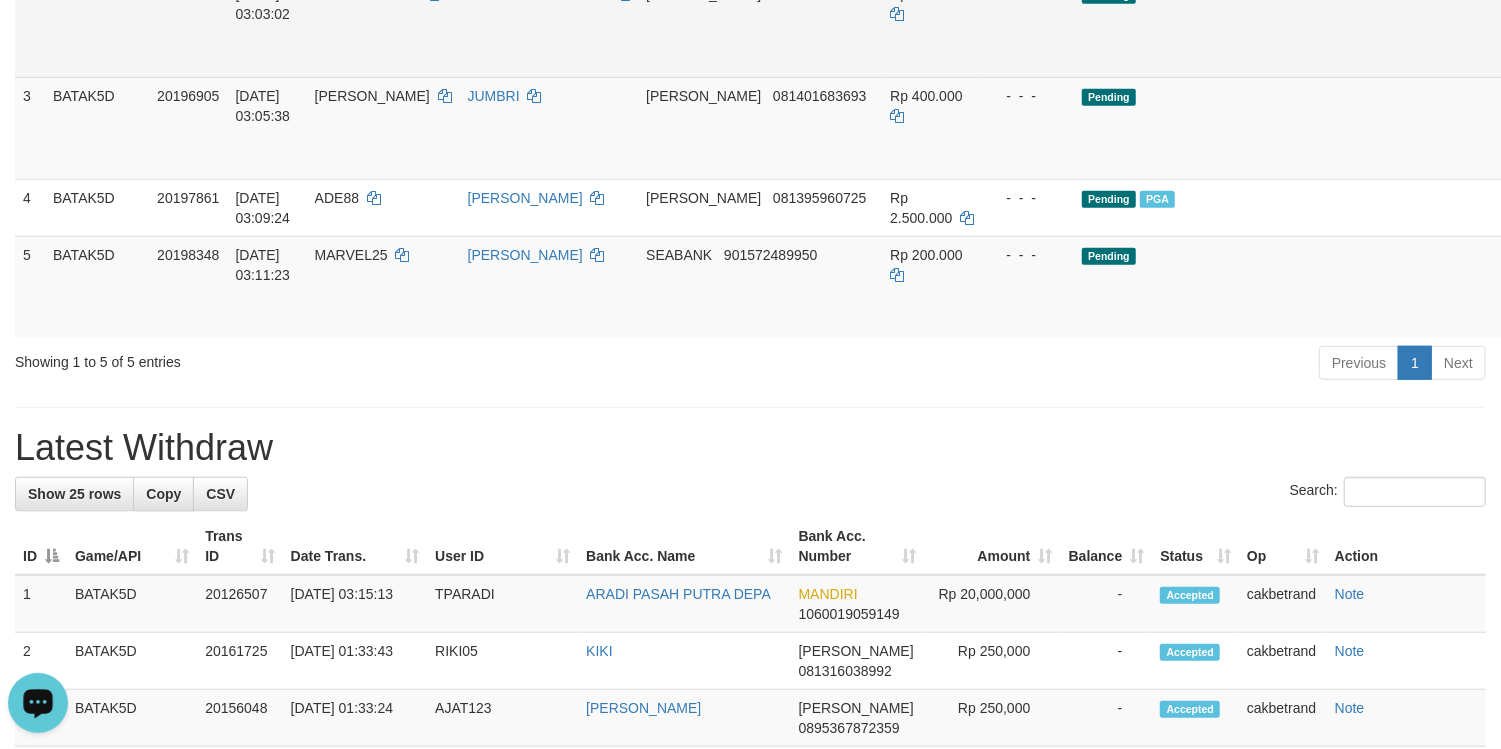 click on "Rp 400.000" at bounding box center (932, 26) 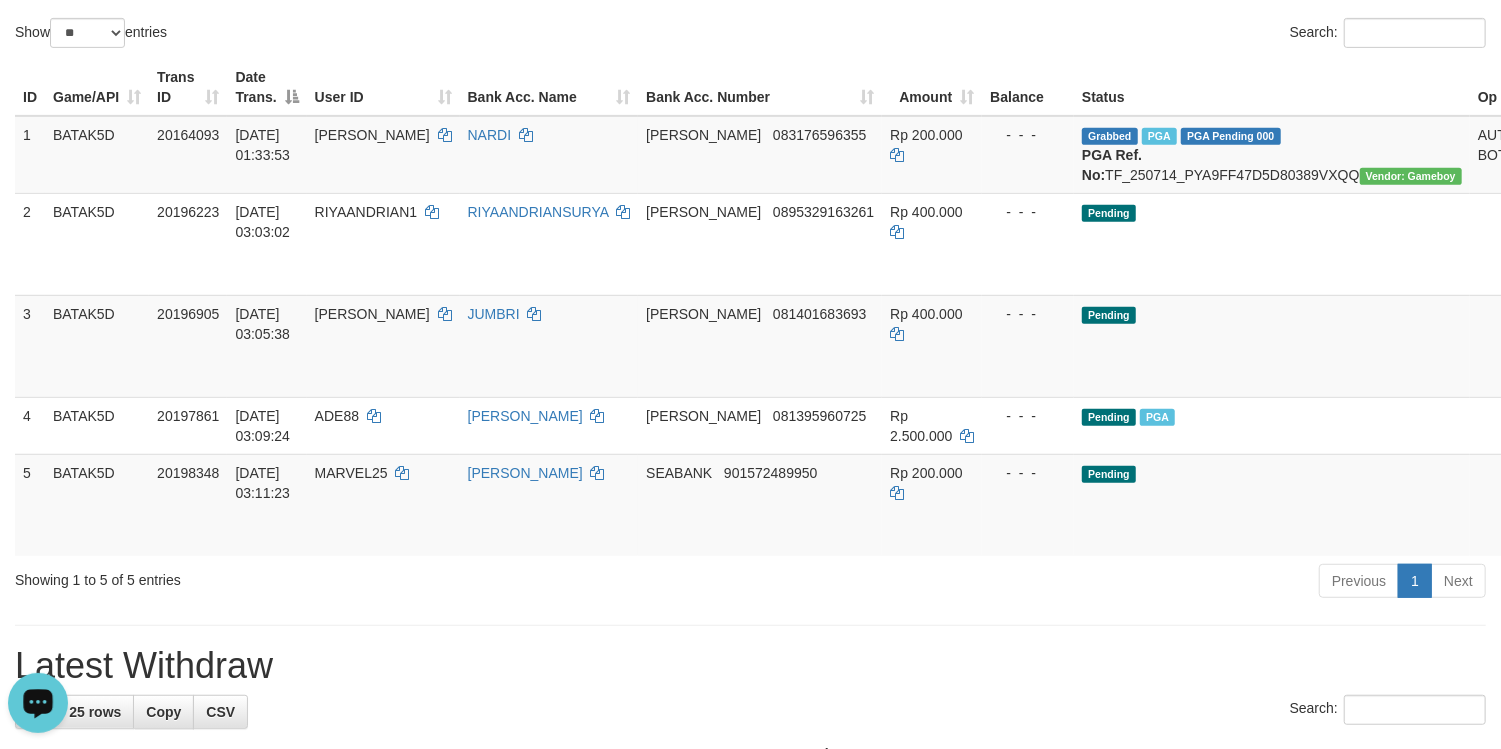 scroll, scrollTop: 302, scrollLeft: 0, axis: vertical 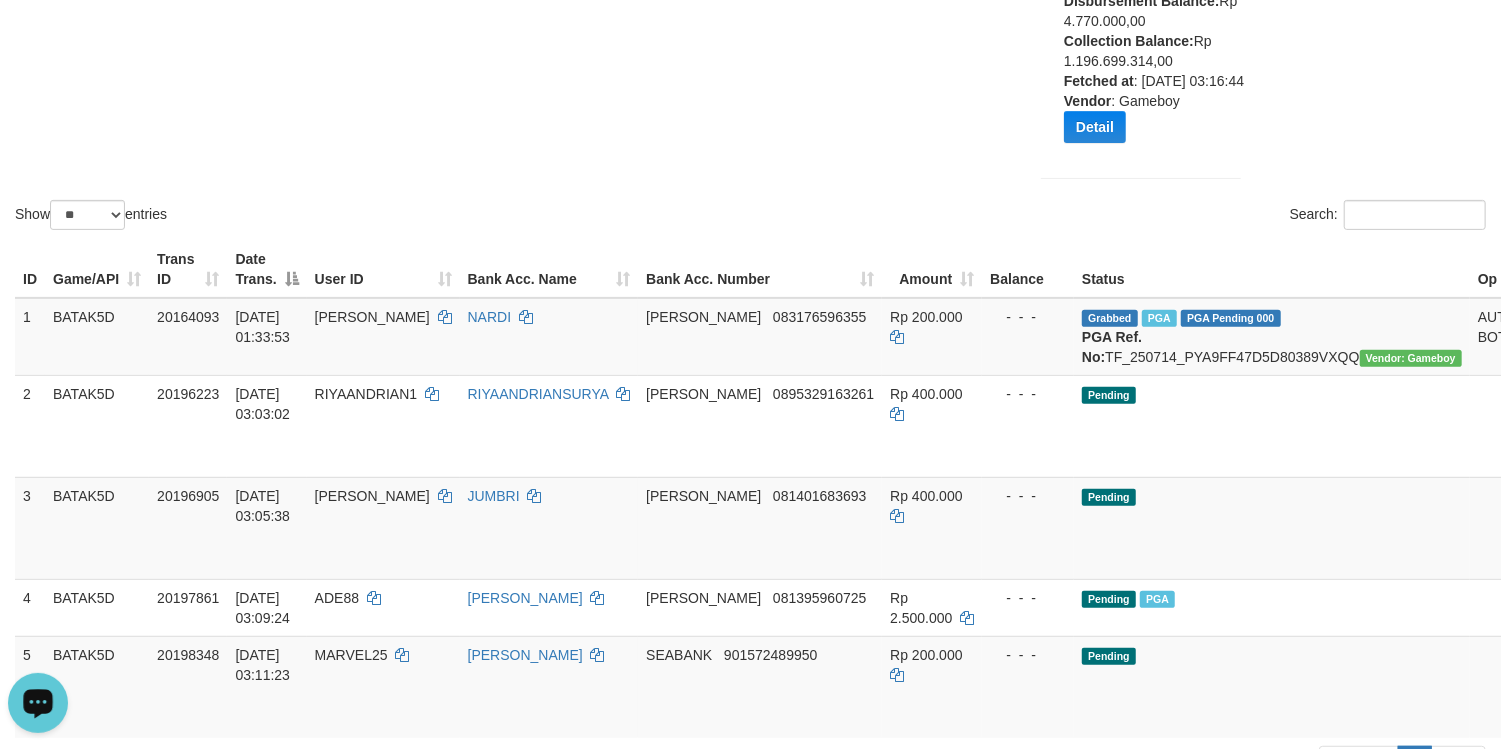 click on "Show  ** ** ** ***  entries Search:" at bounding box center (750, -8) 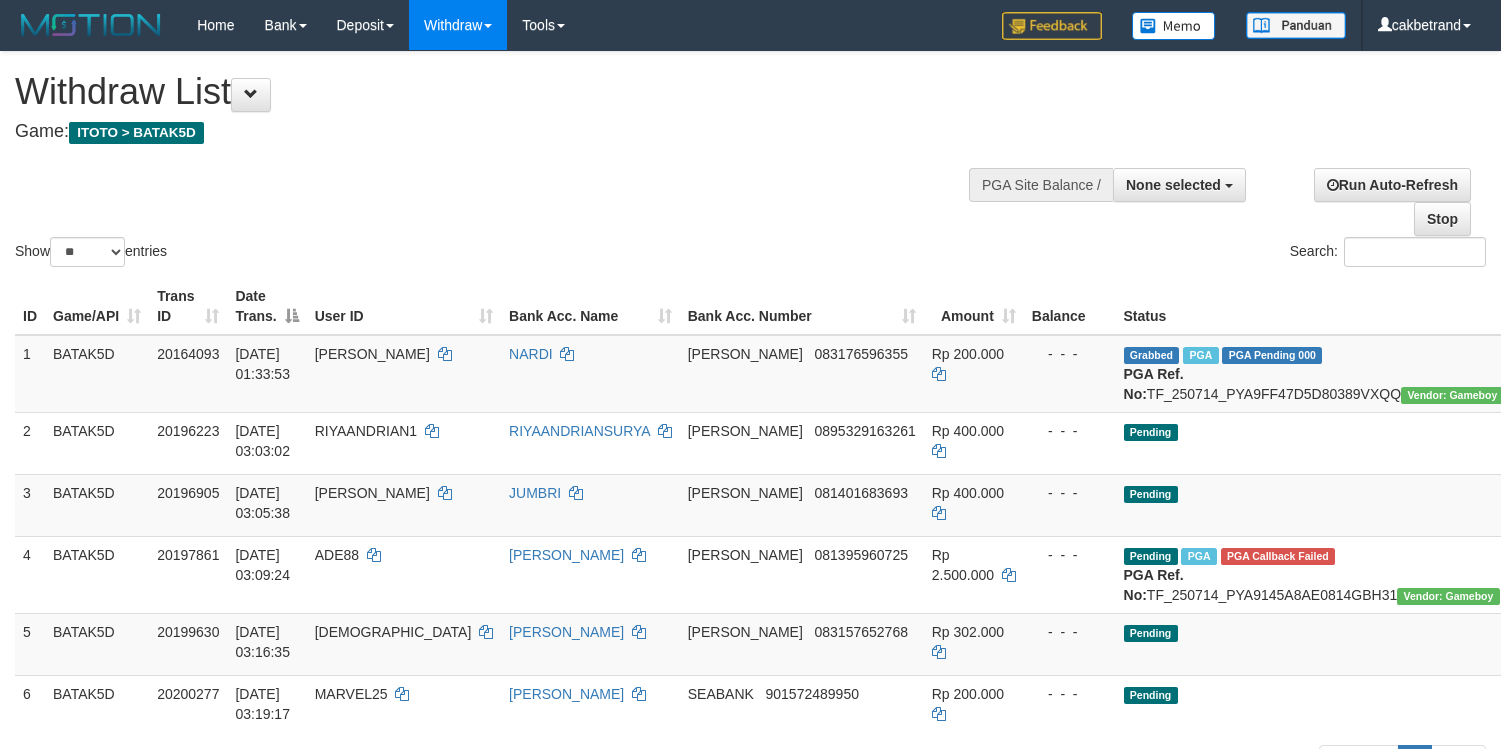 select 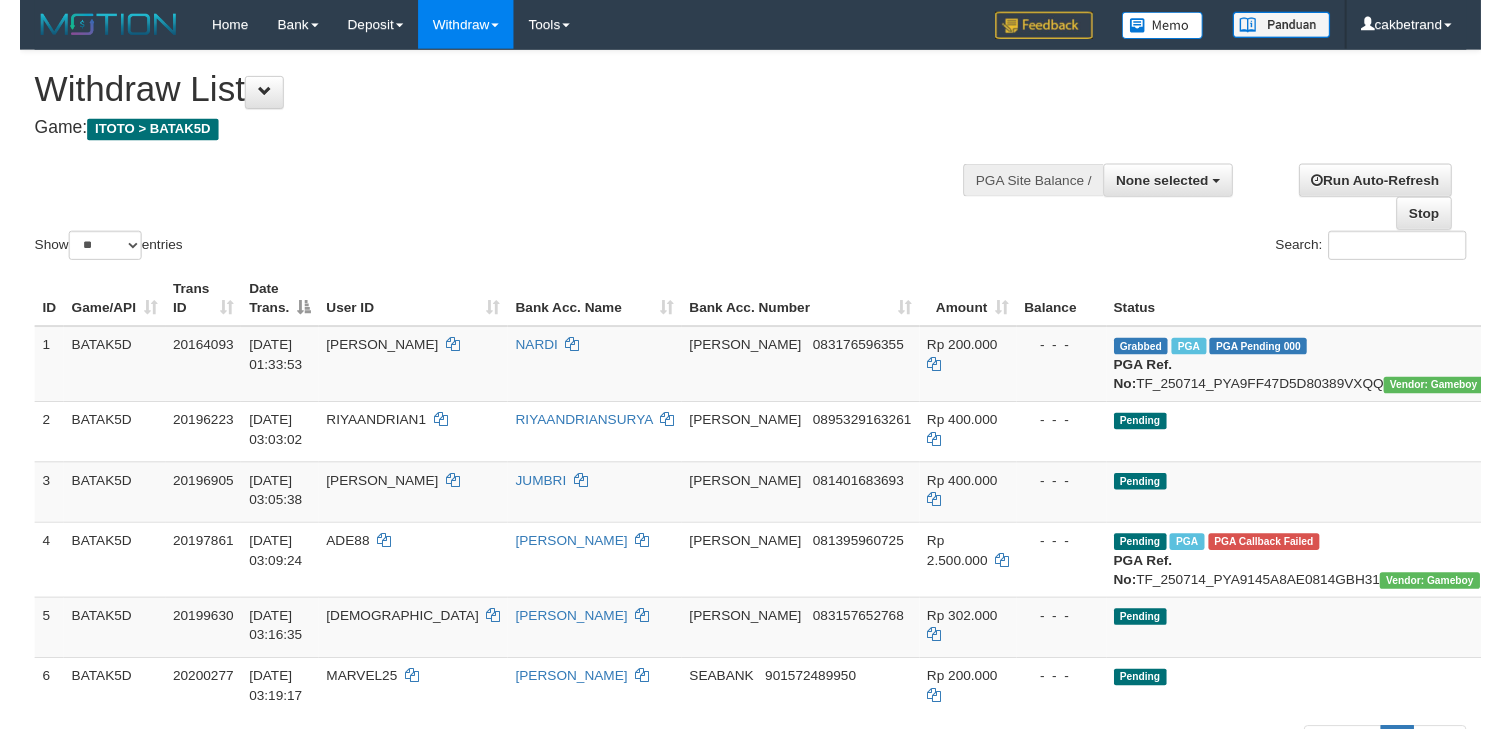 scroll, scrollTop: 302, scrollLeft: 0, axis: vertical 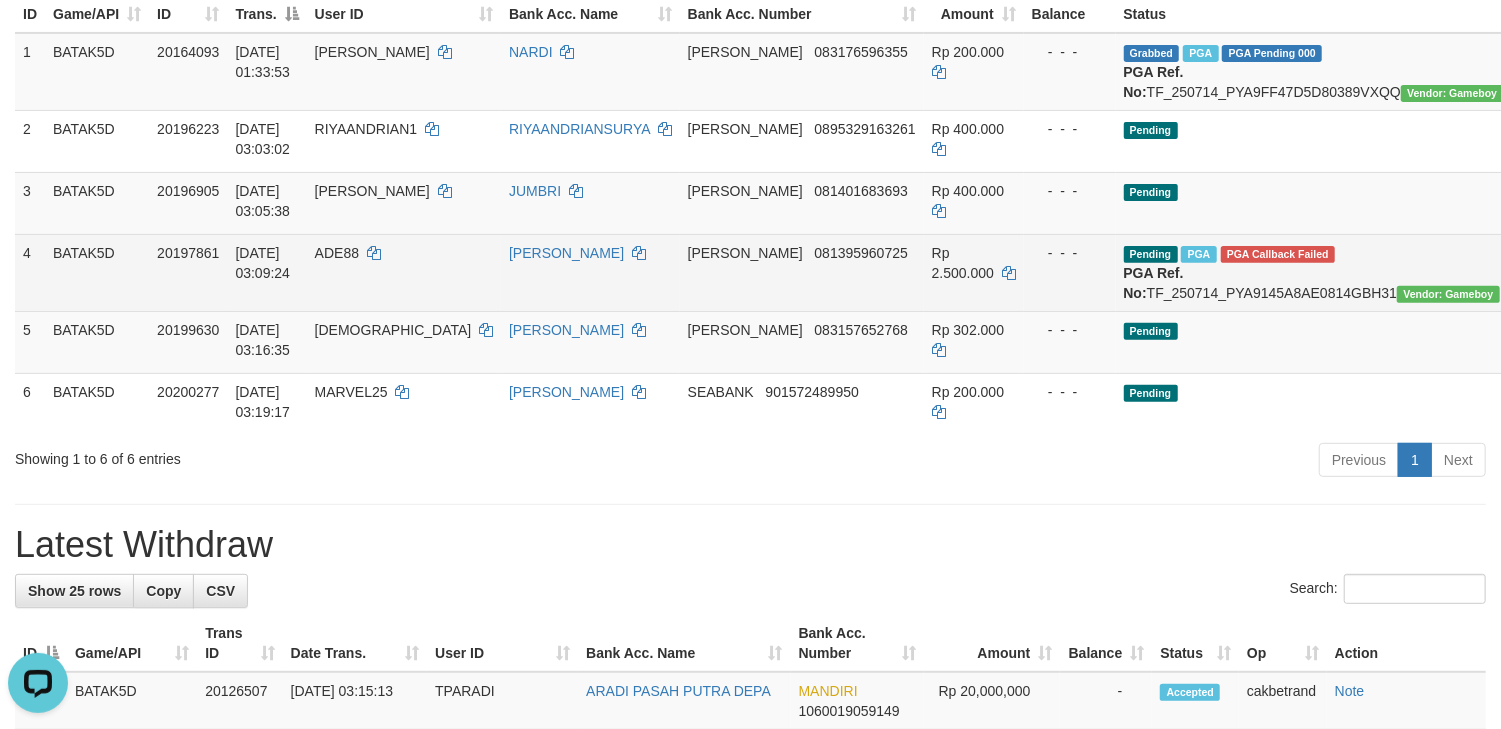 click on "Approve    ·    Reject ·    Resend    ·    Note" at bounding box center [1692, 272] 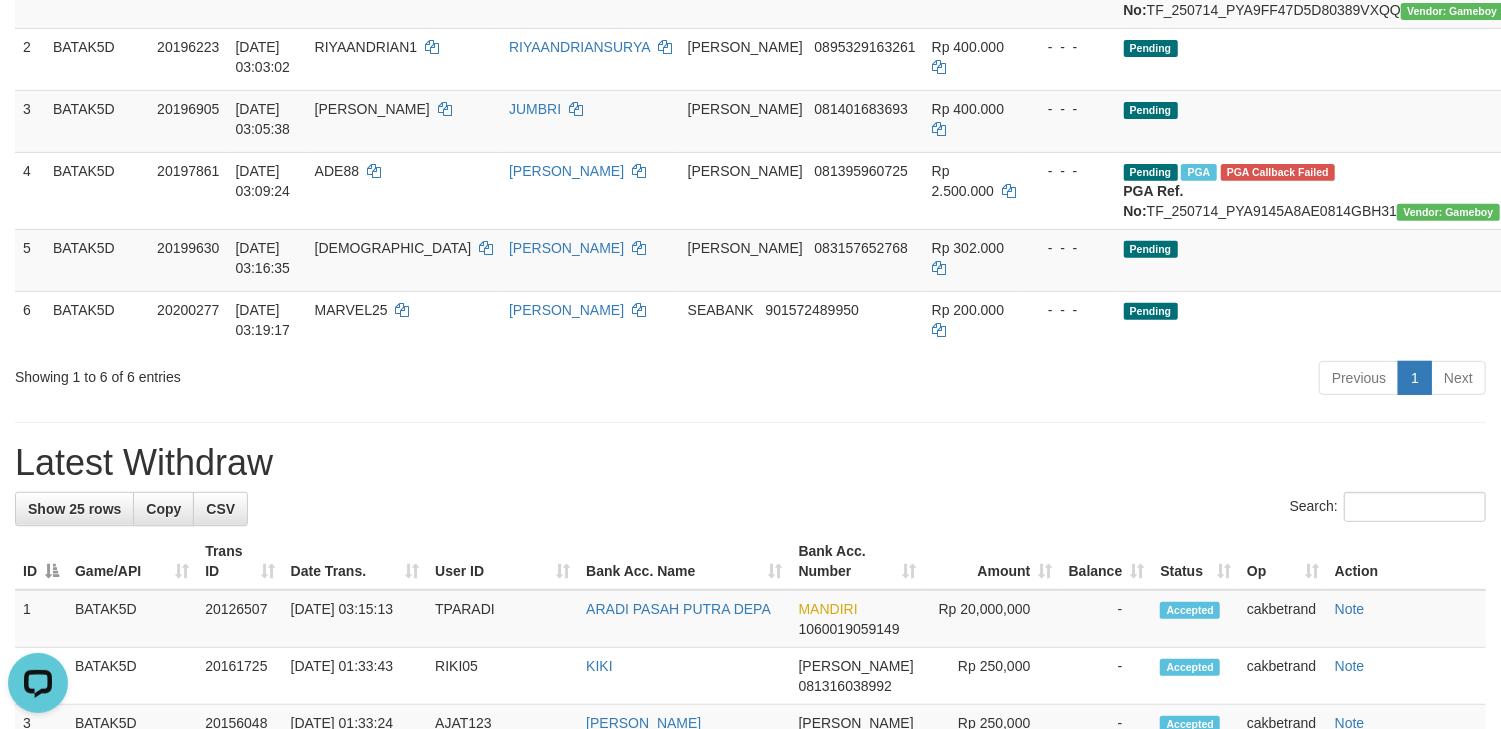 scroll, scrollTop: 569, scrollLeft: 0, axis: vertical 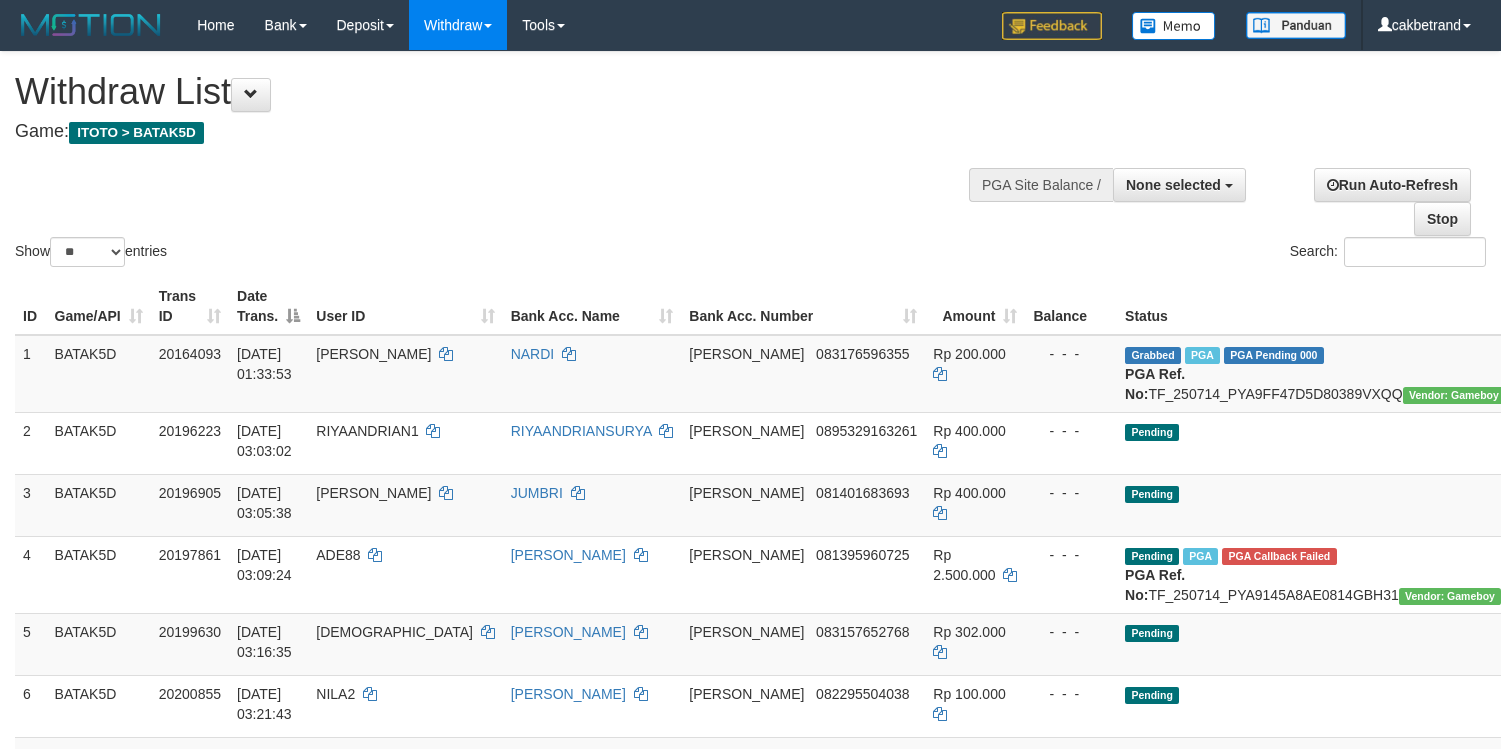 select 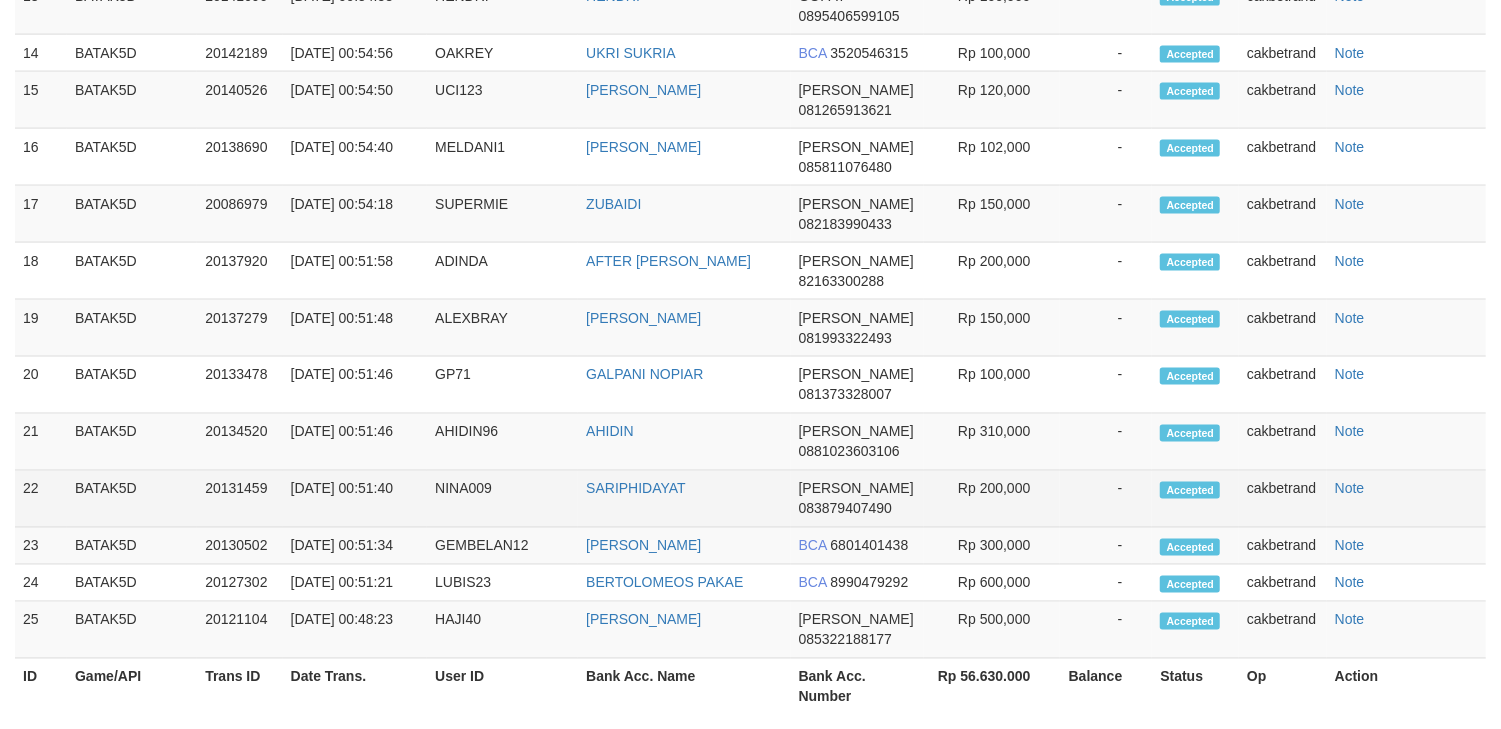 scroll, scrollTop: 2137, scrollLeft: 0, axis: vertical 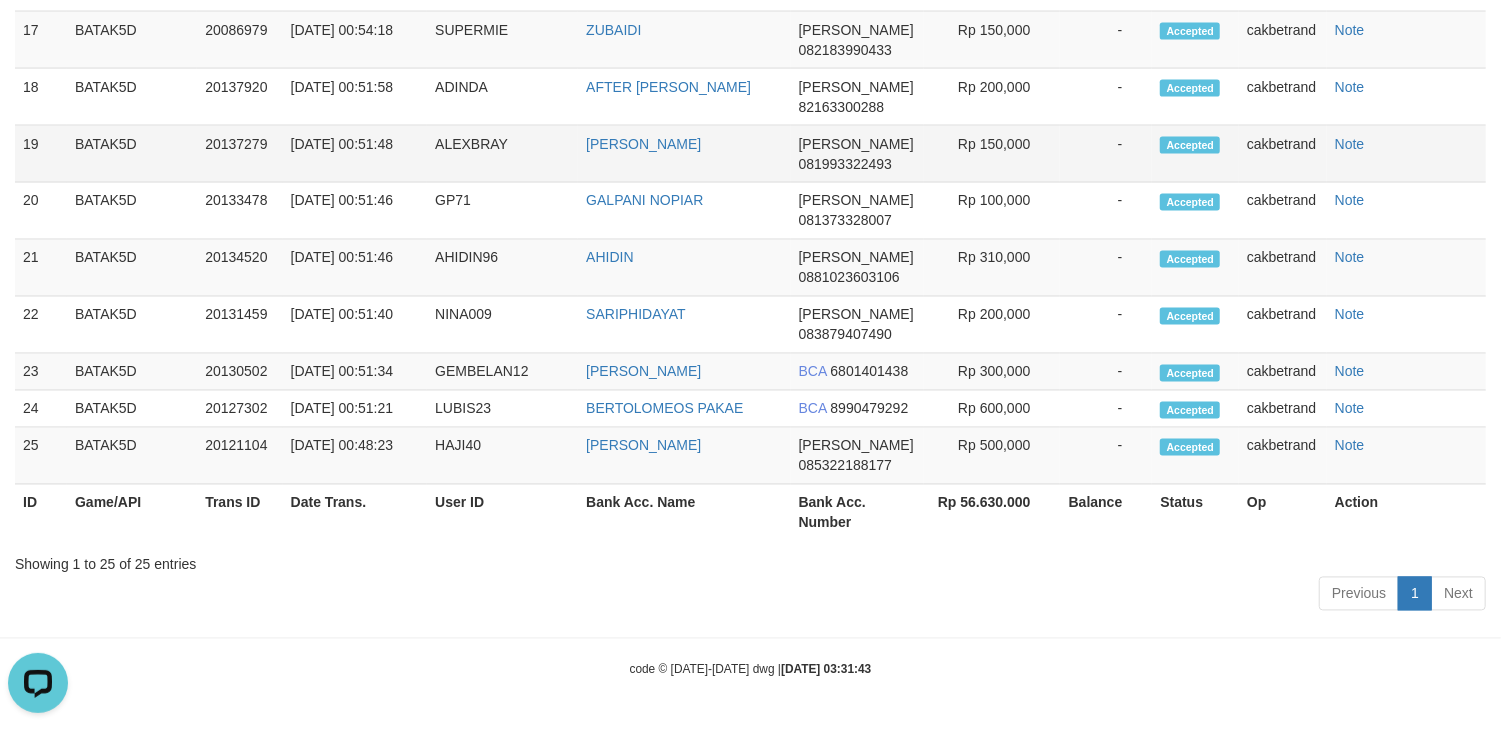 click on "ALEXA SUSANDRY" at bounding box center [684, 154] 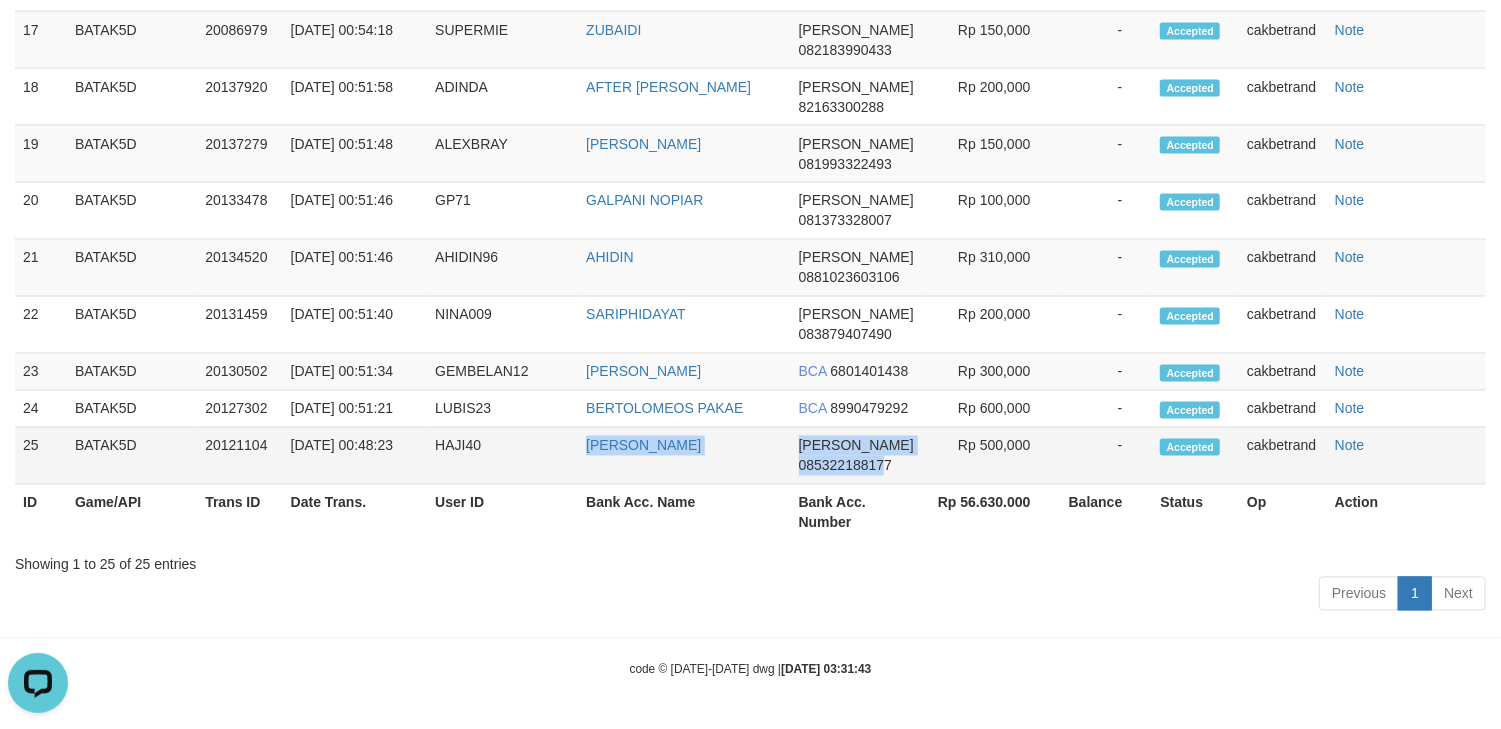copy on "SALIM
DANA
08532218817" 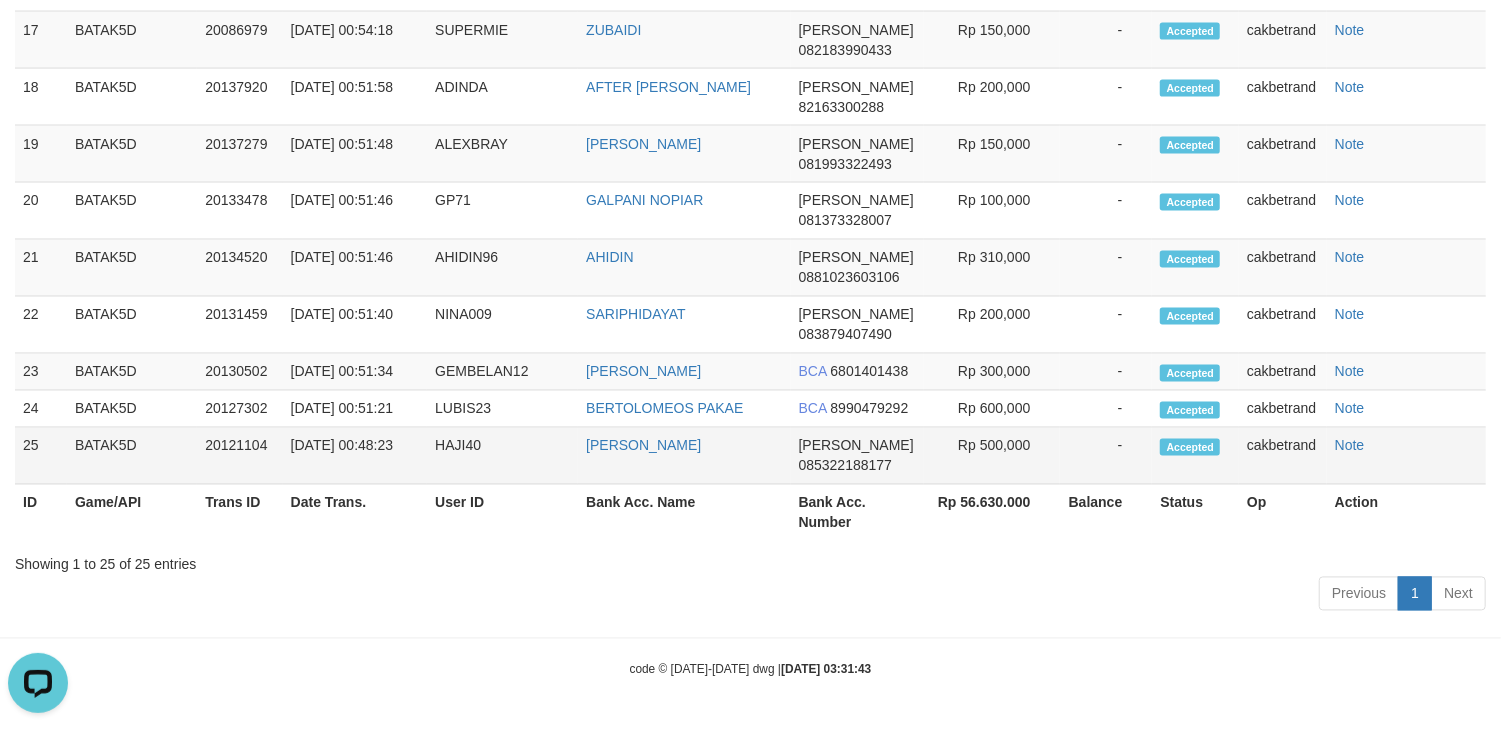 click on "HAJI40" at bounding box center [502, 456] 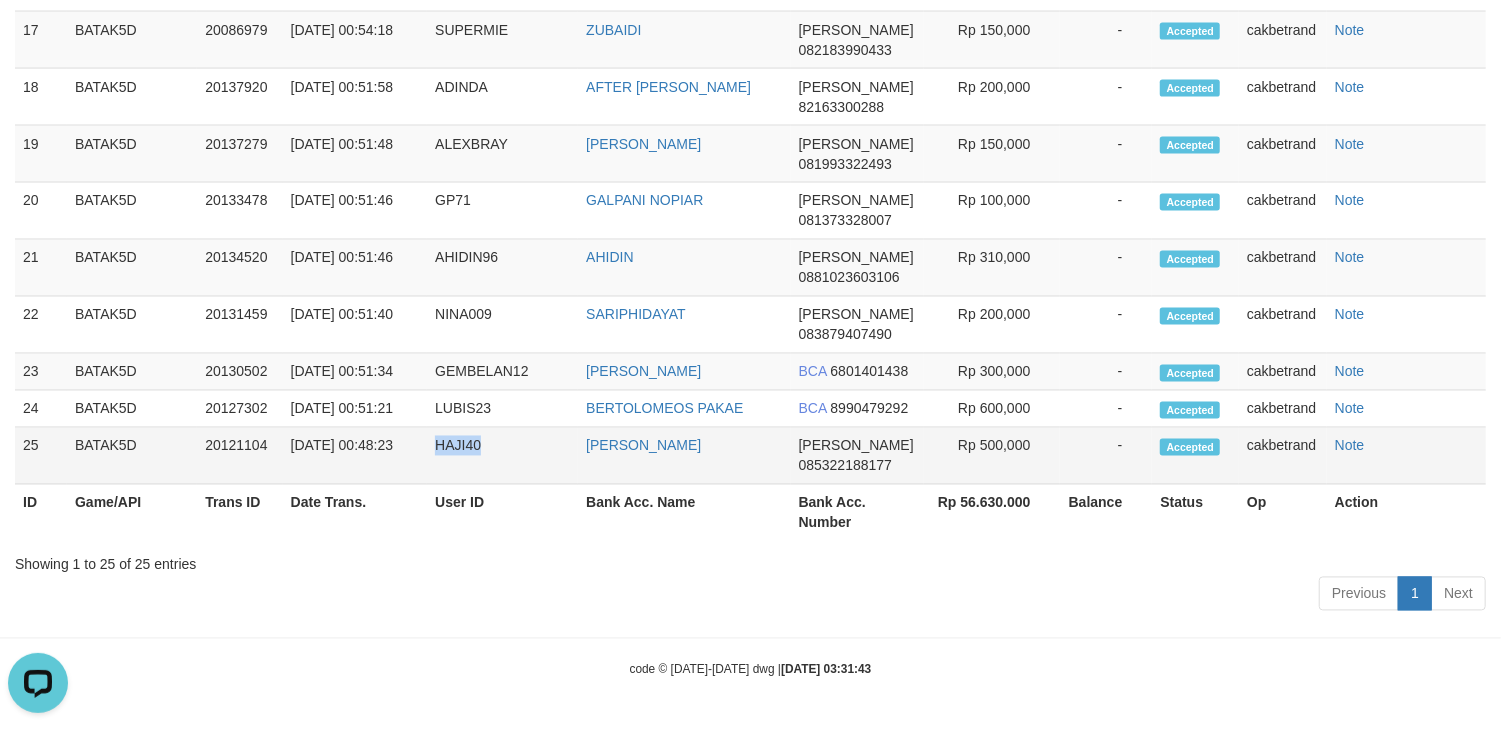 copy on "HAJI40" 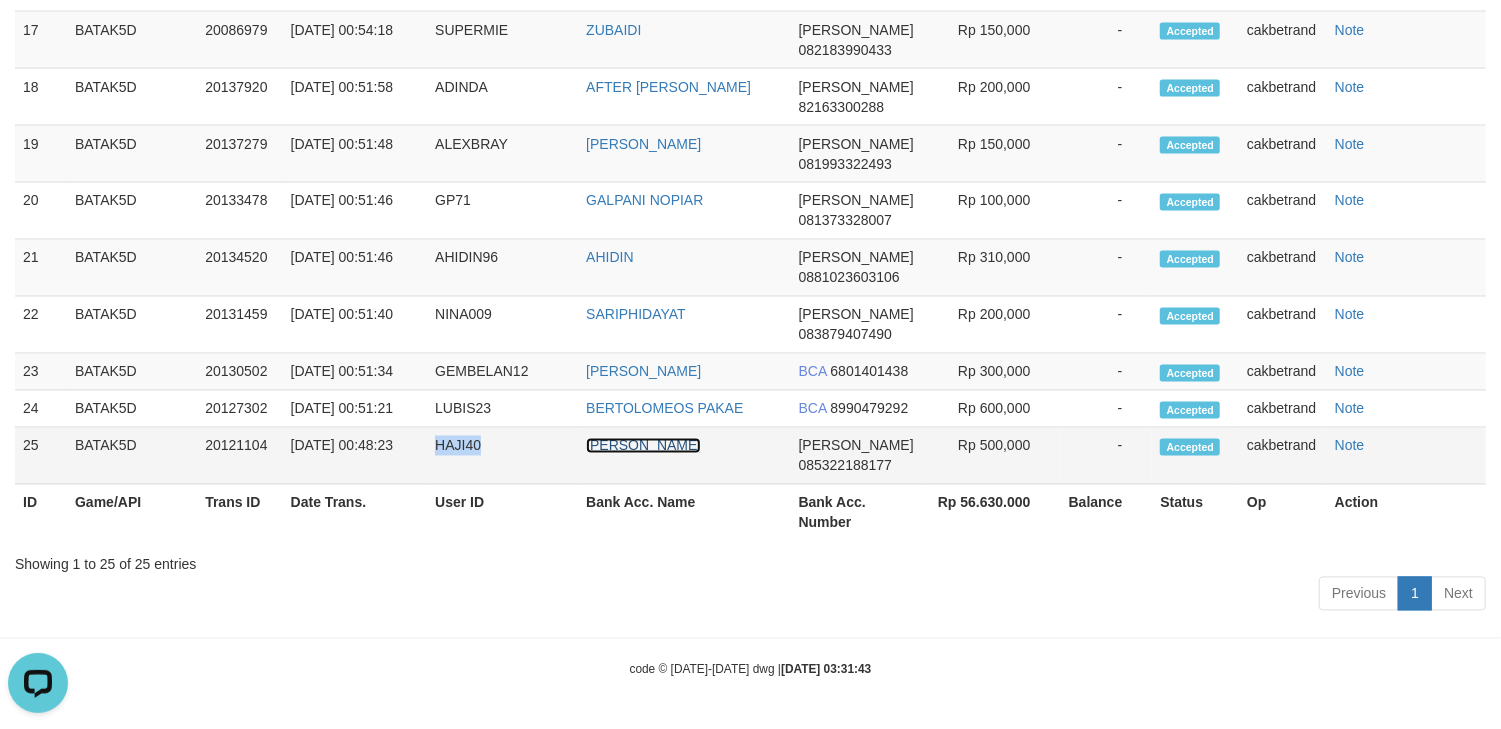 click on "[PERSON_NAME]" at bounding box center (643, 446) 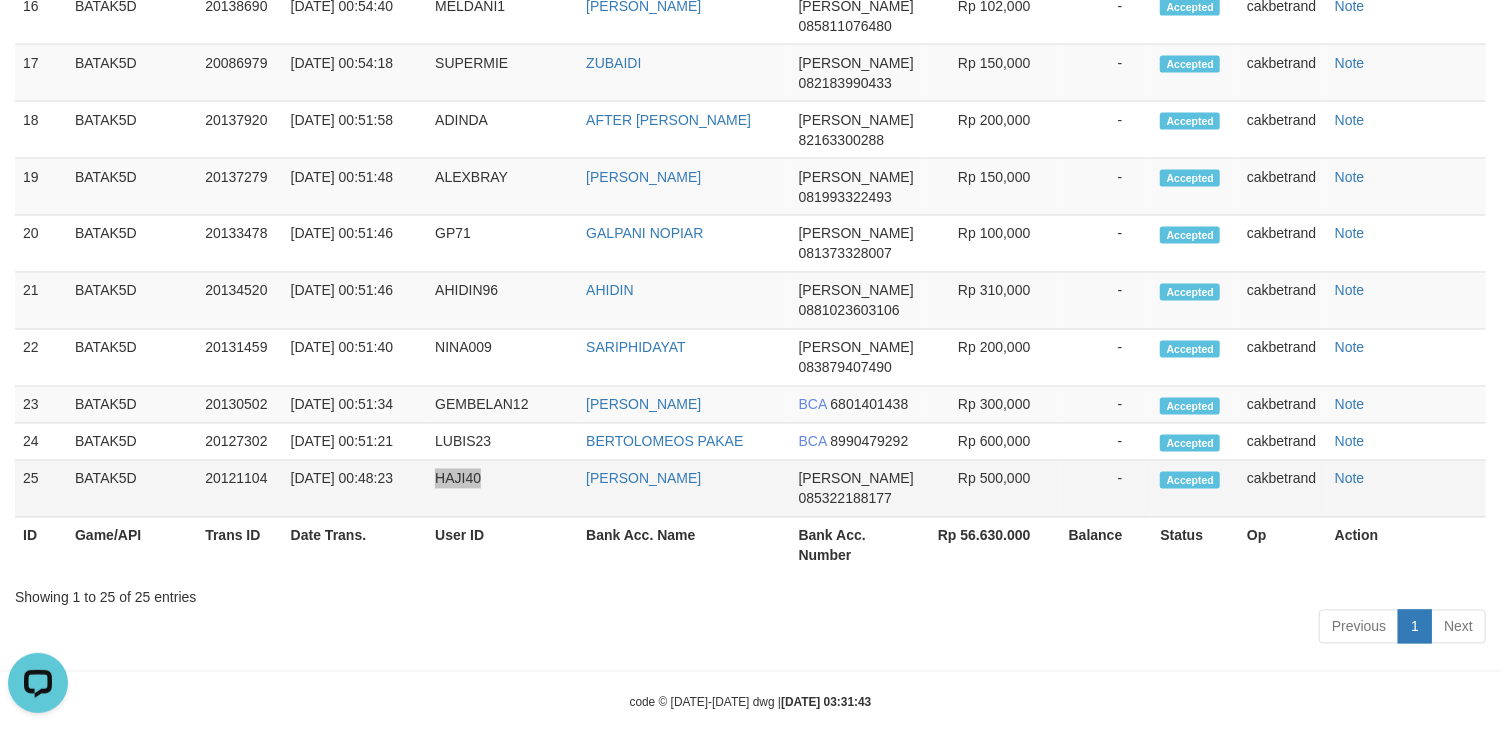 scroll, scrollTop: 2004, scrollLeft: 0, axis: vertical 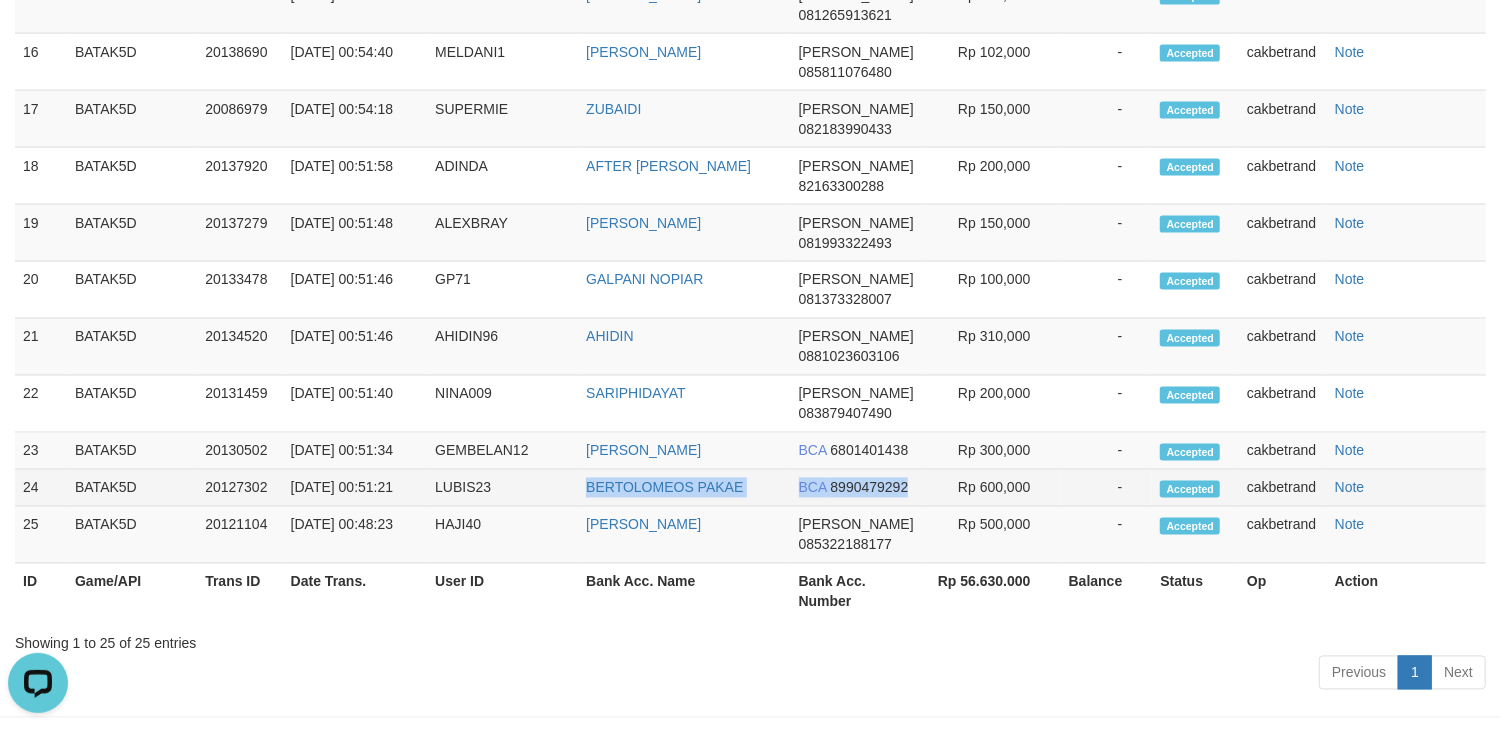 copy on "BERTOLOMEOS PAKAE
BCA
8990479292" 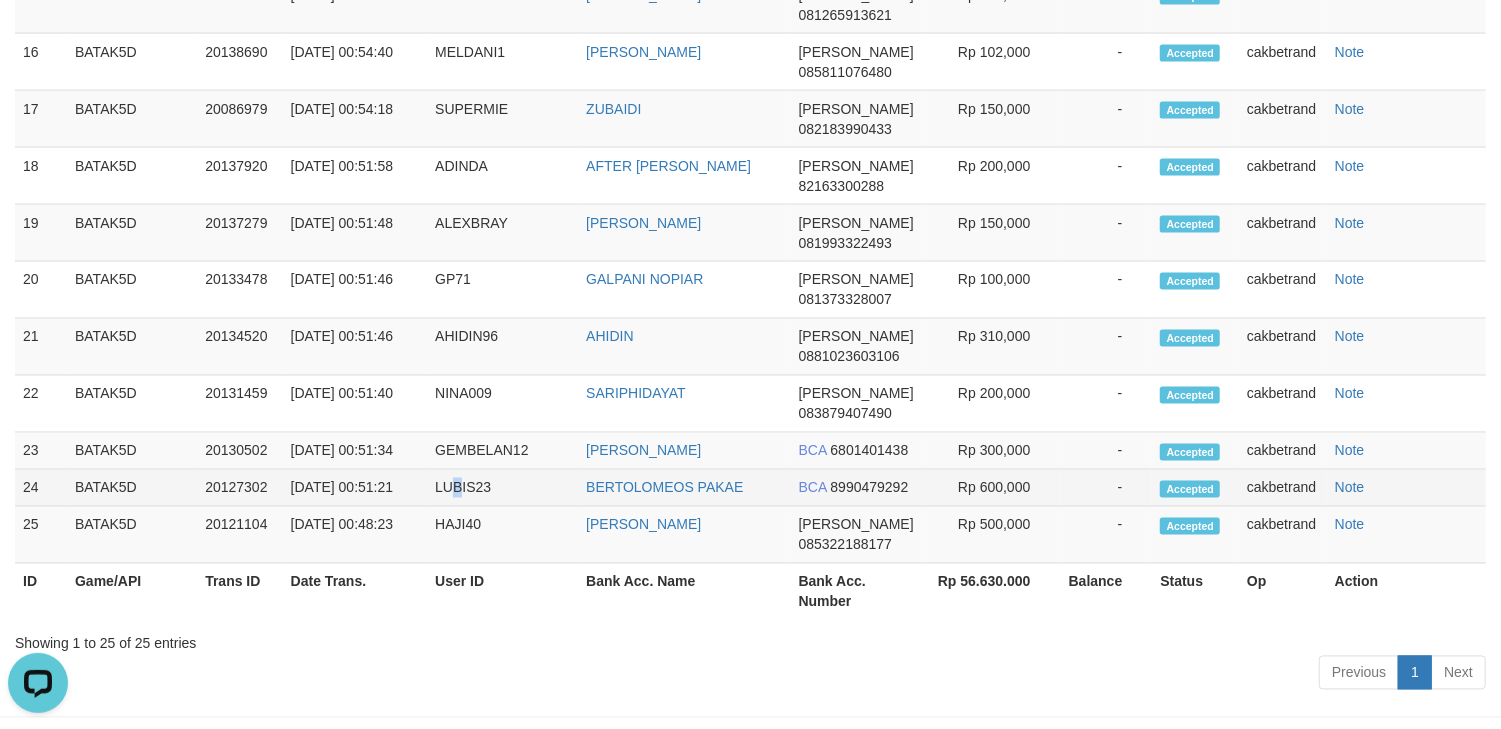 click on "LUBIS23" at bounding box center (502, 488) 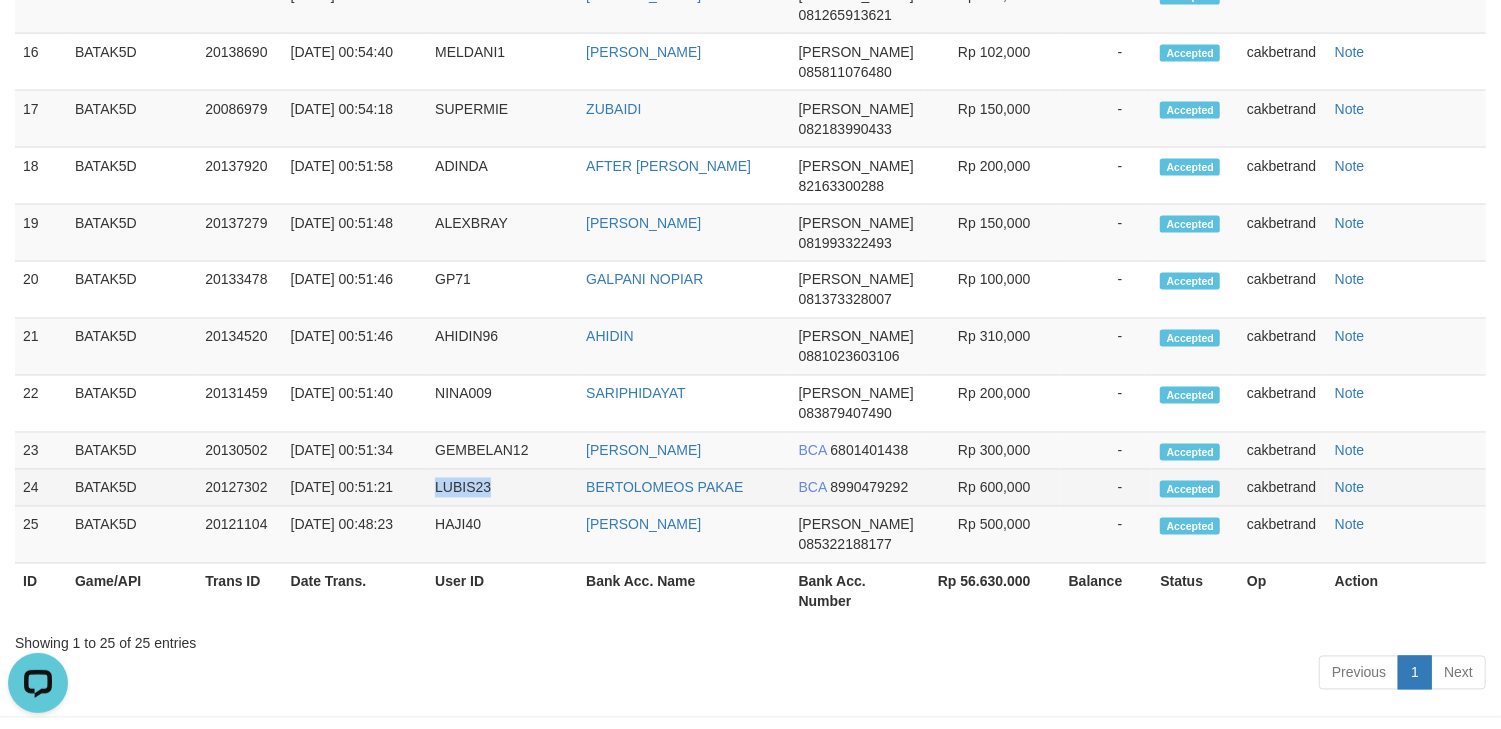 copy on "LUBIS23" 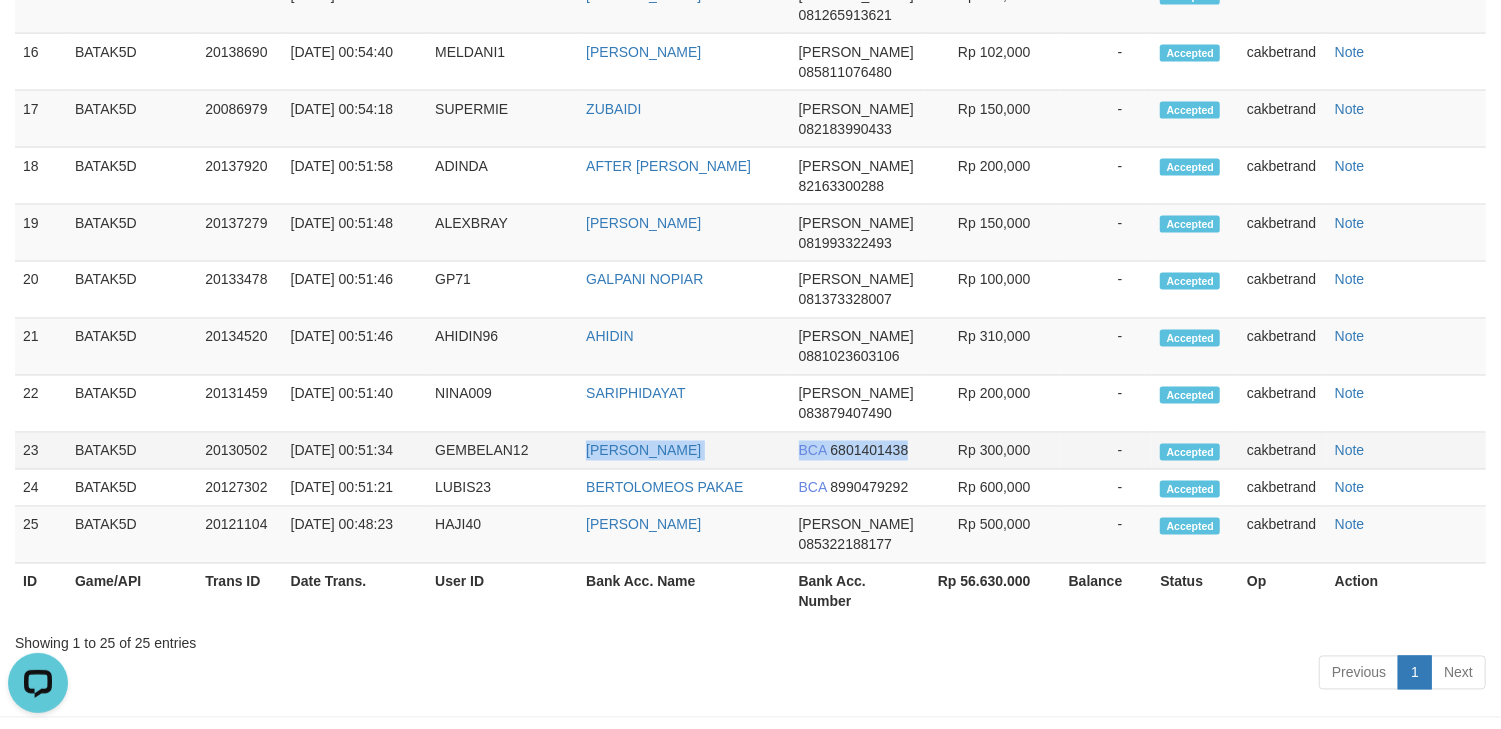copy on "GALIH RAFIQI
BCA
6801401438" 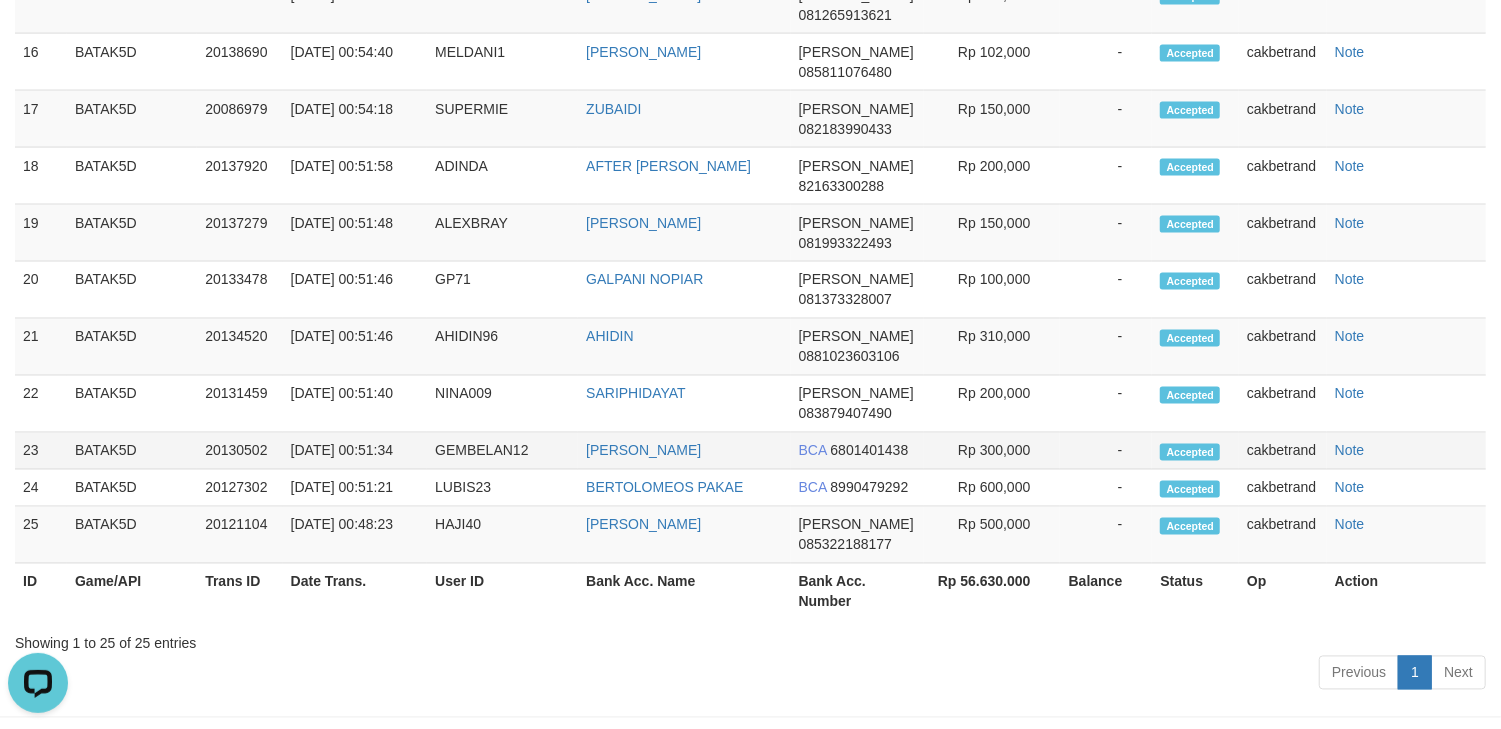 click on "GEMBELAN12" at bounding box center (502, 451) 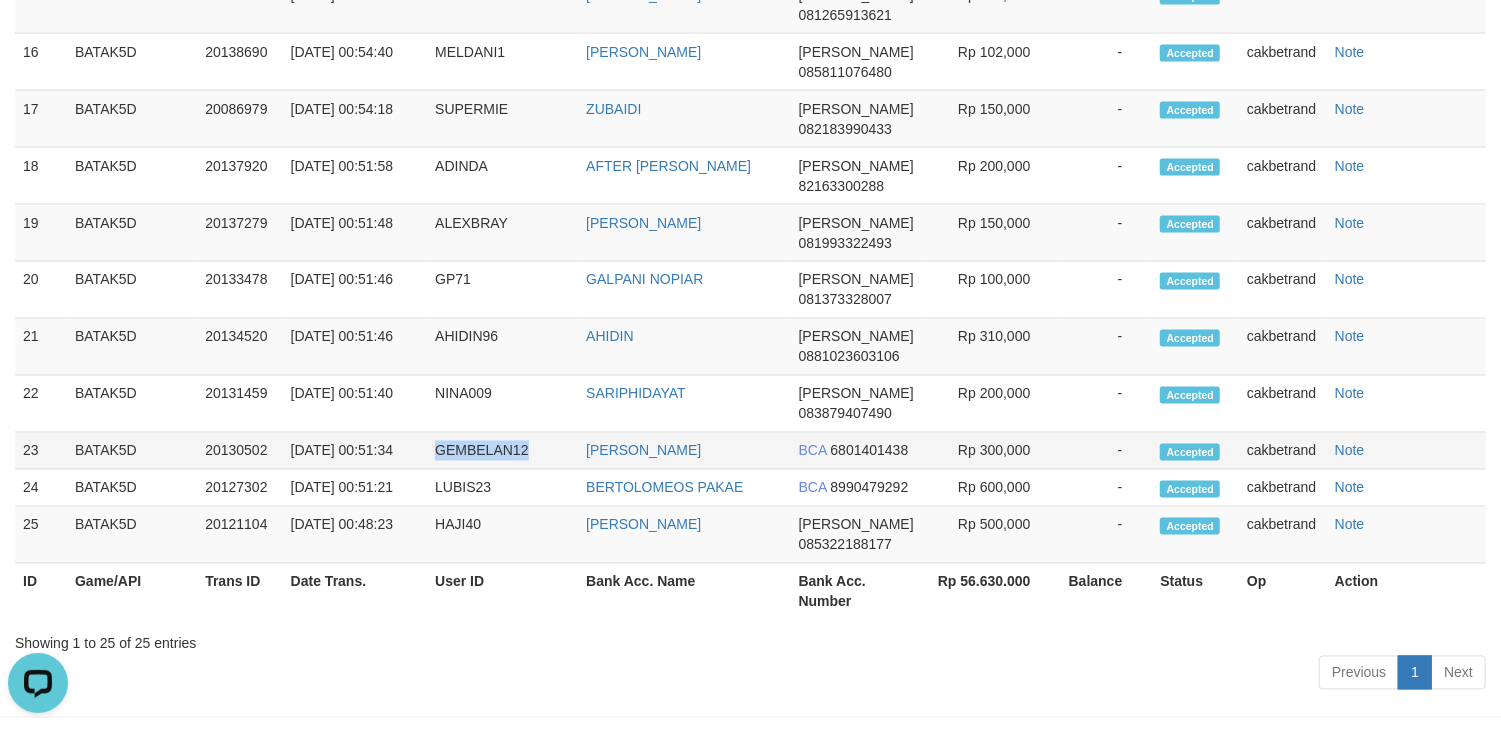 click on "GEMBELAN12" at bounding box center (502, 451) 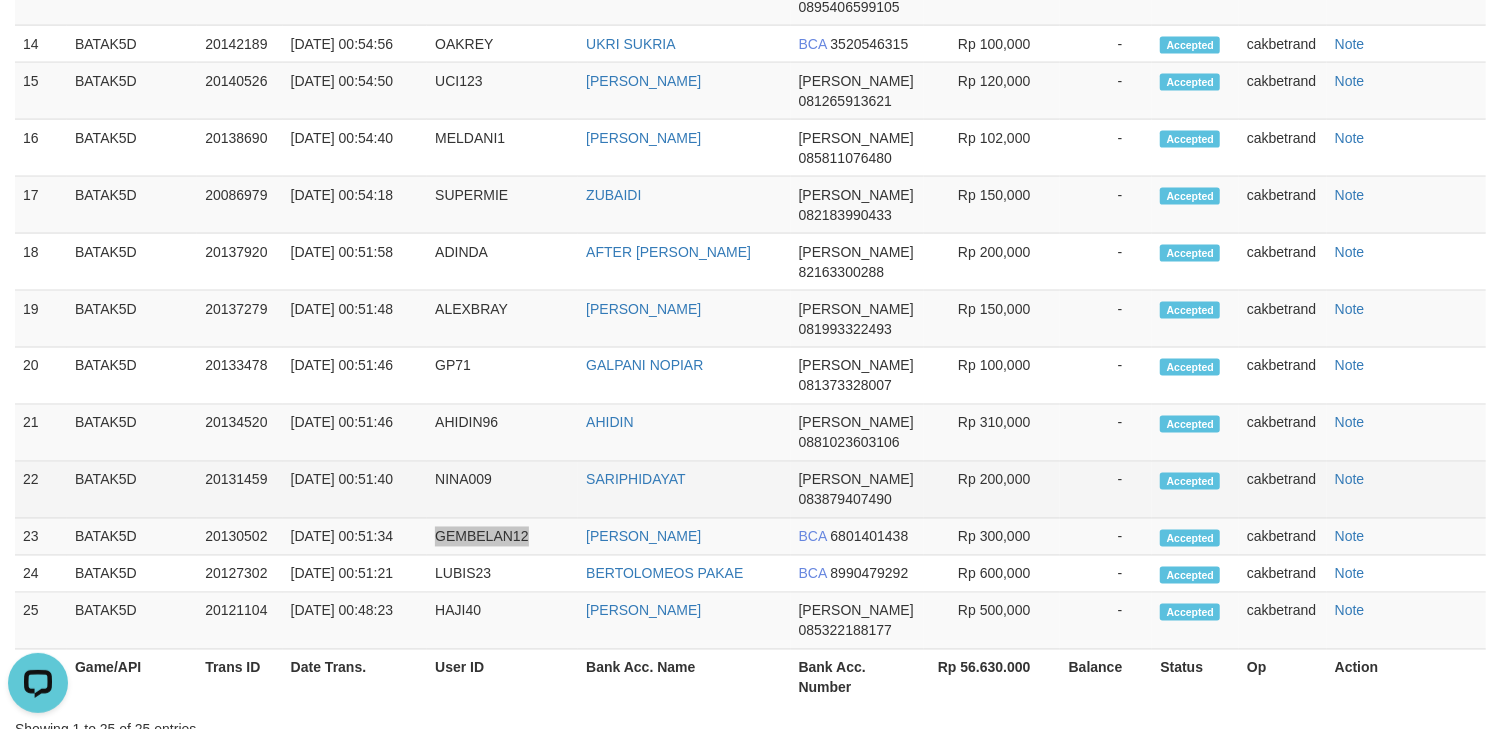 scroll, scrollTop: 1870, scrollLeft: 0, axis: vertical 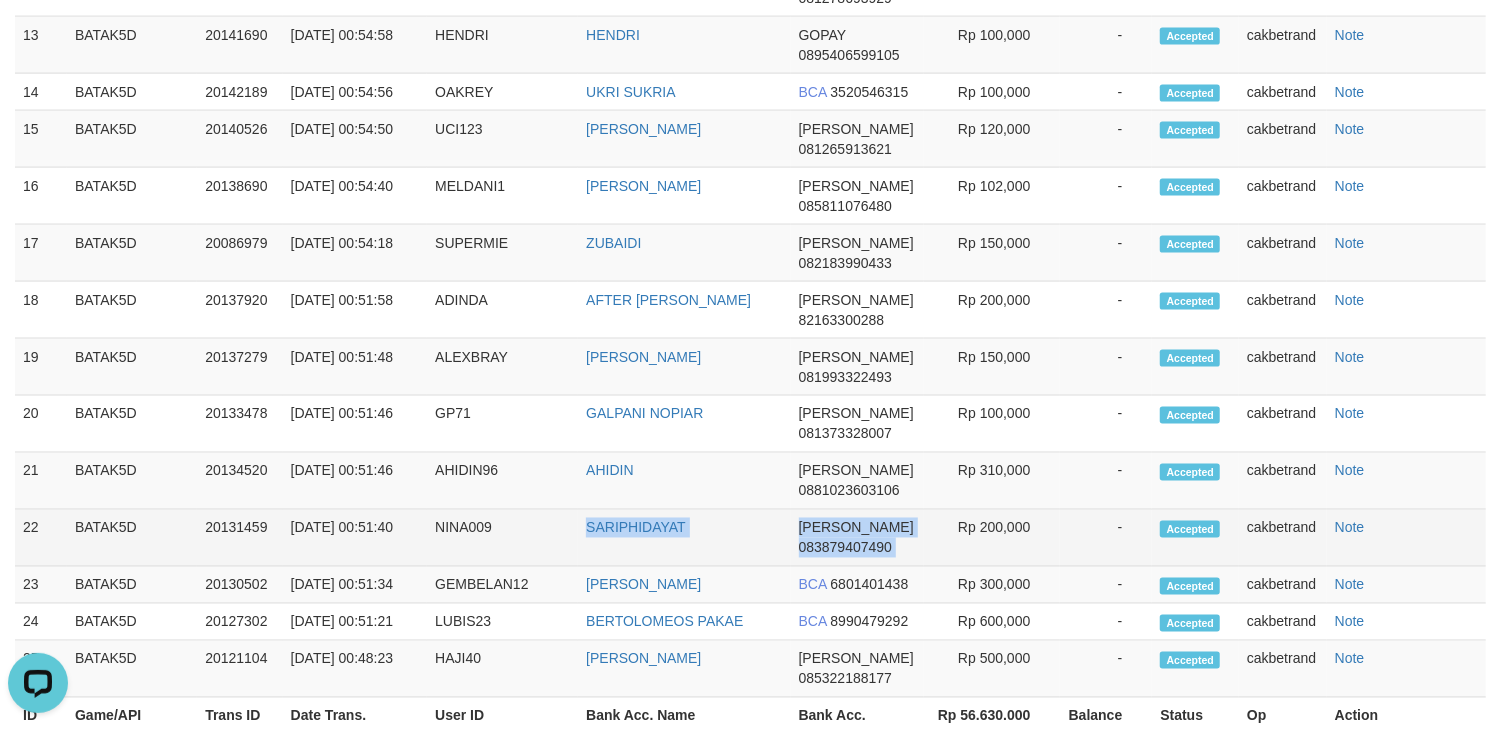 drag, startPoint x: 578, startPoint y: 578, endPoint x: 942, endPoint y: 609, distance: 365.31766 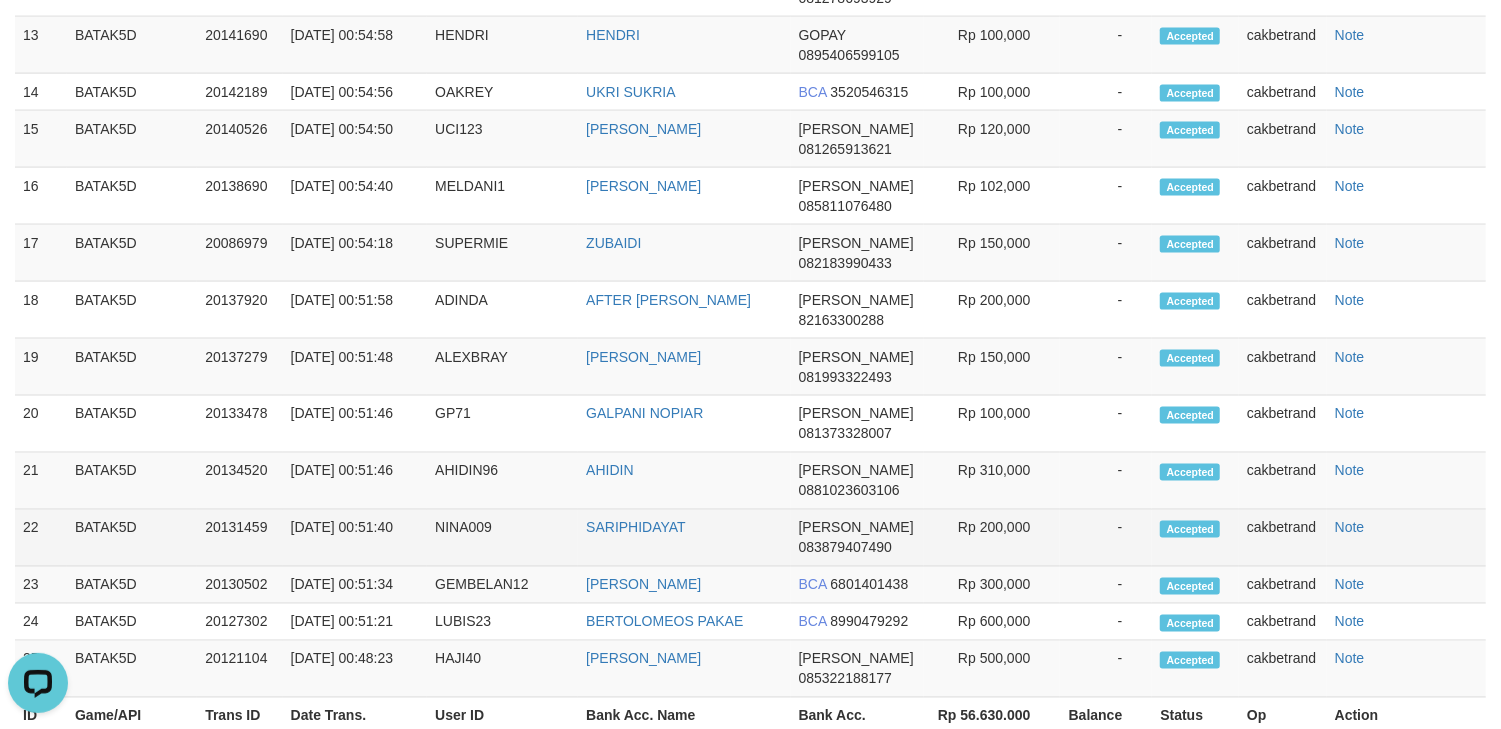click on "NINA009" at bounding box center (502, 538) 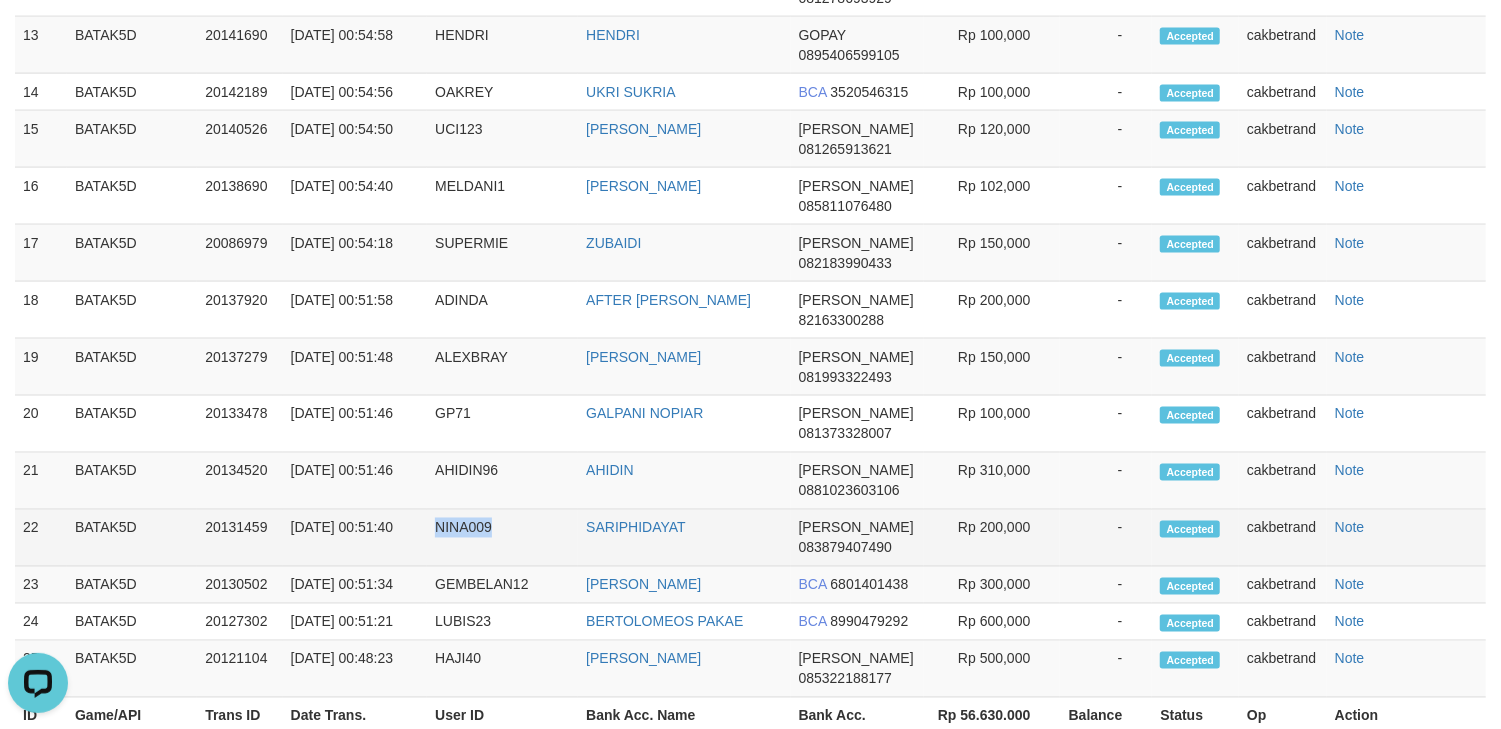 copy on "NINA009" 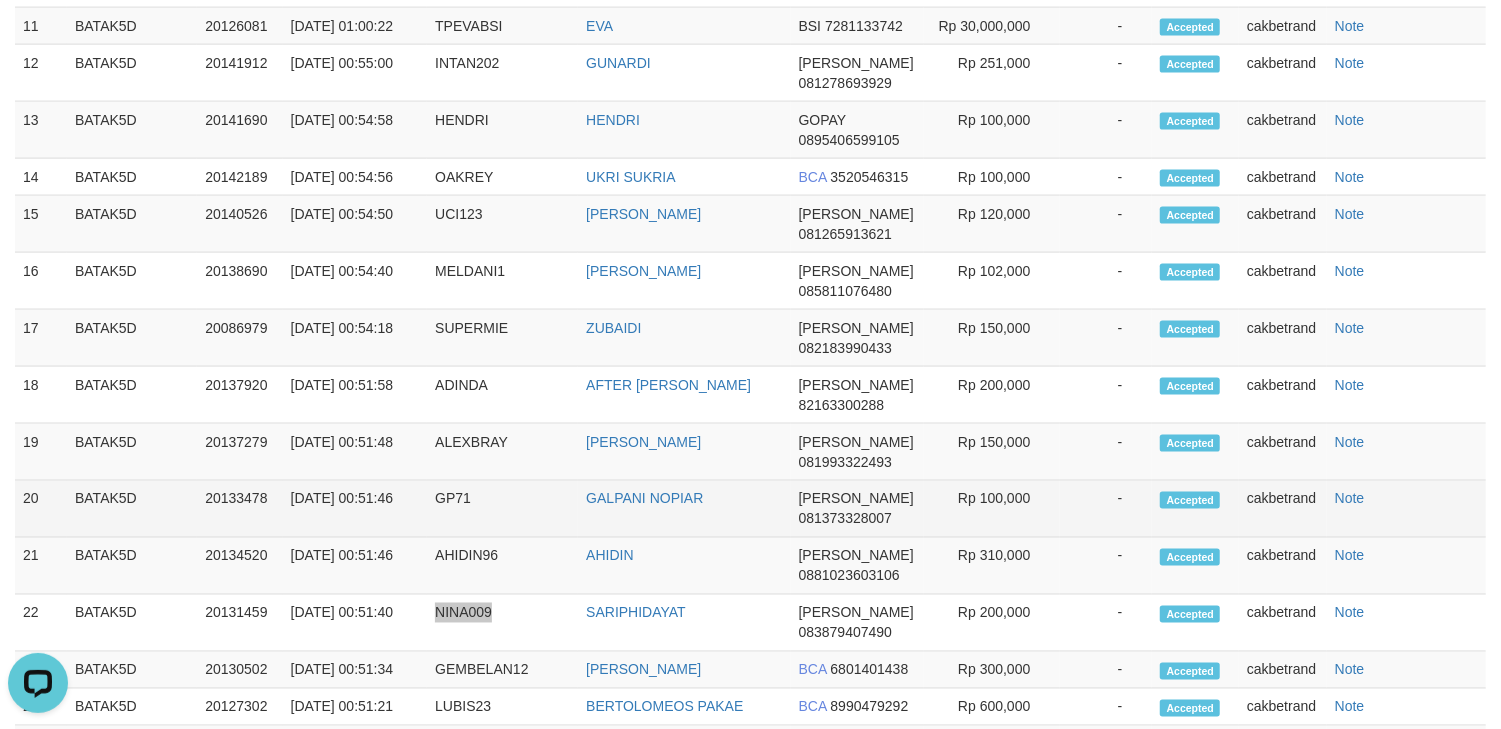 scroll, scrollTop: 1737, scrollLeft: 0, axis: vertical 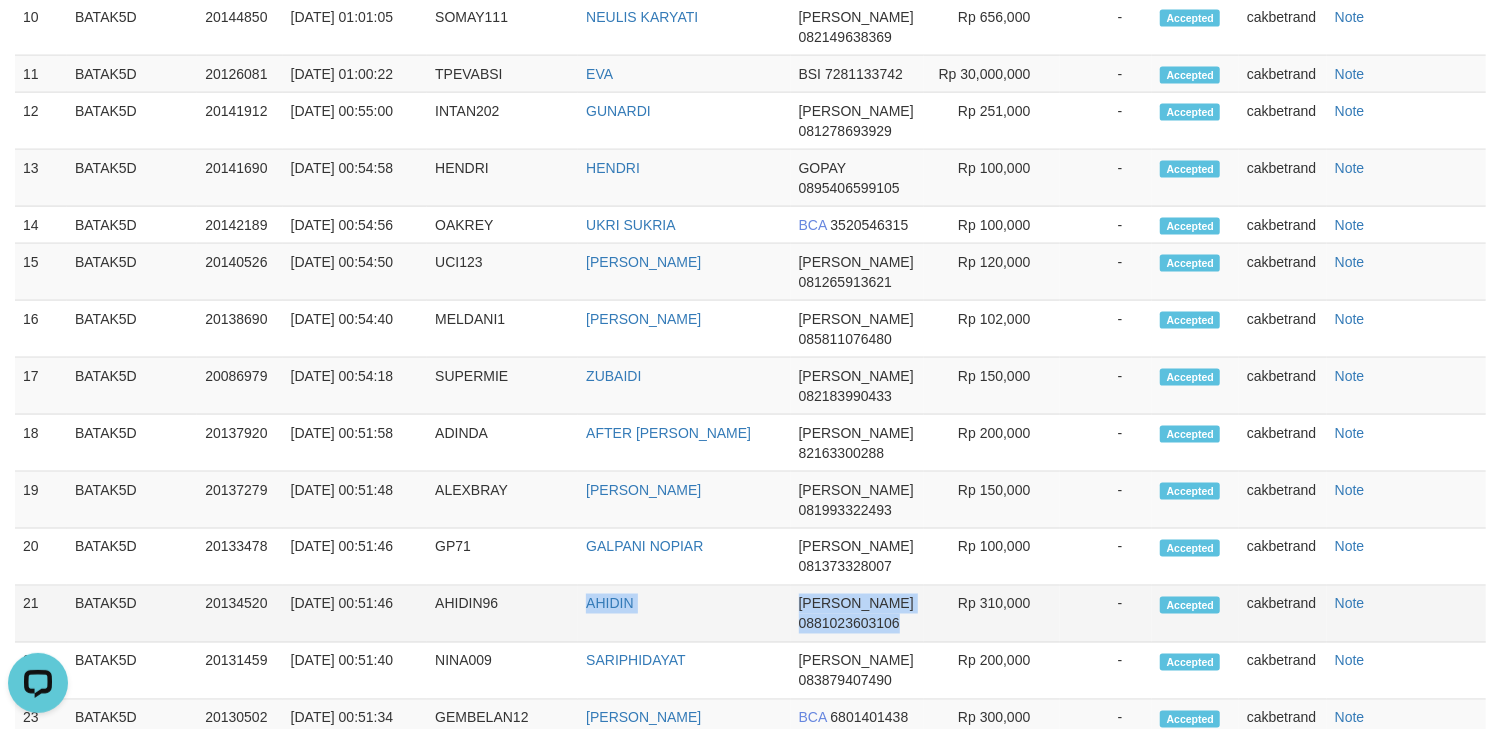 copy on "AHIDIN
DANA
0881023603106" 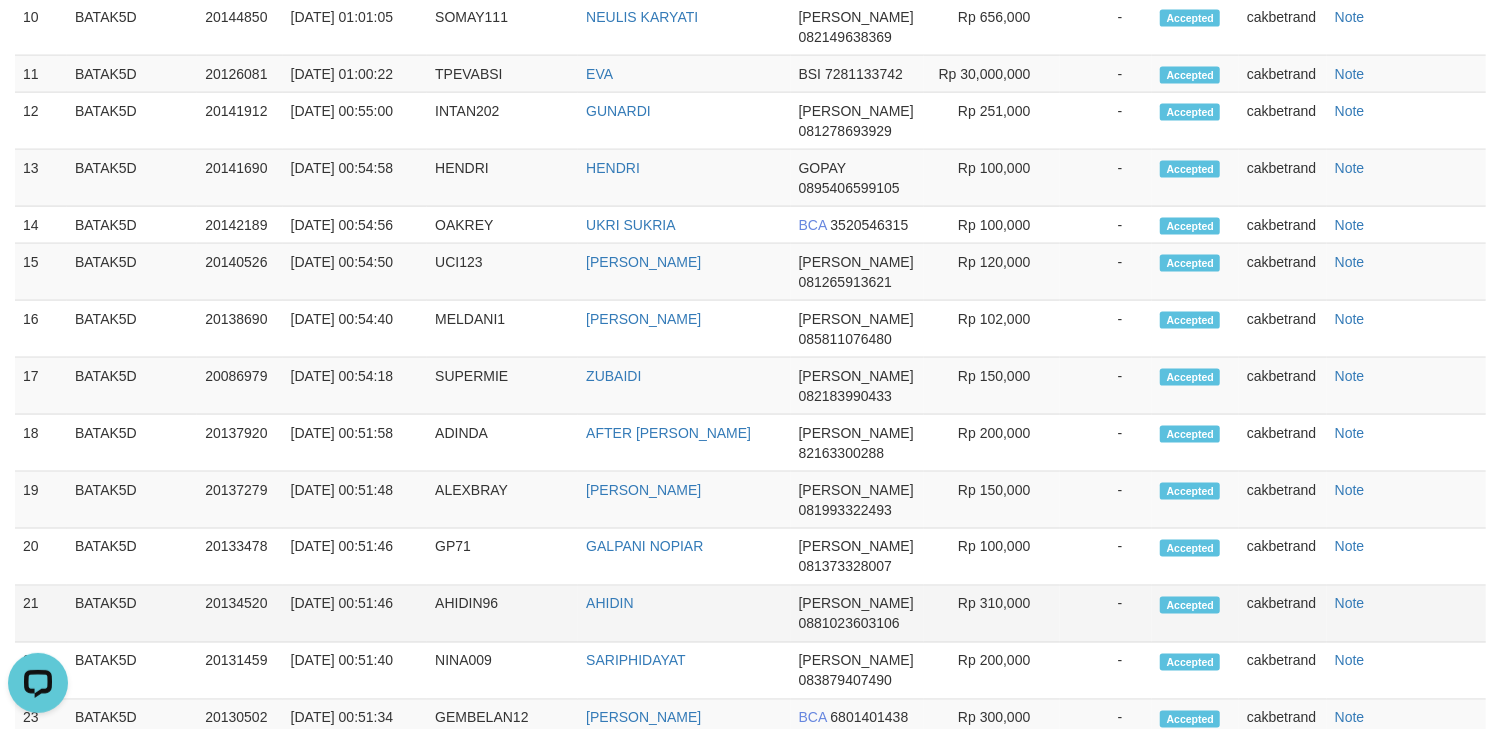 click on "AHIDIN96" at bounding box center (502, 614) 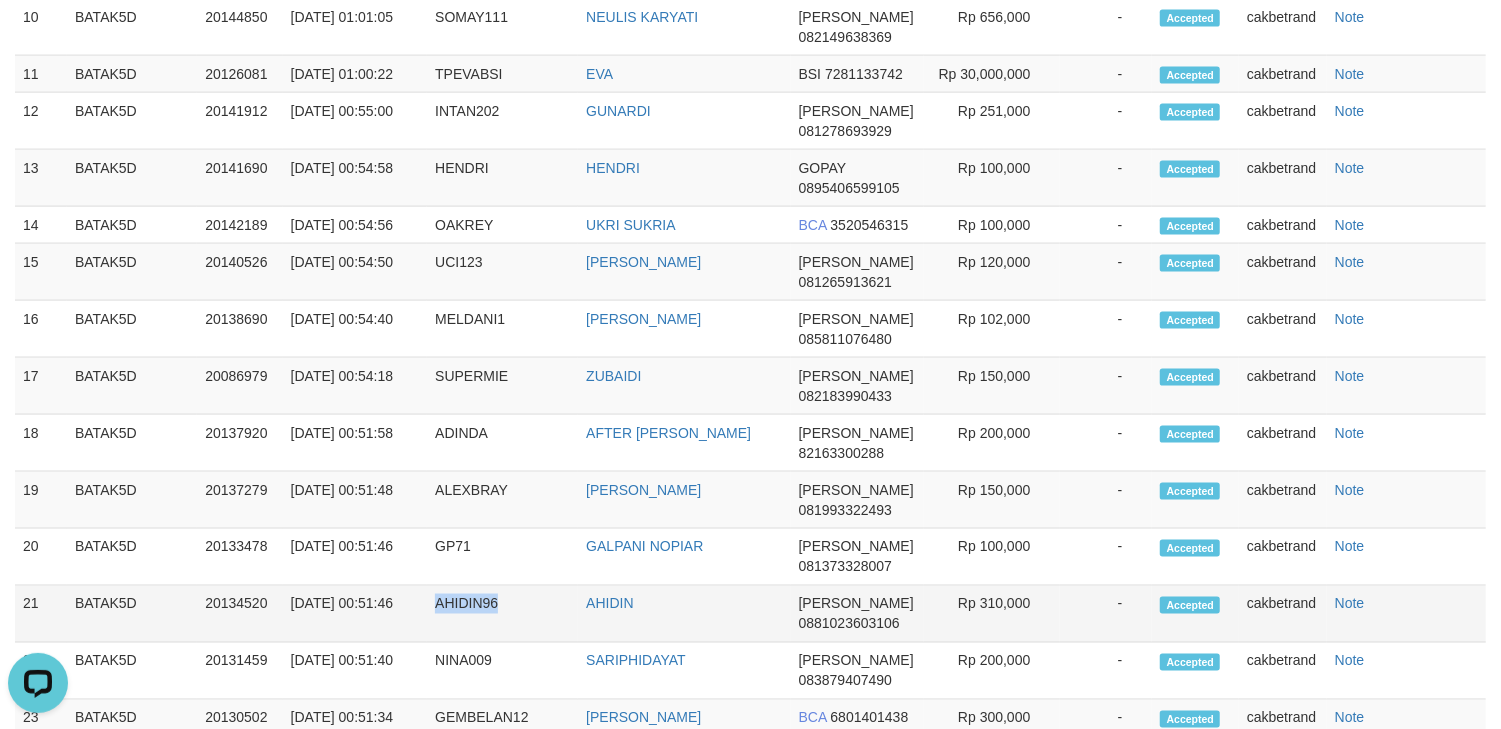 click on "AHIDIN96" at bounding box center (502, 614) 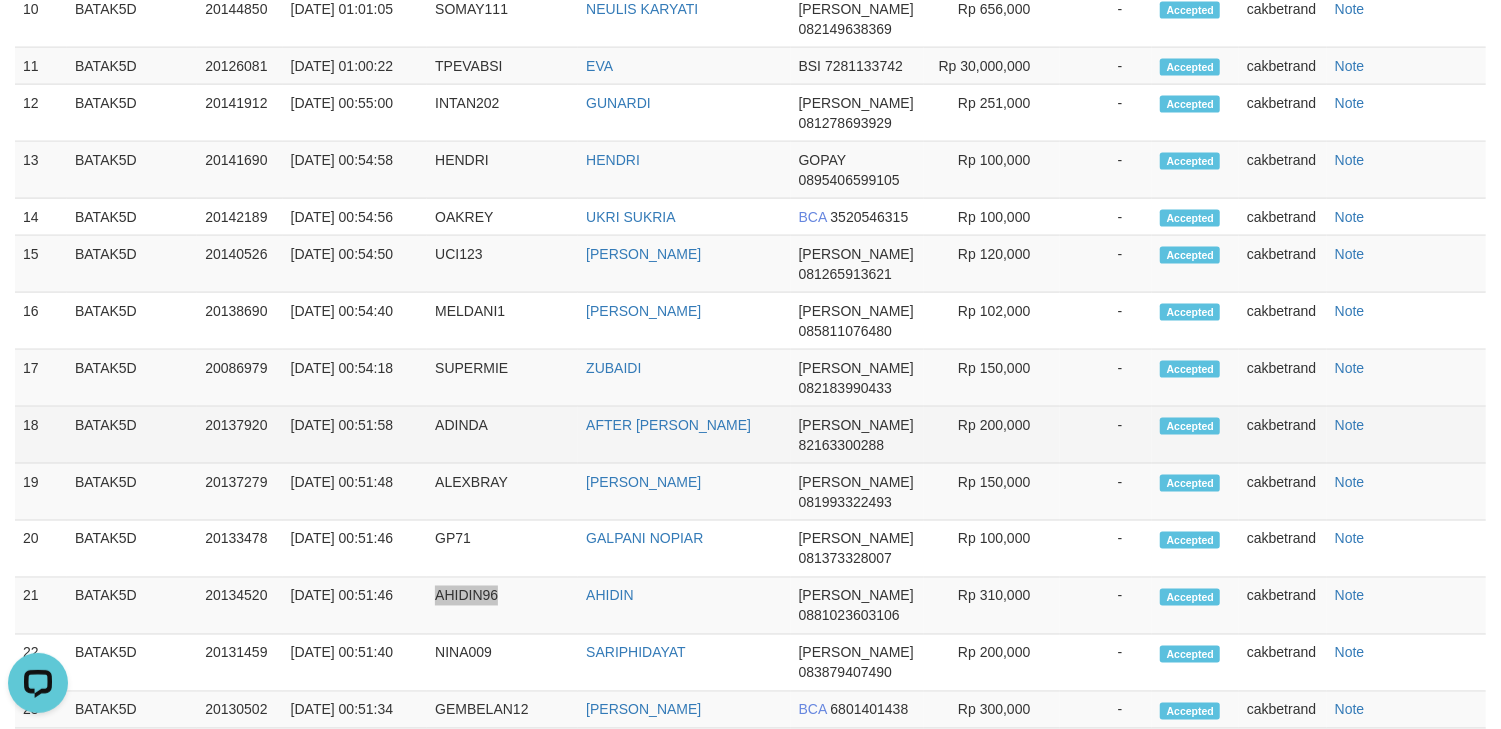 scroll, scrollTop: 1870, scrollLeft: 0, axis: vertical 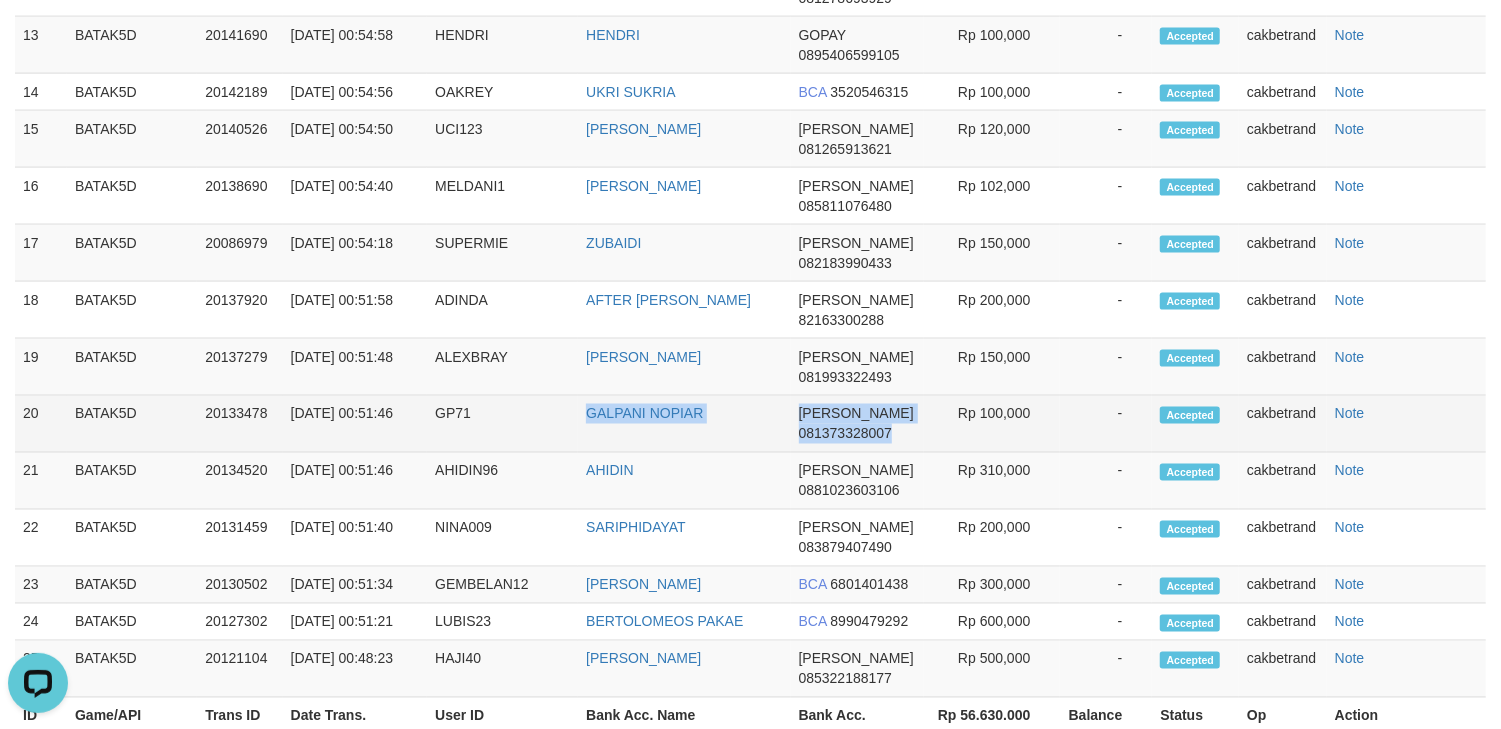 drag, startPoint x: 553, startPoint y: 465, endPoint x: 892, endPoint y: 489, distance: 339.8485 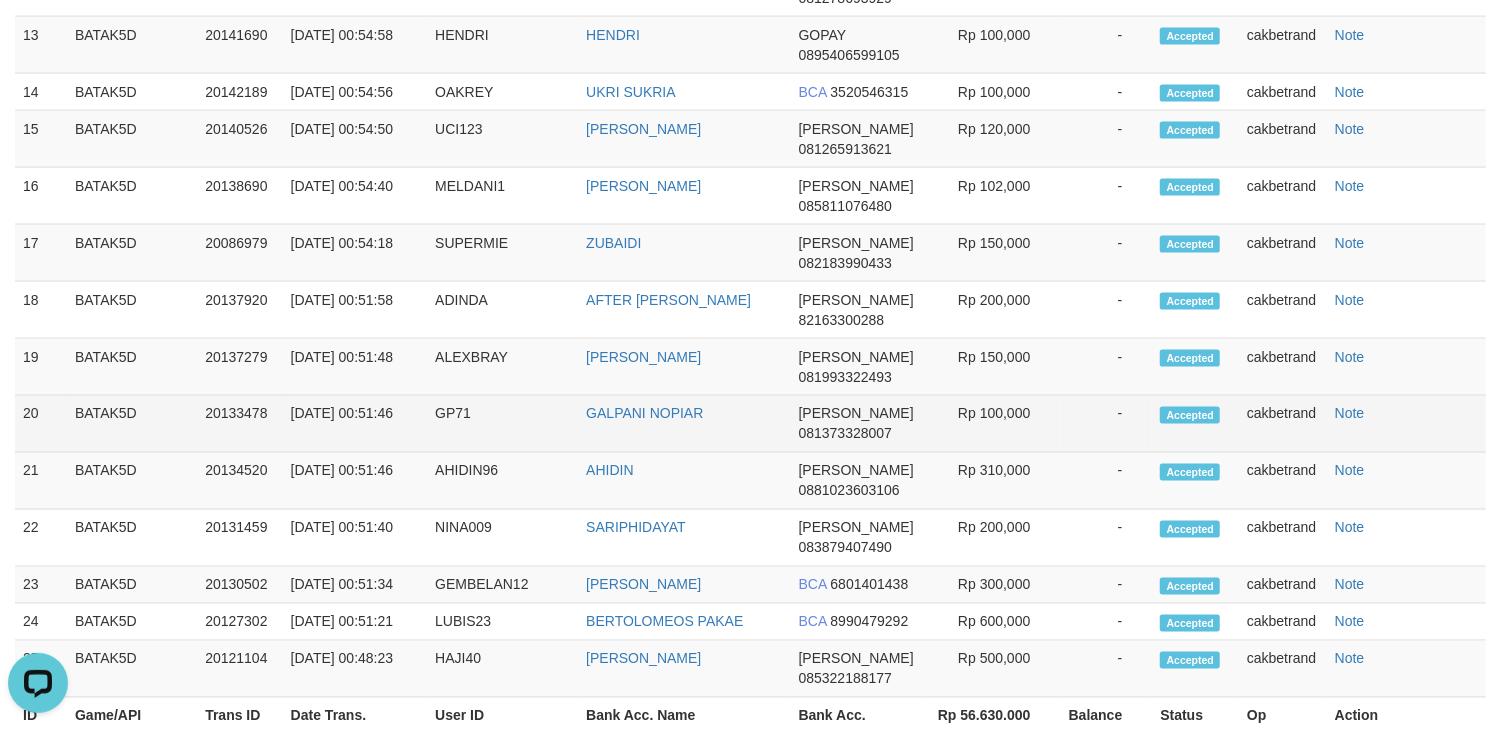 click on "GP71" at bounding box center [502, 424] 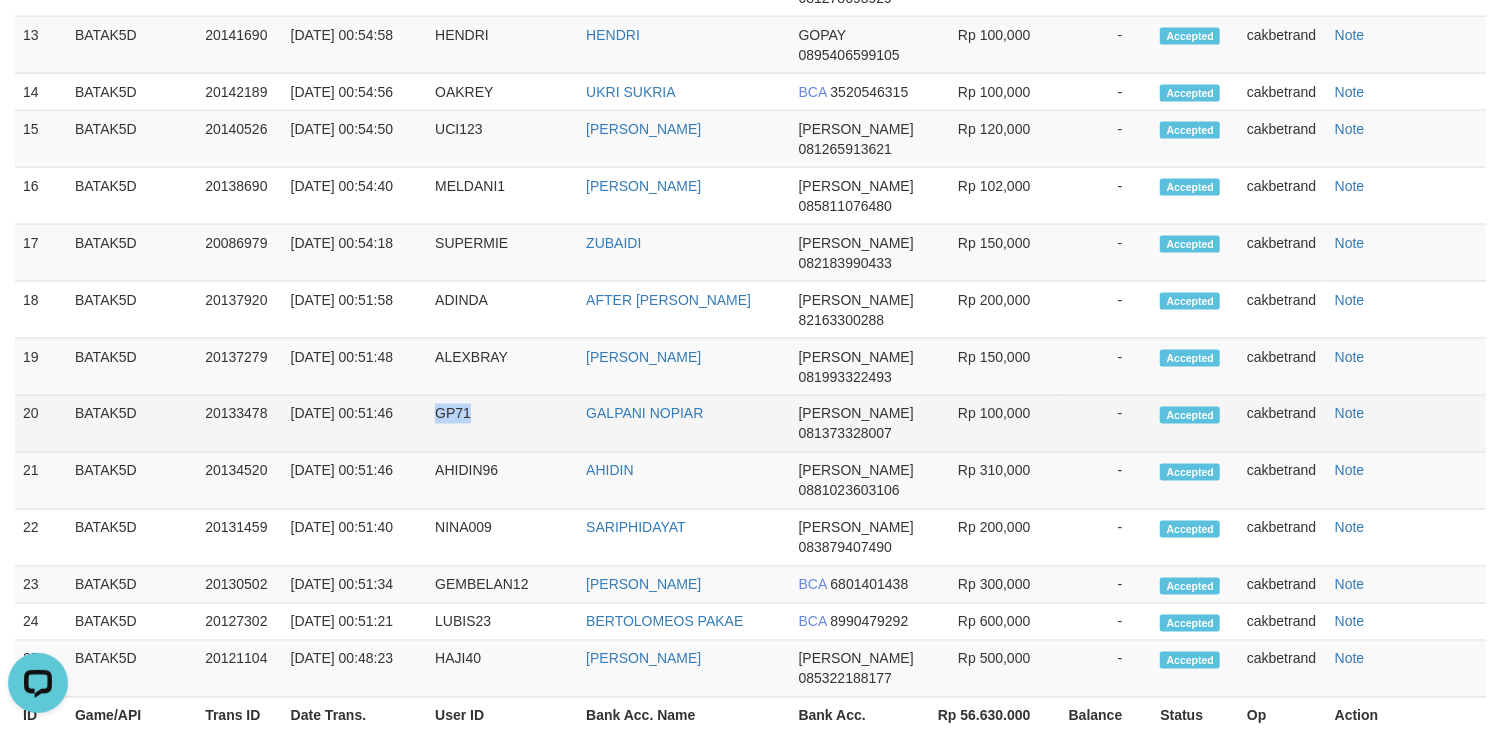 click on "GP71" at bounding box center (502, 424) 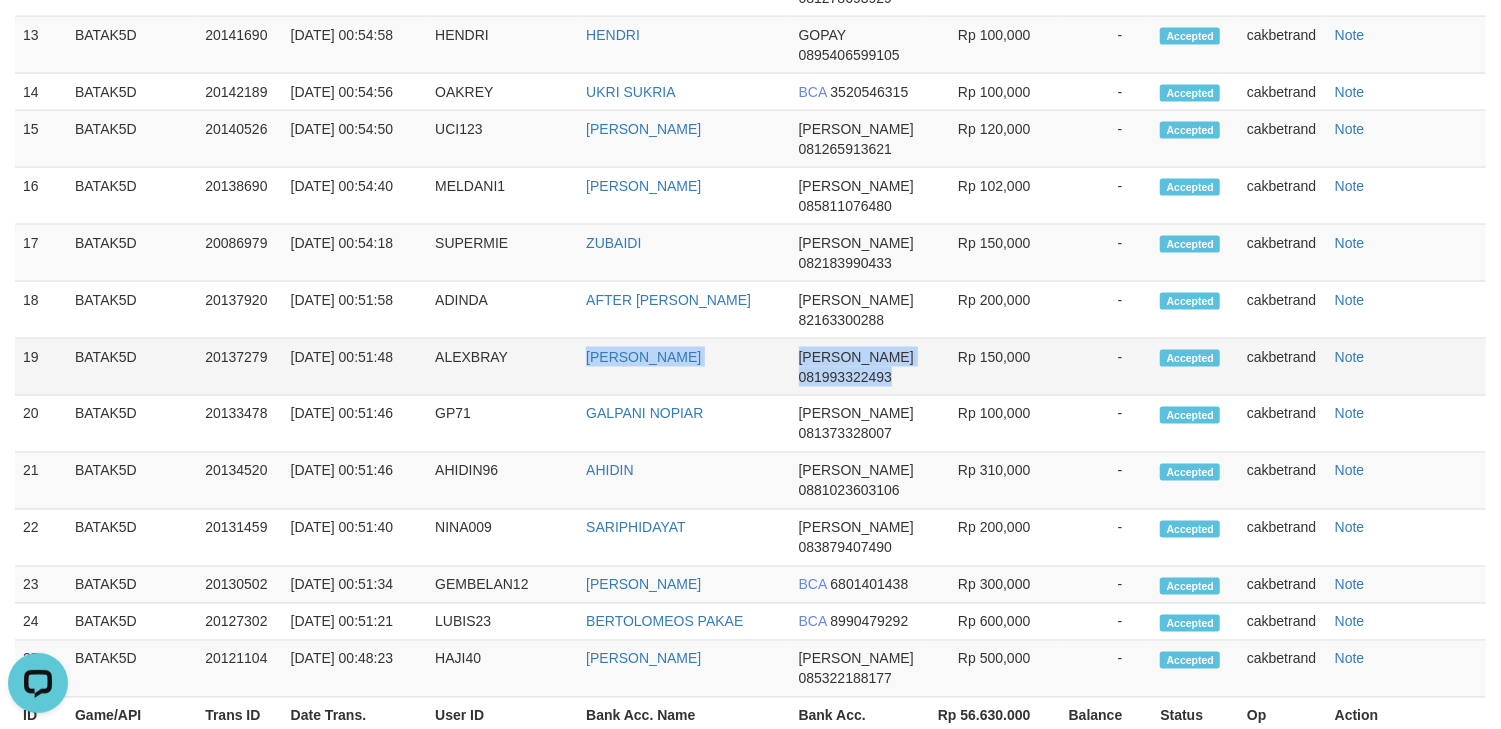 drag, startPoint x: 564, startPoint y: 412, endPoint x: 909, endPoint y: 420, distance: 345.09274 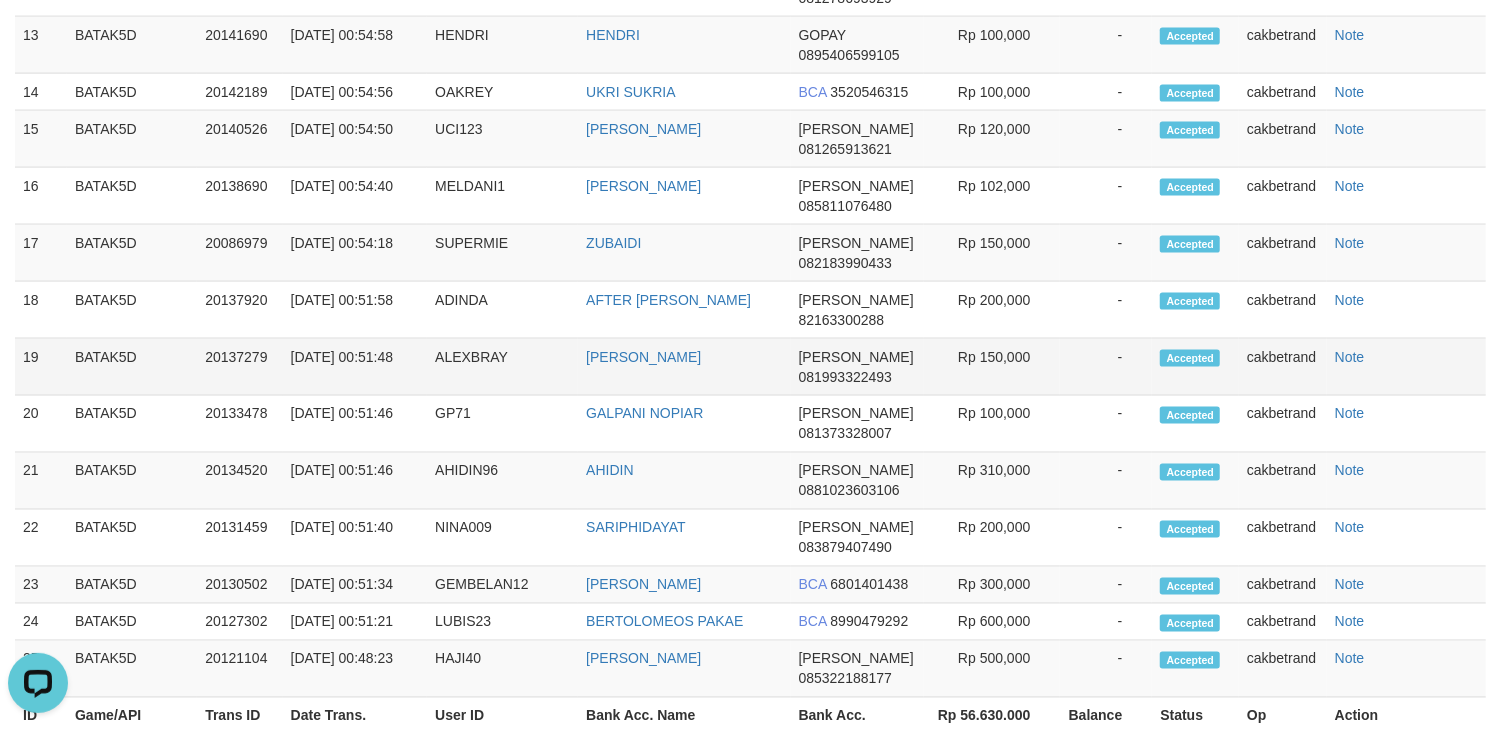 click on "ALEXBRAY" at bounding box center [502, 367] 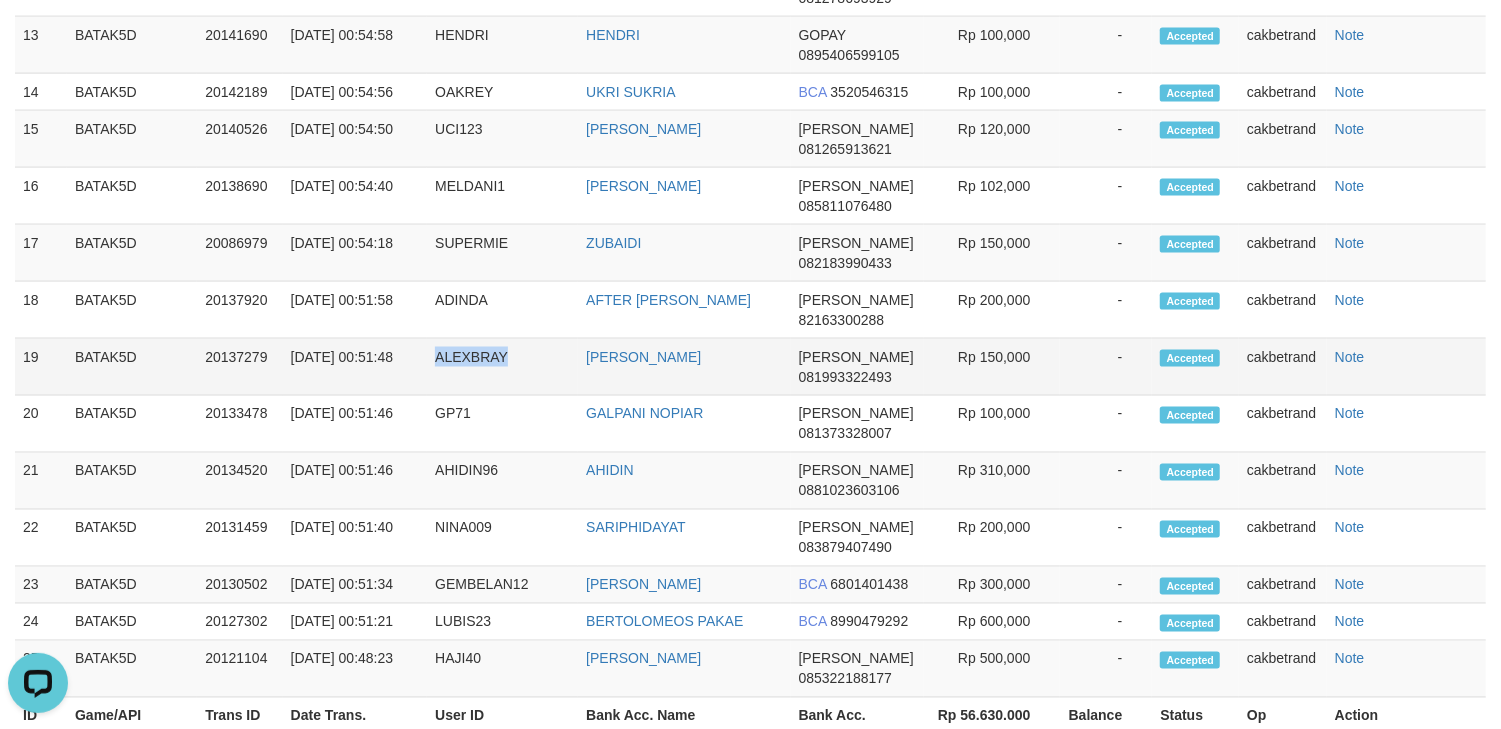 click on "ALEXBRAY" at bounding box center (502, 367) 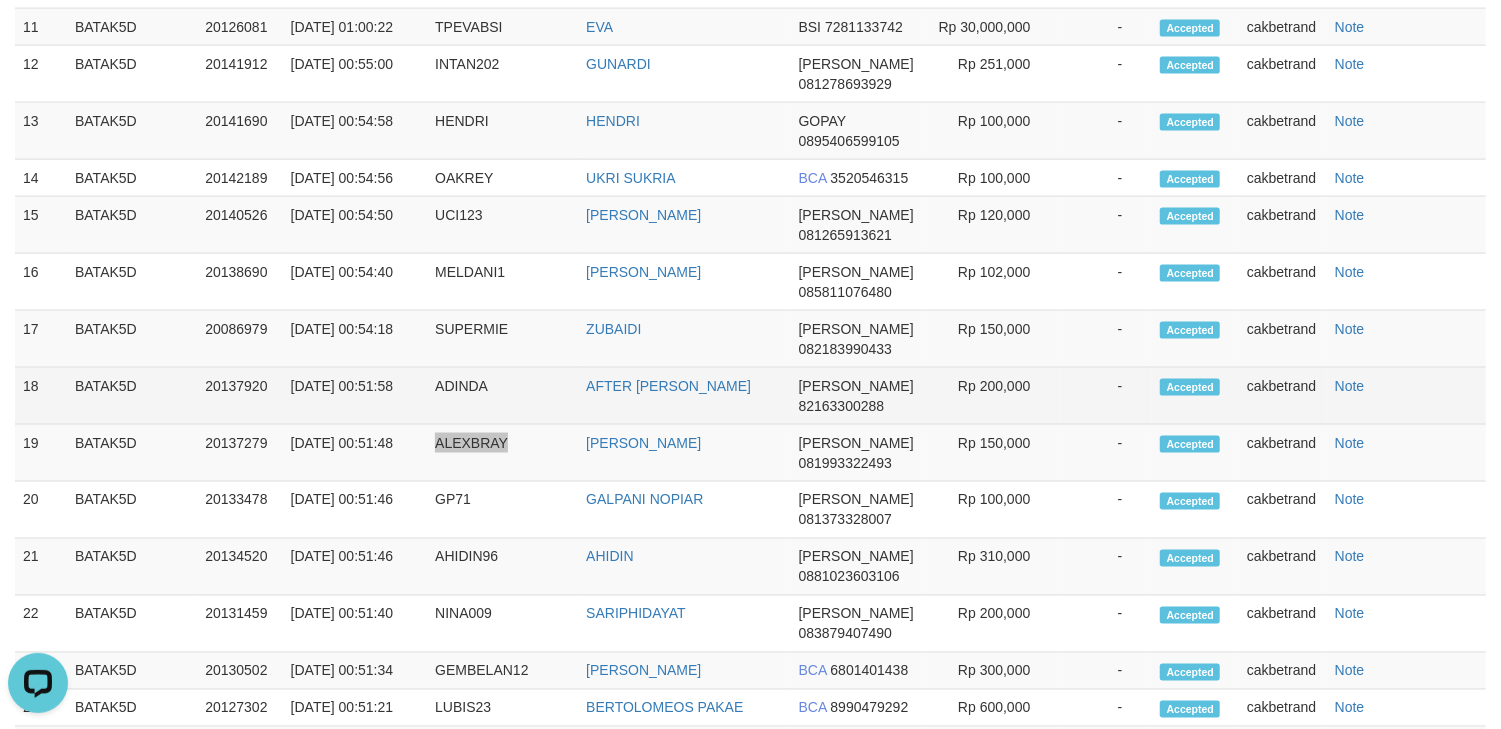 scroll, scrollTop: 1737, scrollLeft: 0, axis: vertical 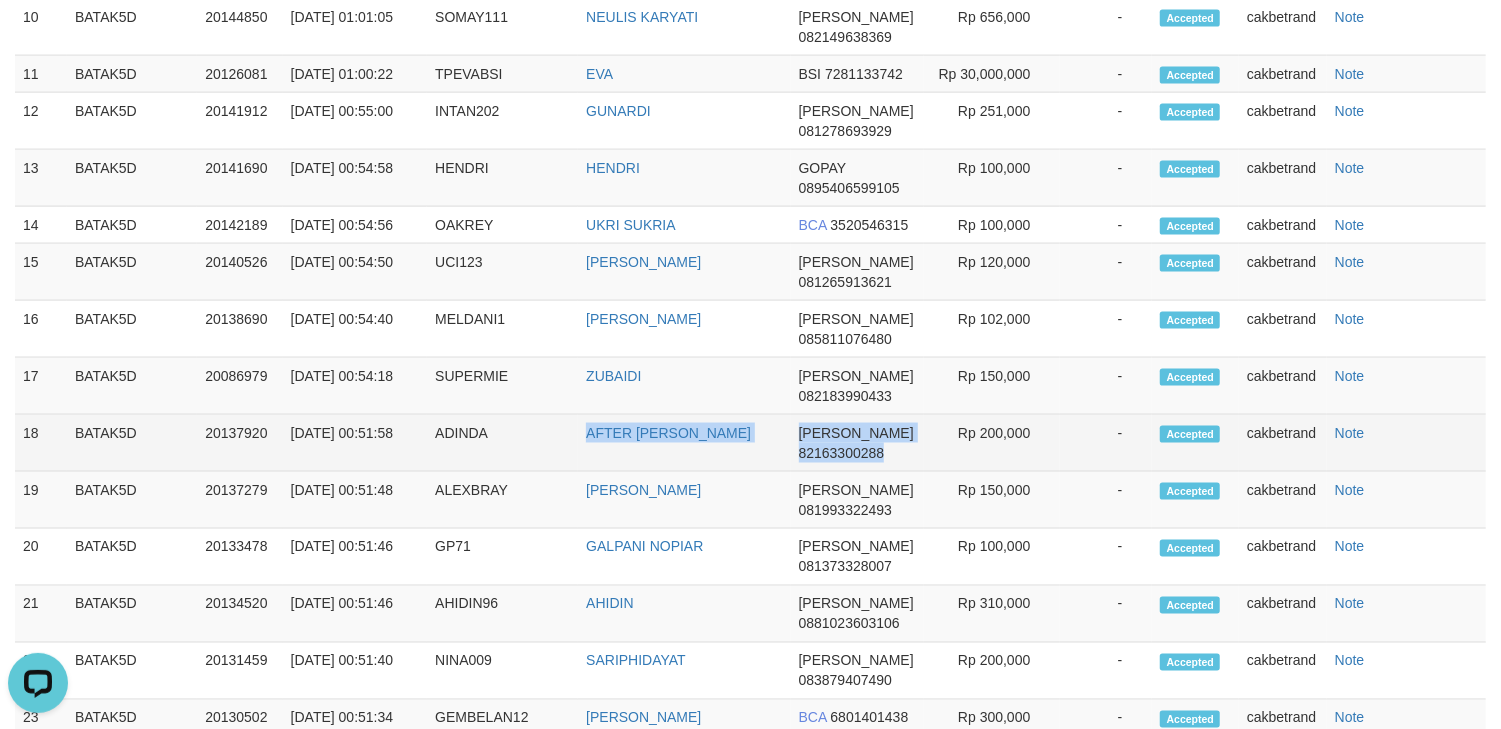 drag, startPoint x: 542, startPoint y: 492, endPoint x: 898, endPoint y: 509, distance: 356.40567 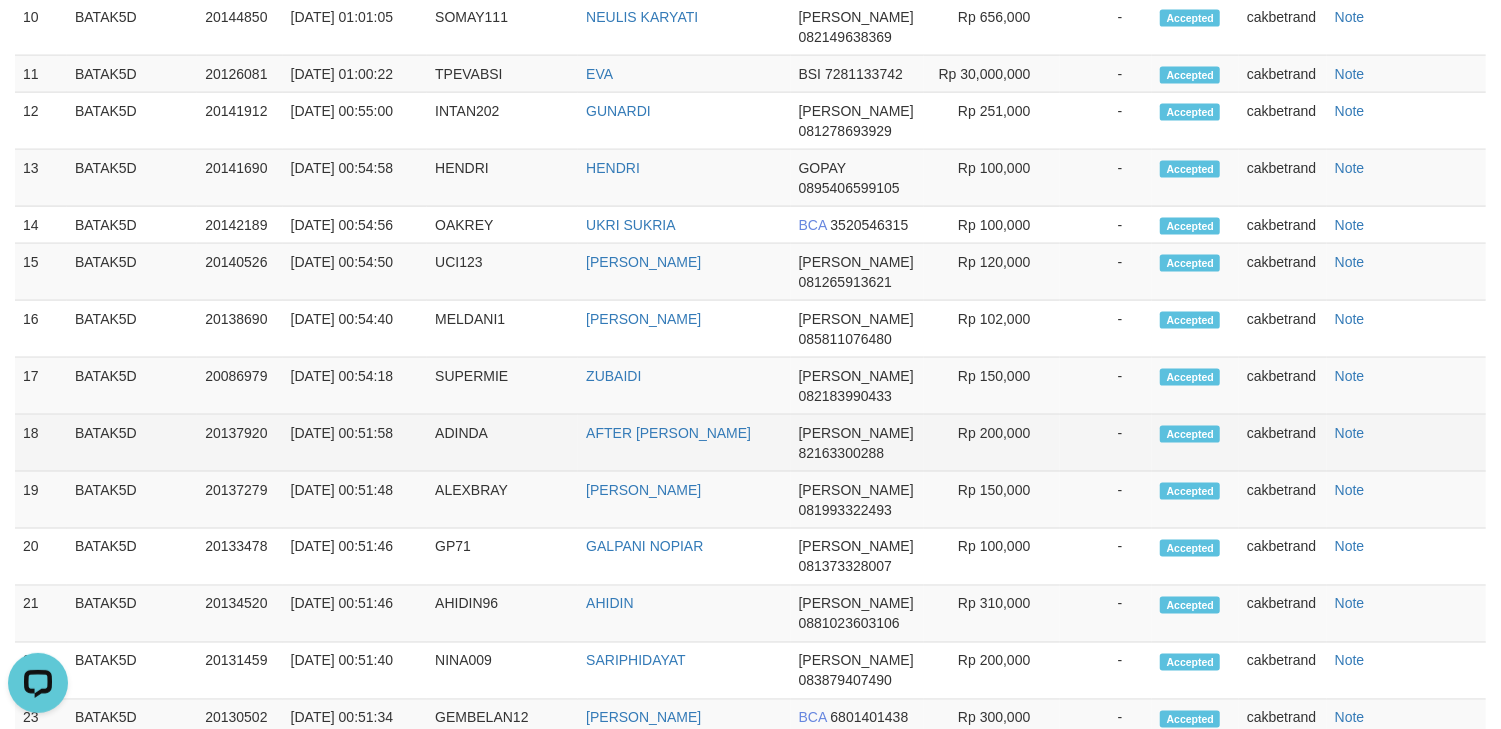click on "ADINDA" at bounding box center (502, 443) 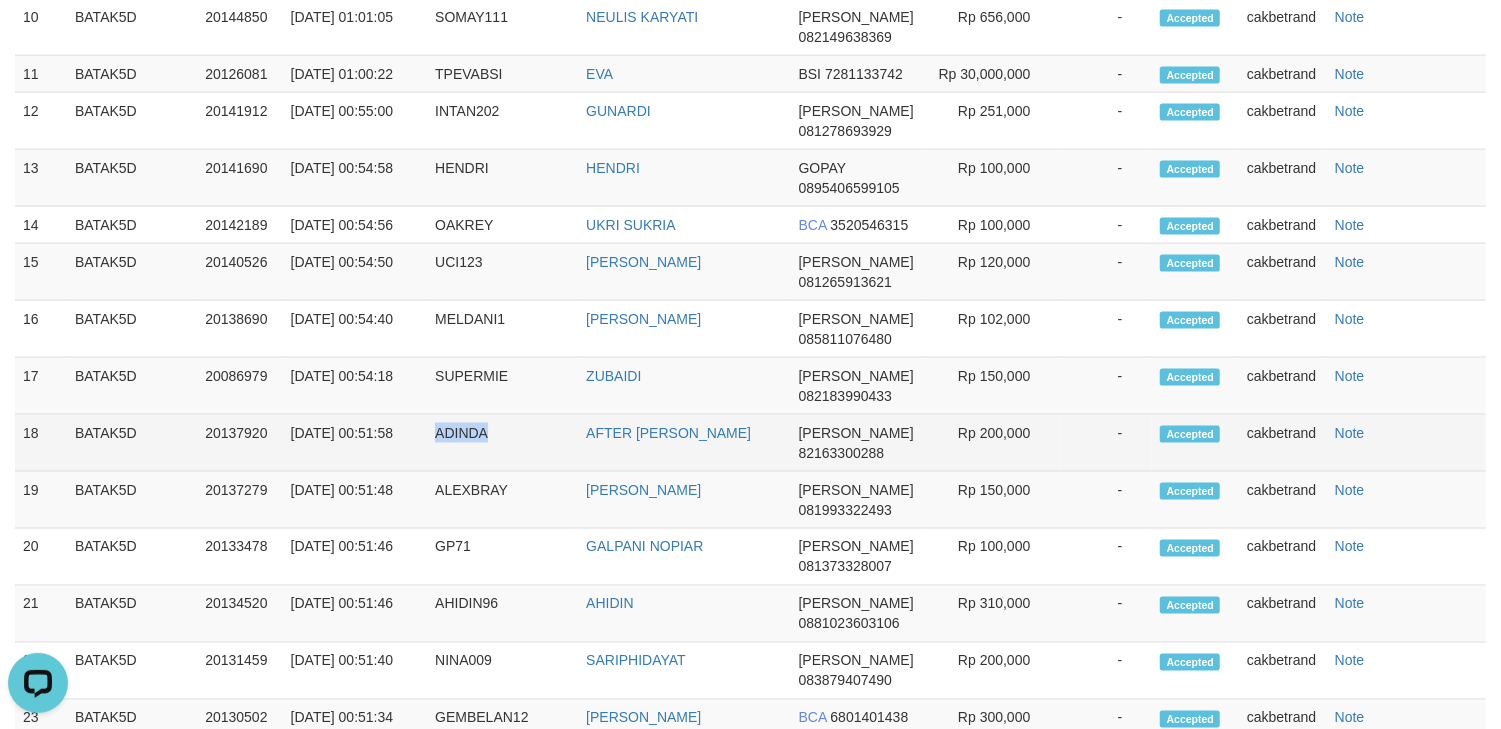 click on "ADINDA" at bounding box center (502, 443) 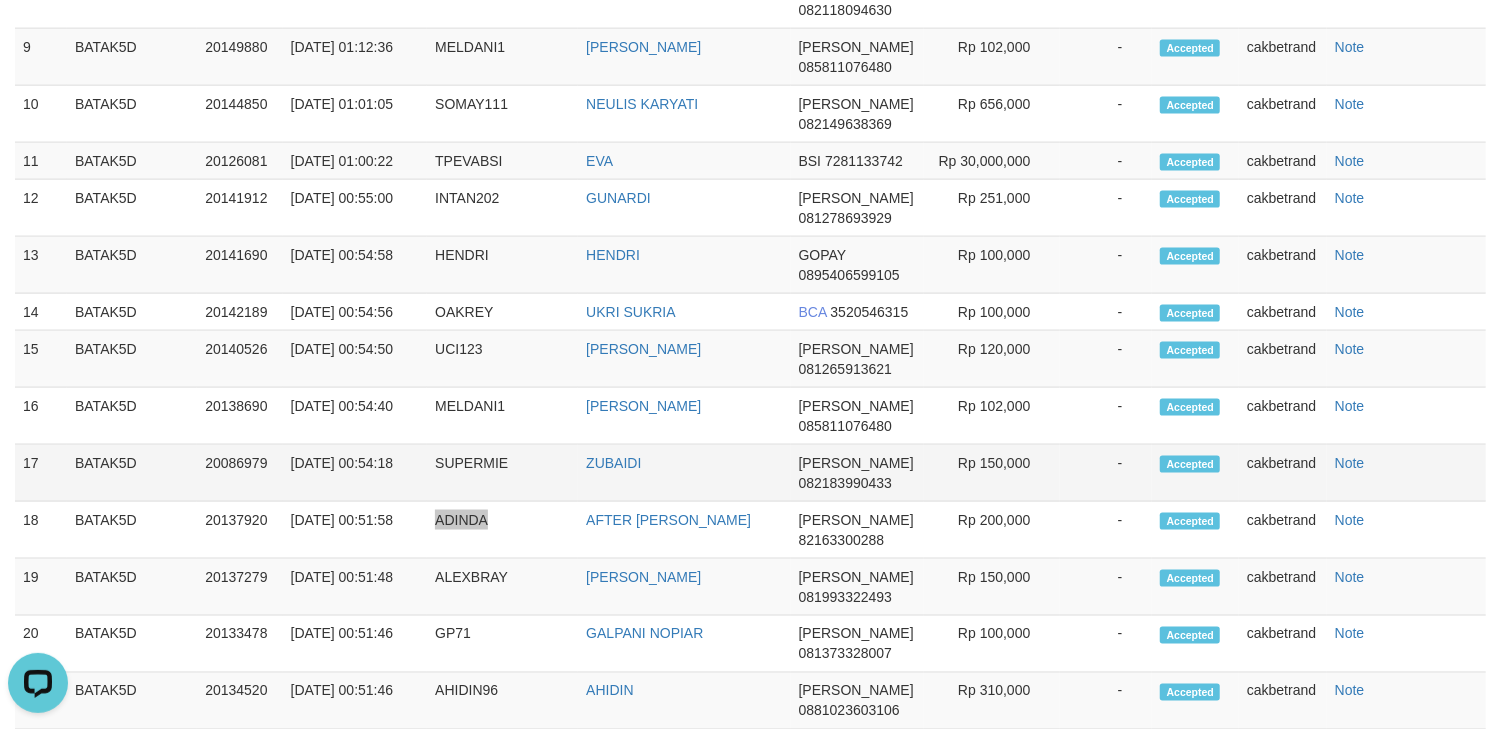 scroll, scrollTop: 1604, scrollLeft: 0, axis: vertical 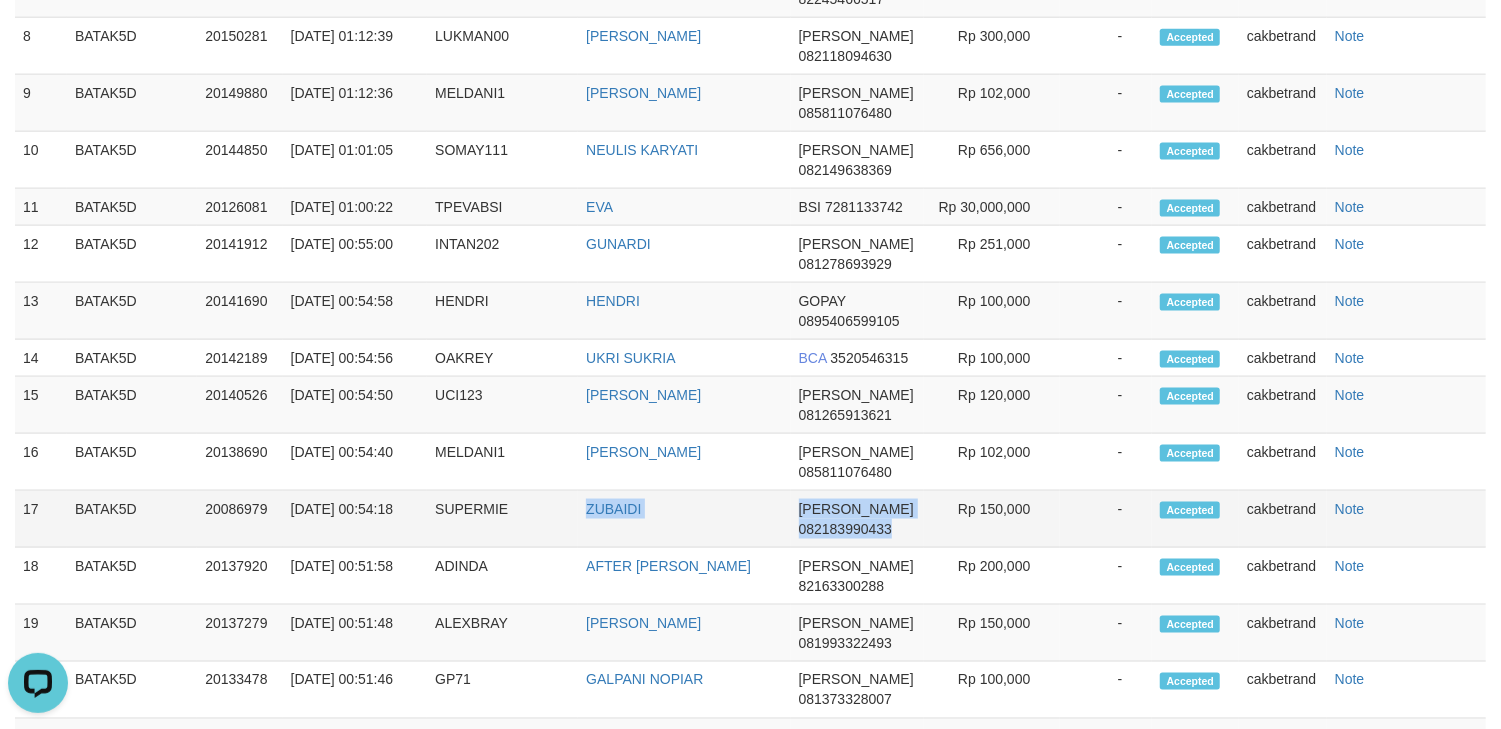 drag, startPoint x: 572, startPoint y: 574, endPoint x: 889, endPoint y: 589, distance: 317.3547 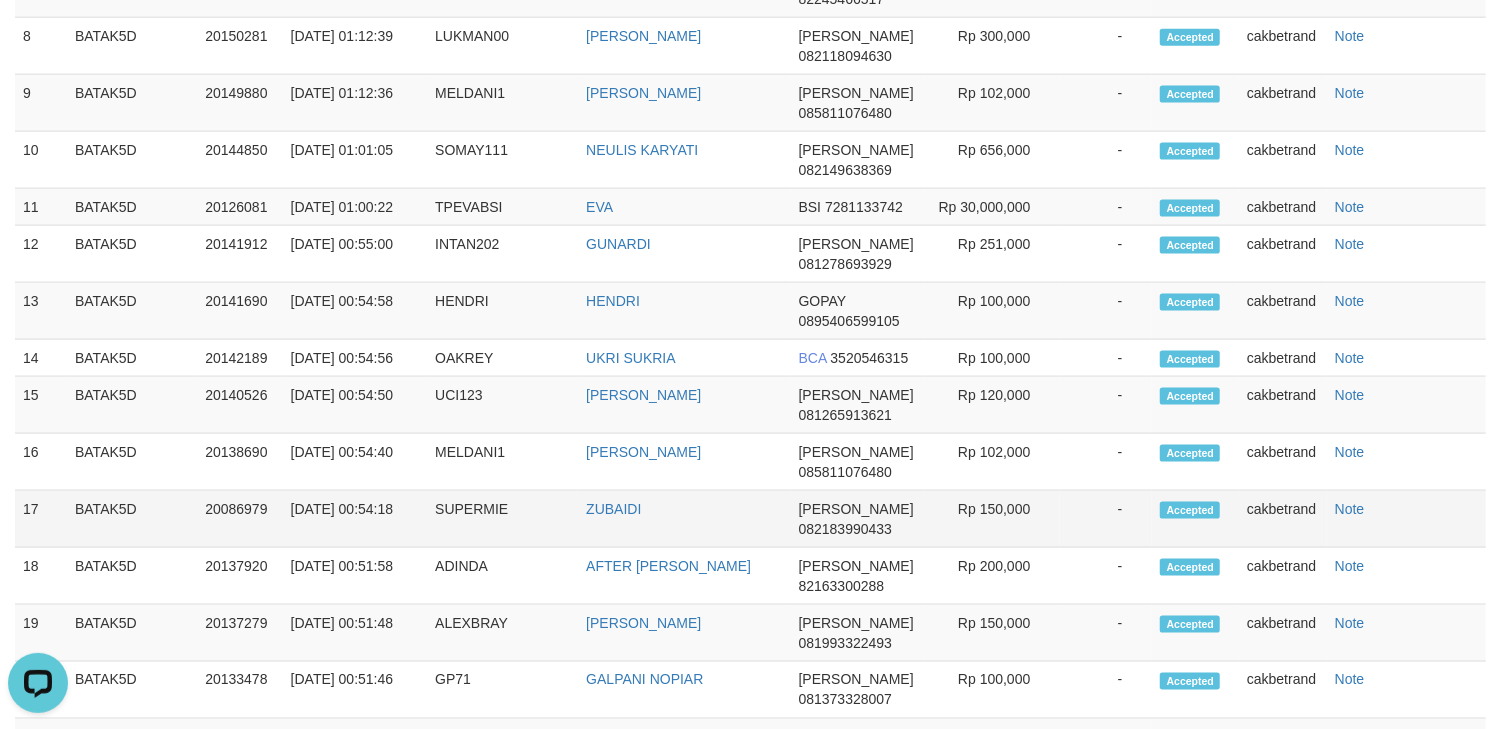 click on "SUPERMIE" at bounding box center [502, 519] 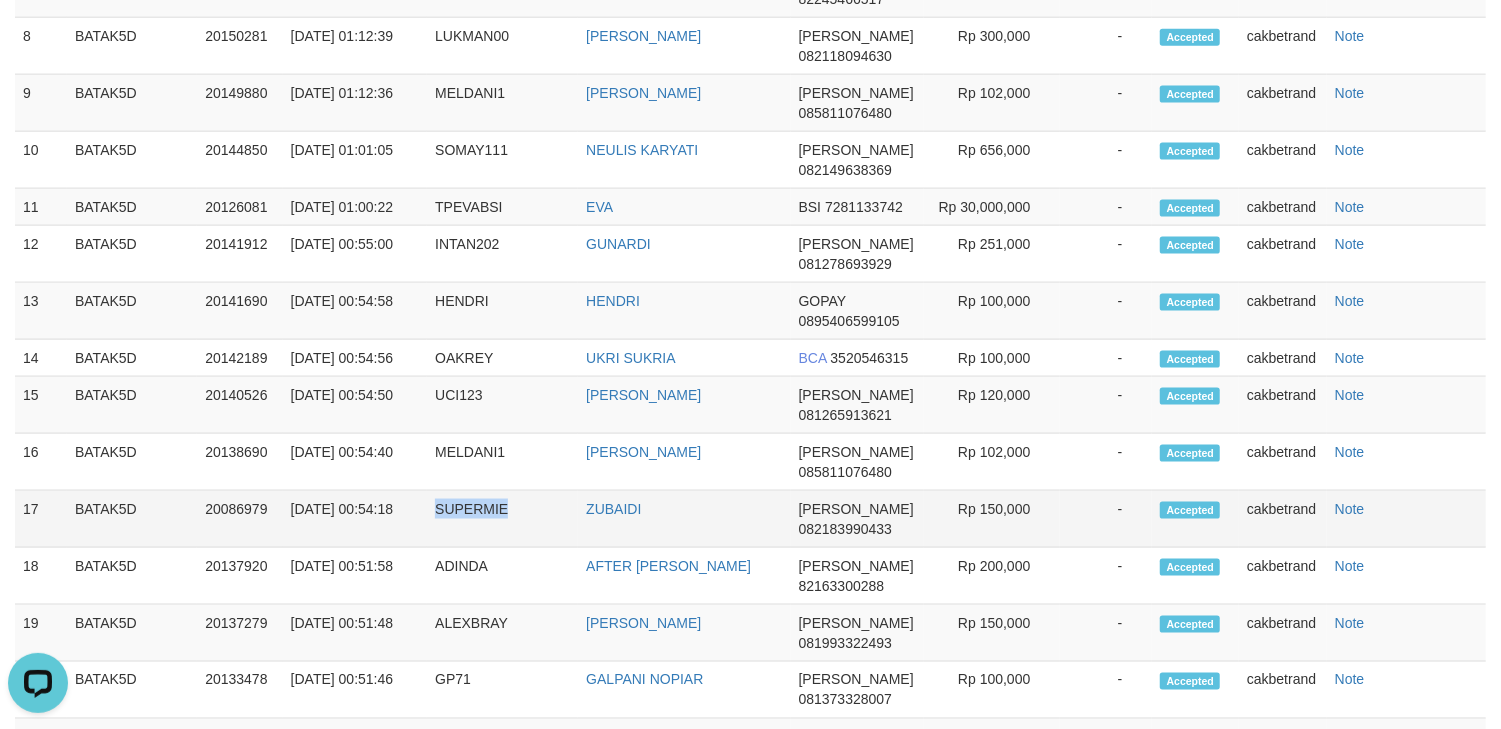 click on "SUPERMIE" at bounding box center [502, 519] 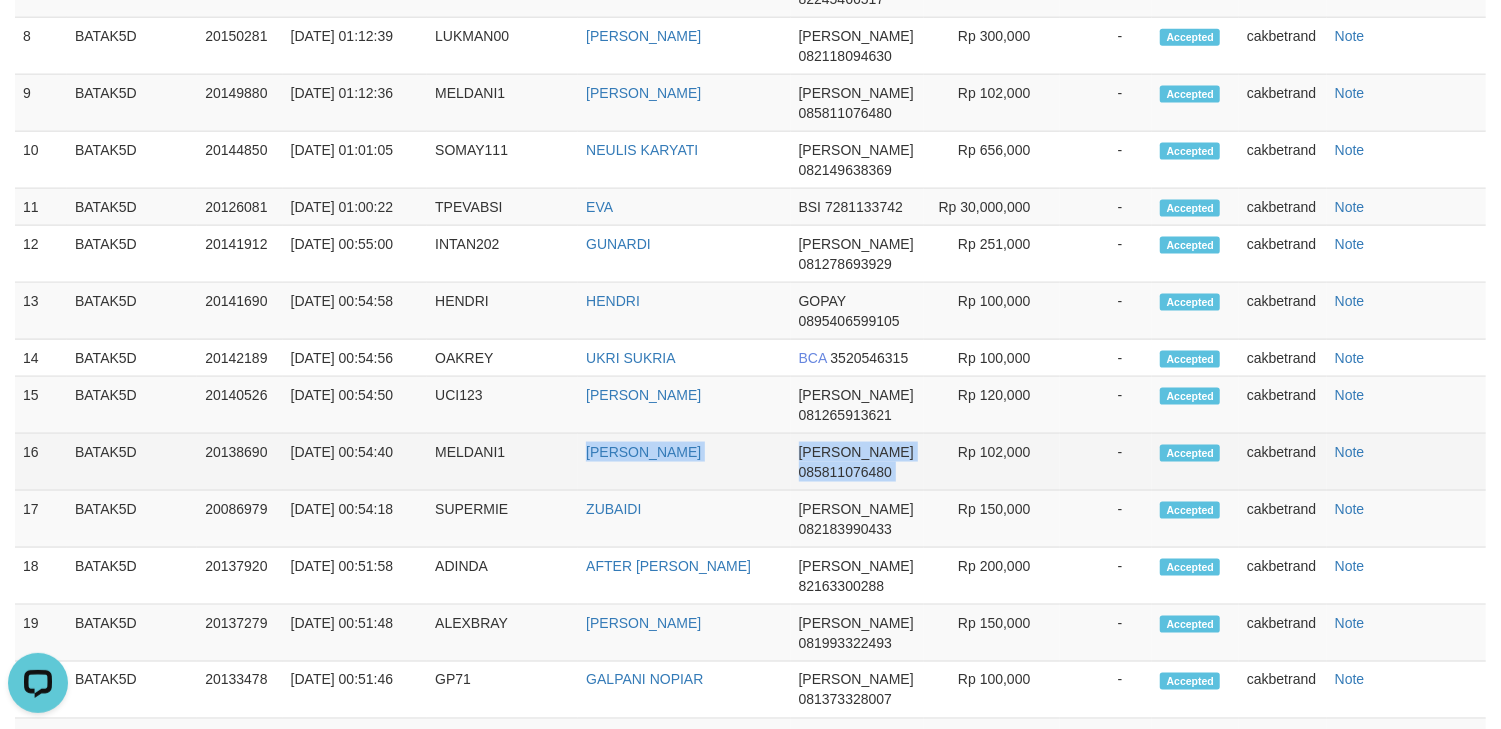 drag, startPoint x: 526, startPoint y: 510, endPoint x: 934, endPoint y: 526, distance: 408.3136 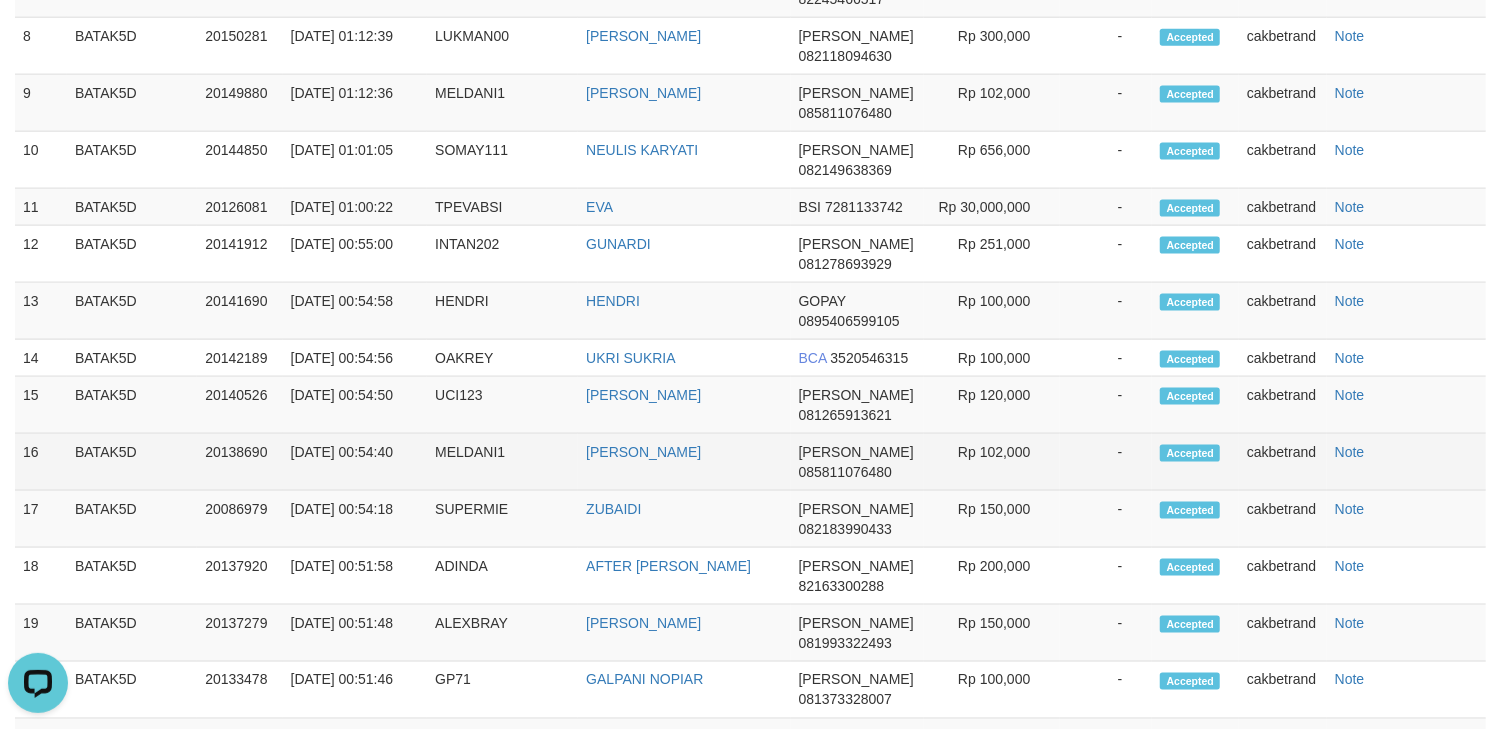 click on "MELDANI1" at bounding box center (502, 462) 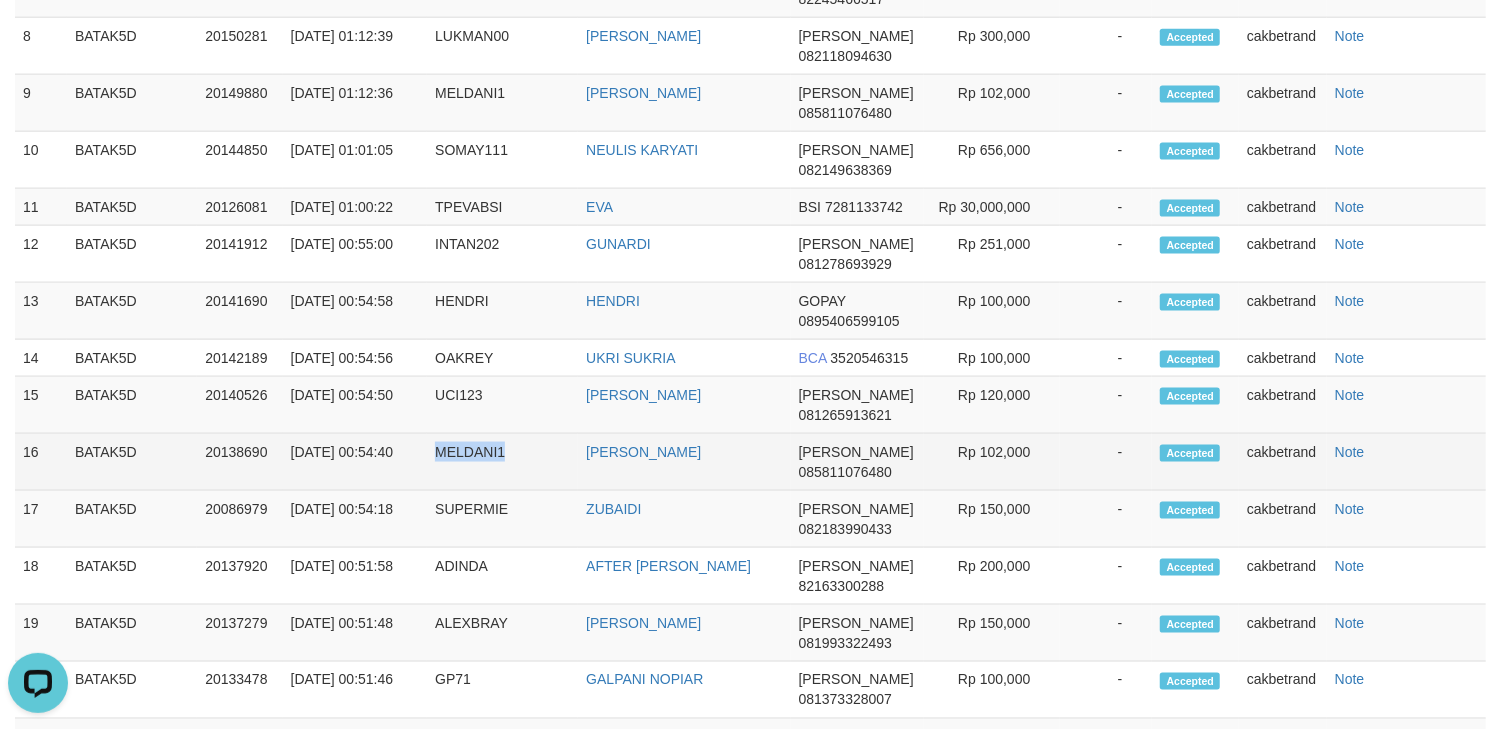 click on "MELDANI1" at bounding box center [502, 462] 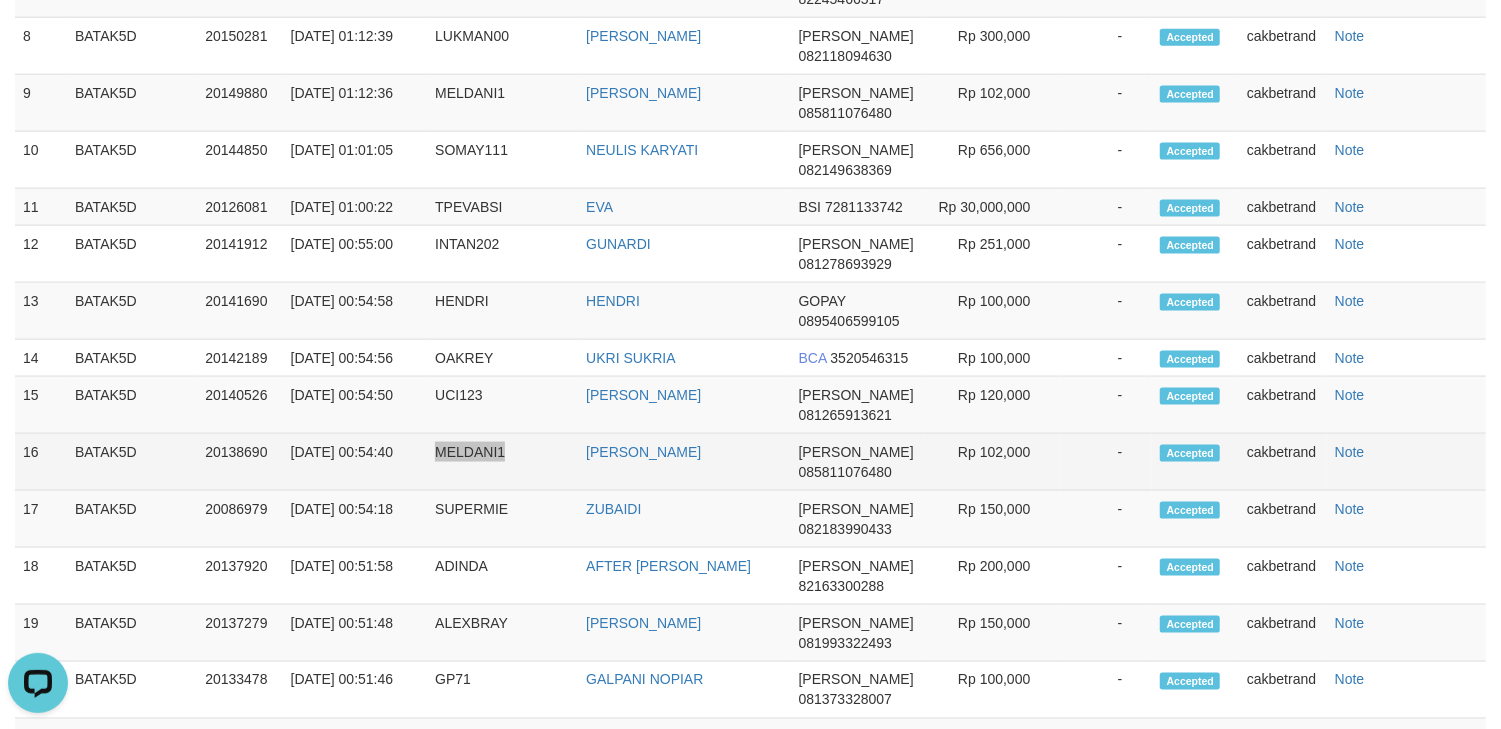 scroll, scrollTop: 1470, scrollLeft: 0, axis: vertical 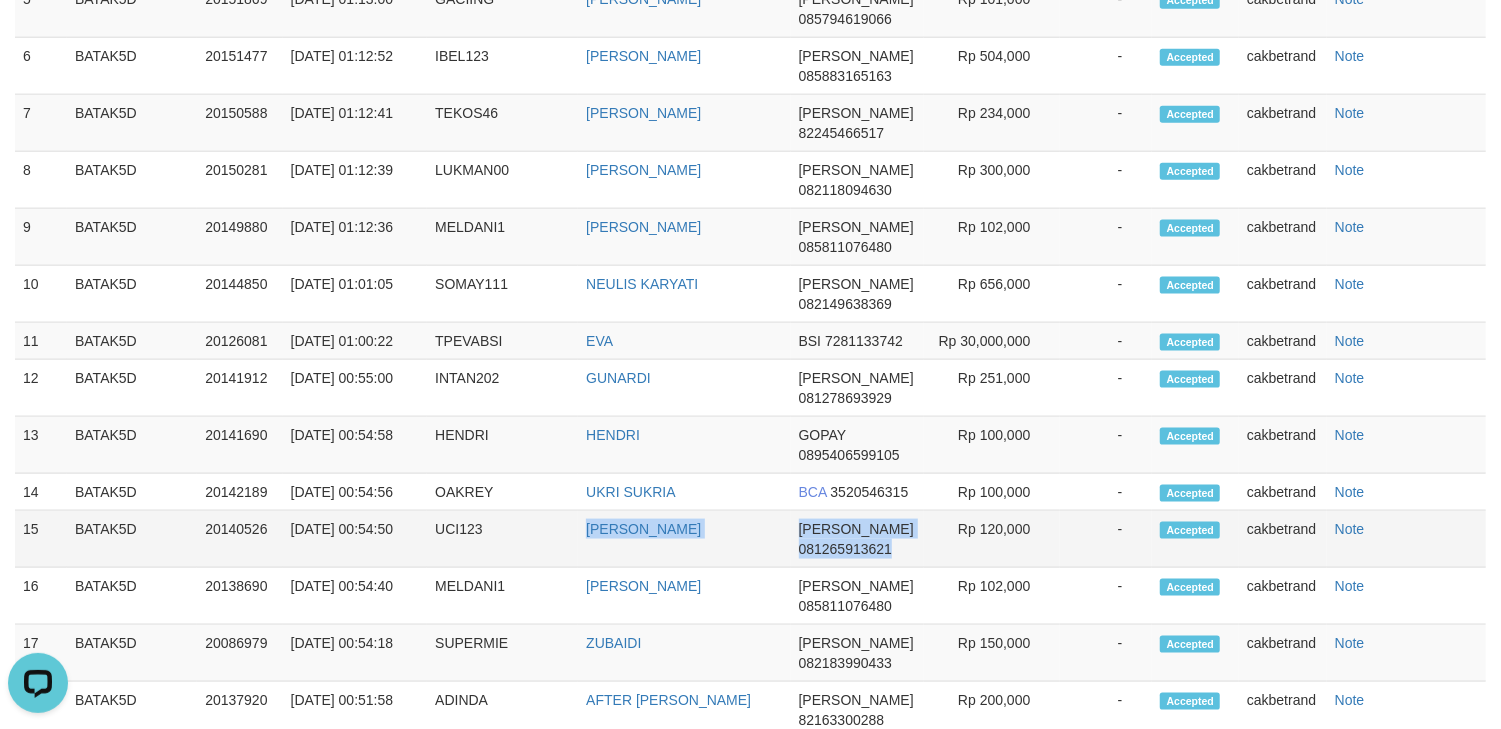 drag, startPoint x: 540, startPoint y: 585, endPoint x: 894, endPoint y: 601, distance: 354.3614 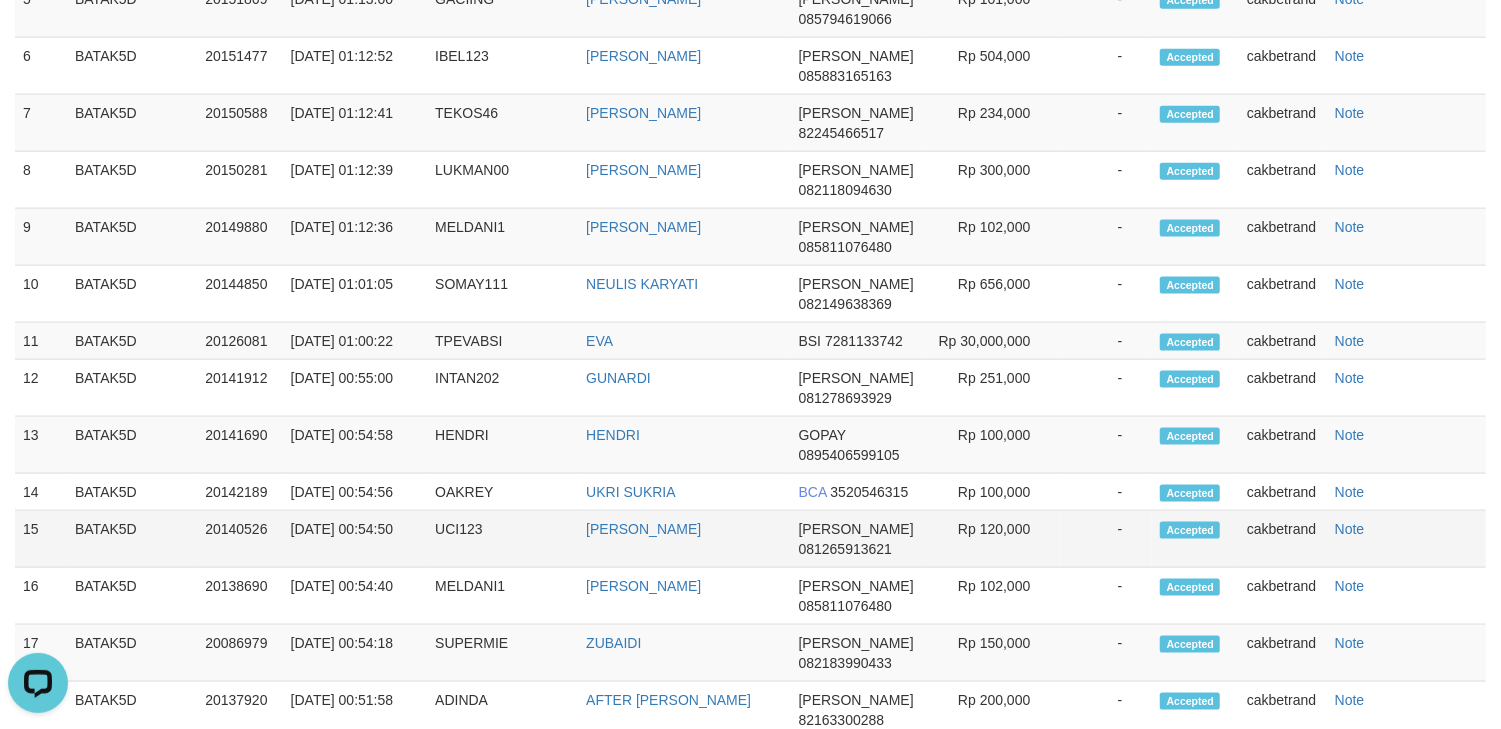 click on "UCI123" at bounding box center [502, 539] 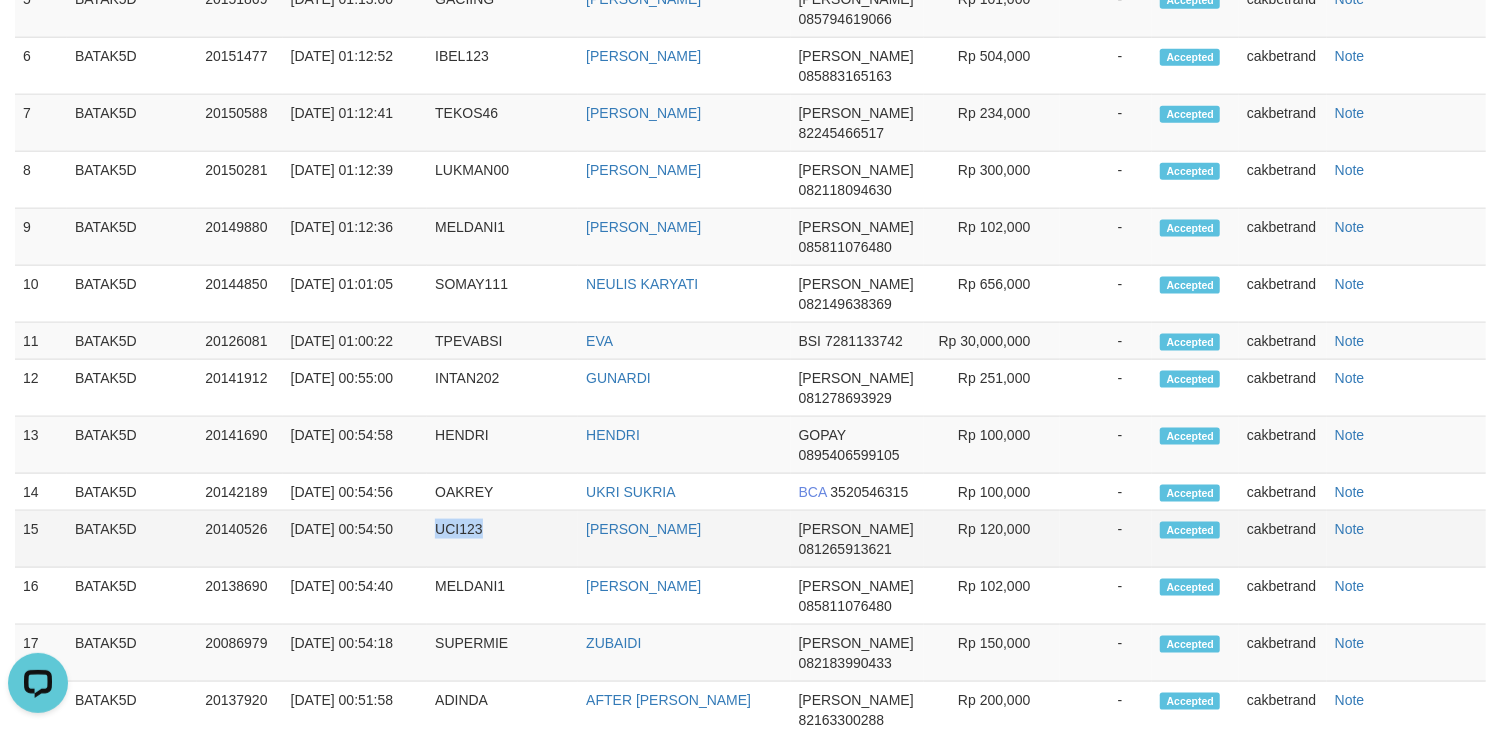 click on "UCI123" at bounding box center [502, 539] 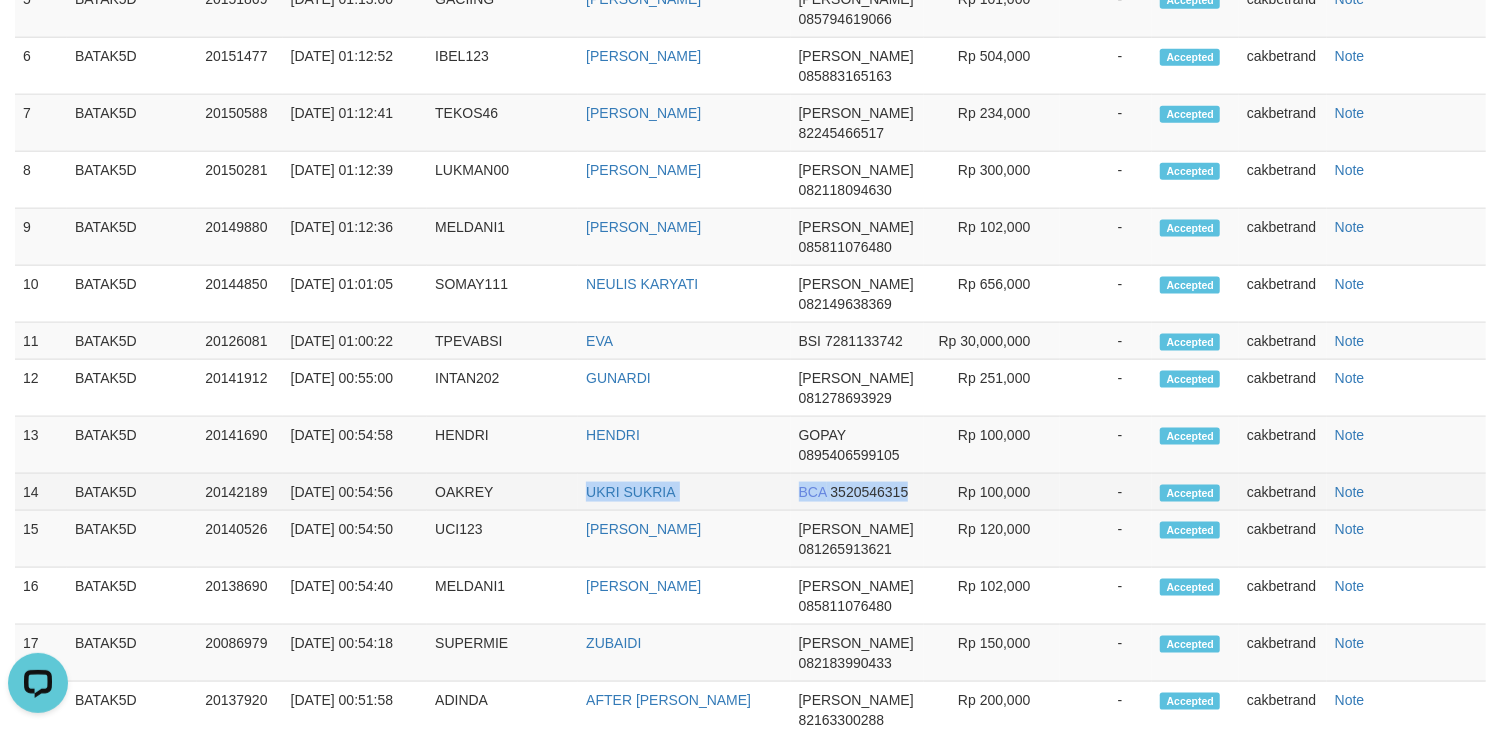 drag, startPoint x: 566, startPoint y: 541, endPoint x: 913, endPoint y: 541, distance: 347 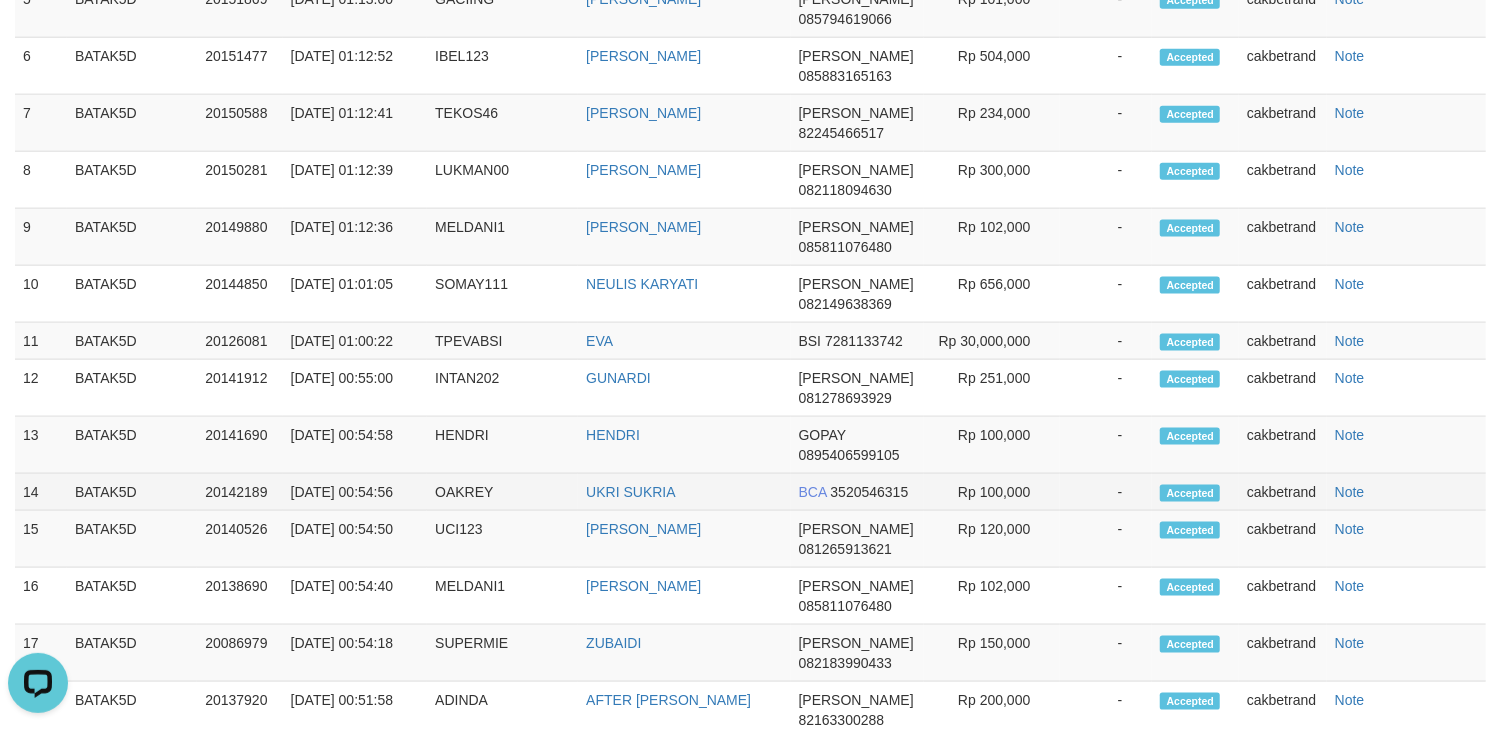 click on "OAKREY" at bounding box center [502, 492] 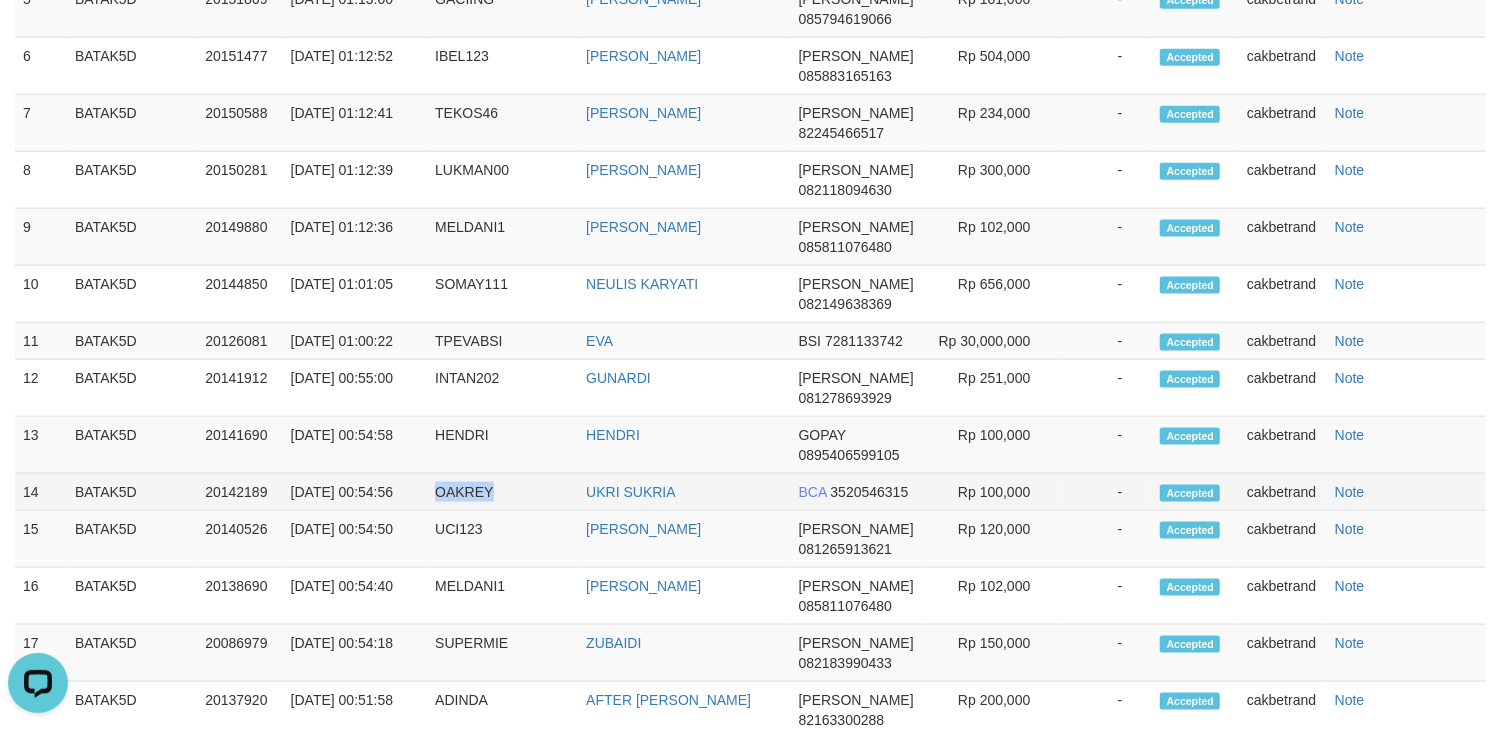click on "OAKREY" at bounding box center (502, 492) 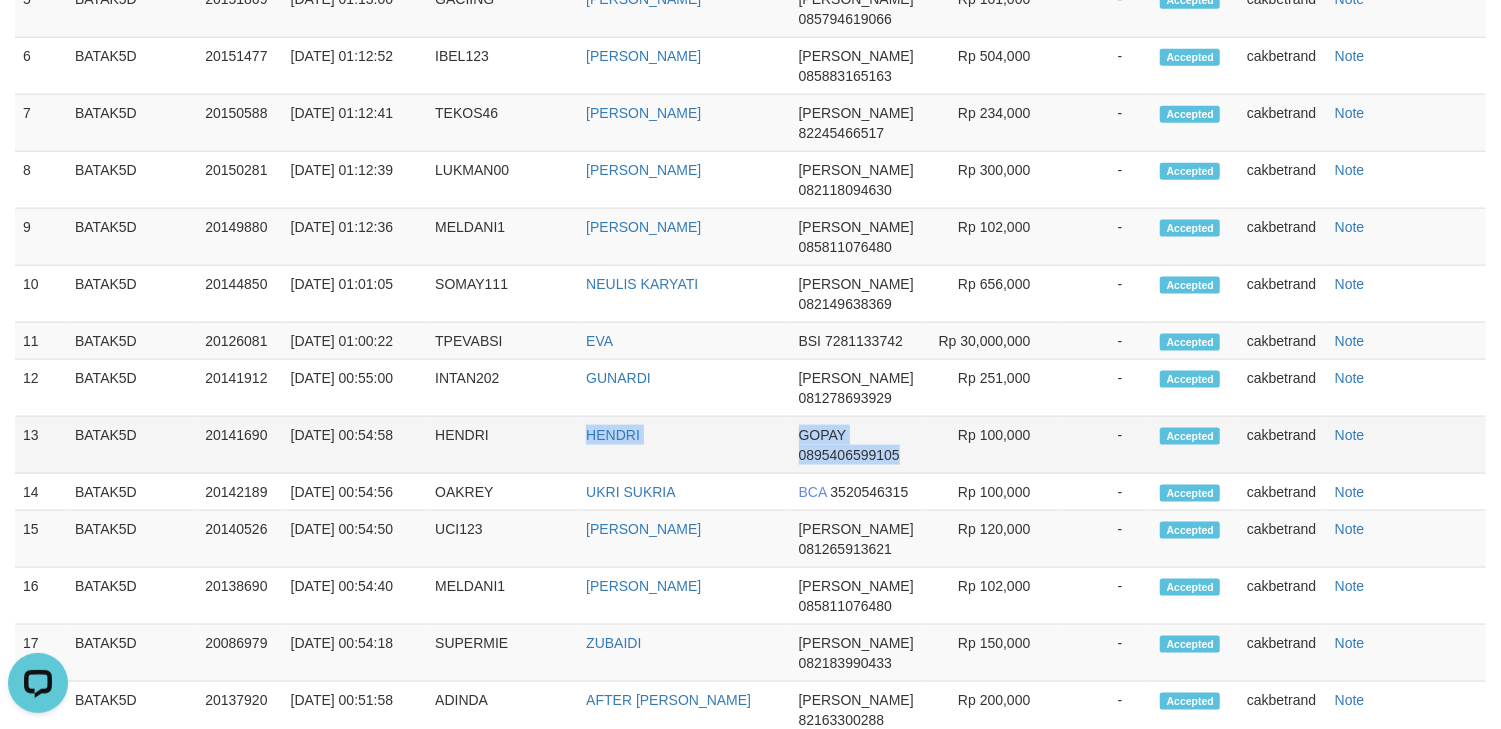 drag, startPoint x: 564, startPoint y: 485, endPoint x: 904, endPoint y: 504, distance: 340.53046 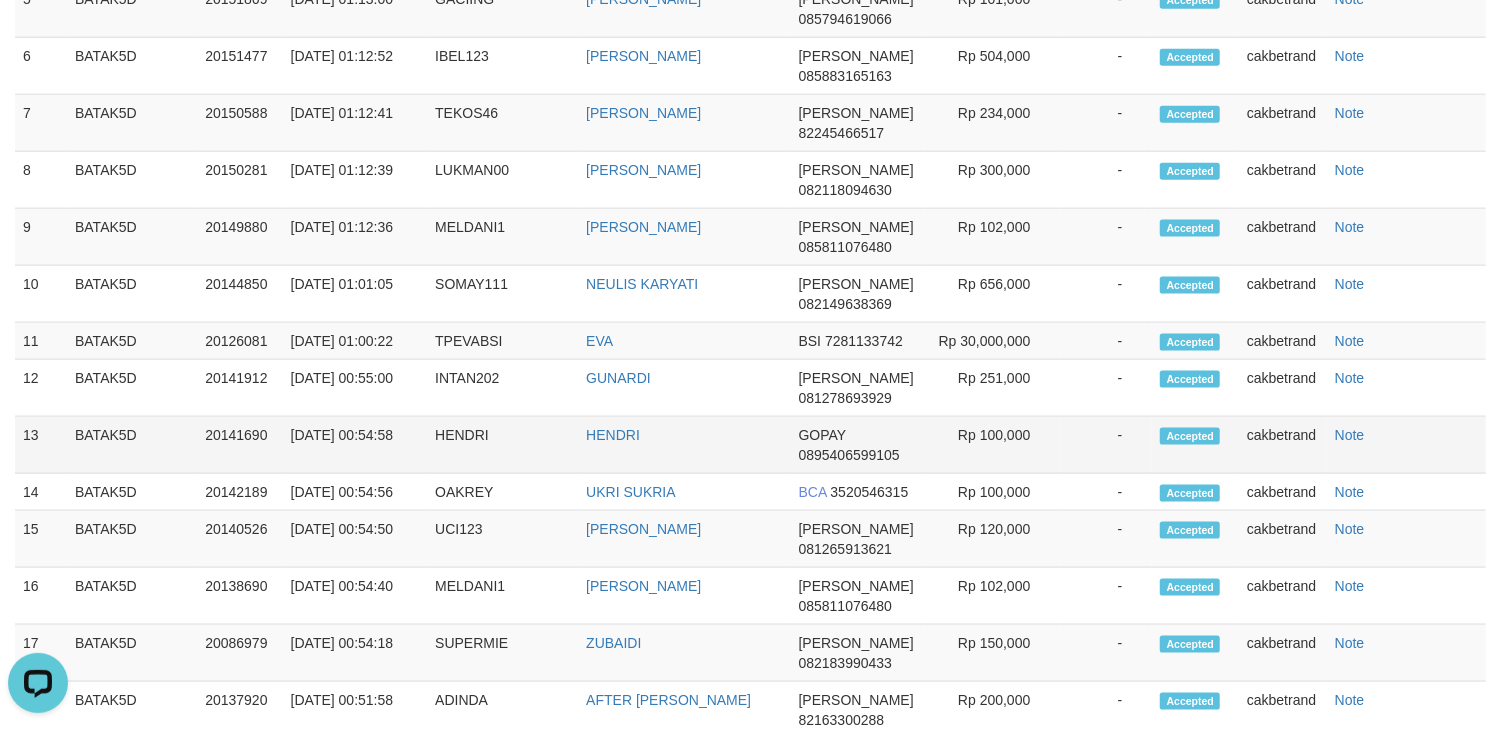 click on "HENDRI" at bounding box center [502, 445] 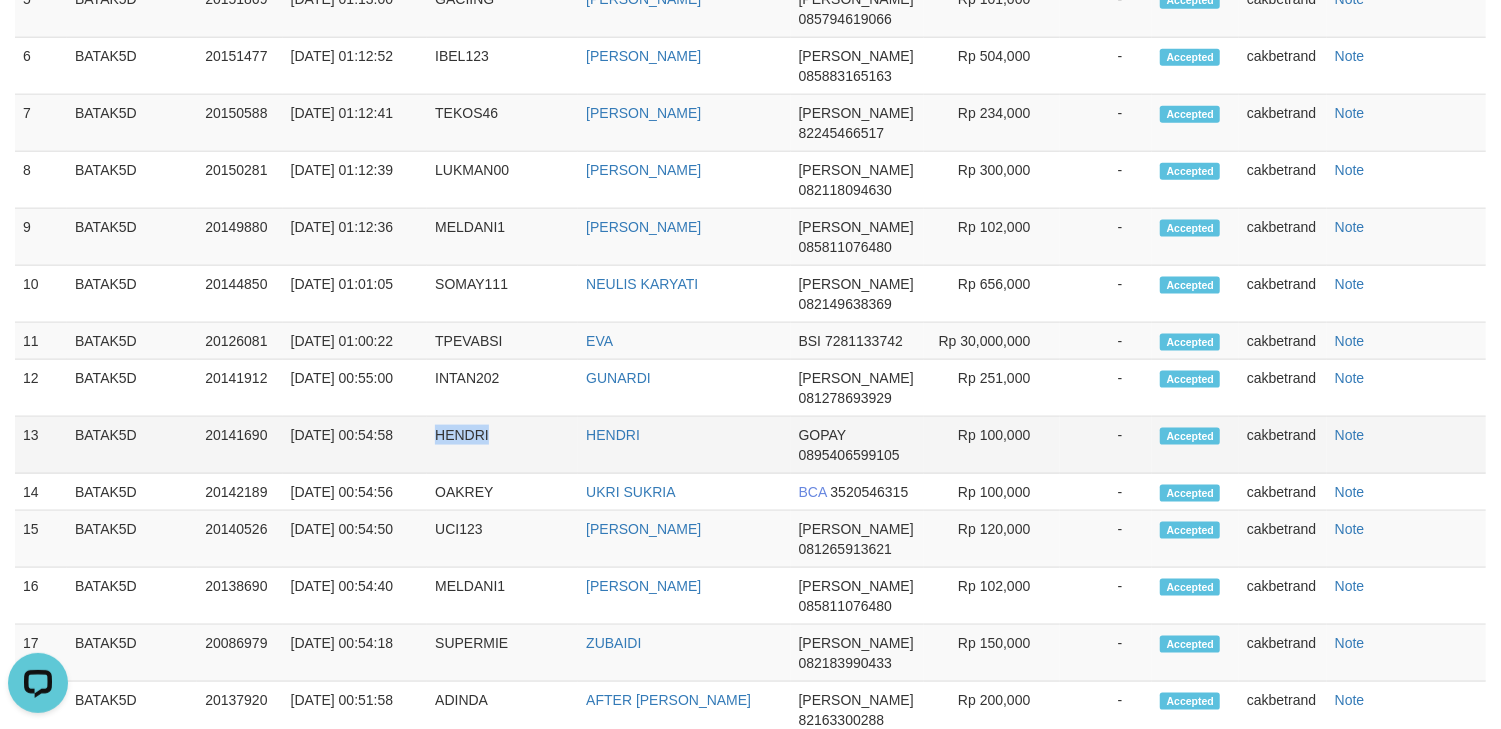 click on "HENDRI" at bounding box center (502, 445) 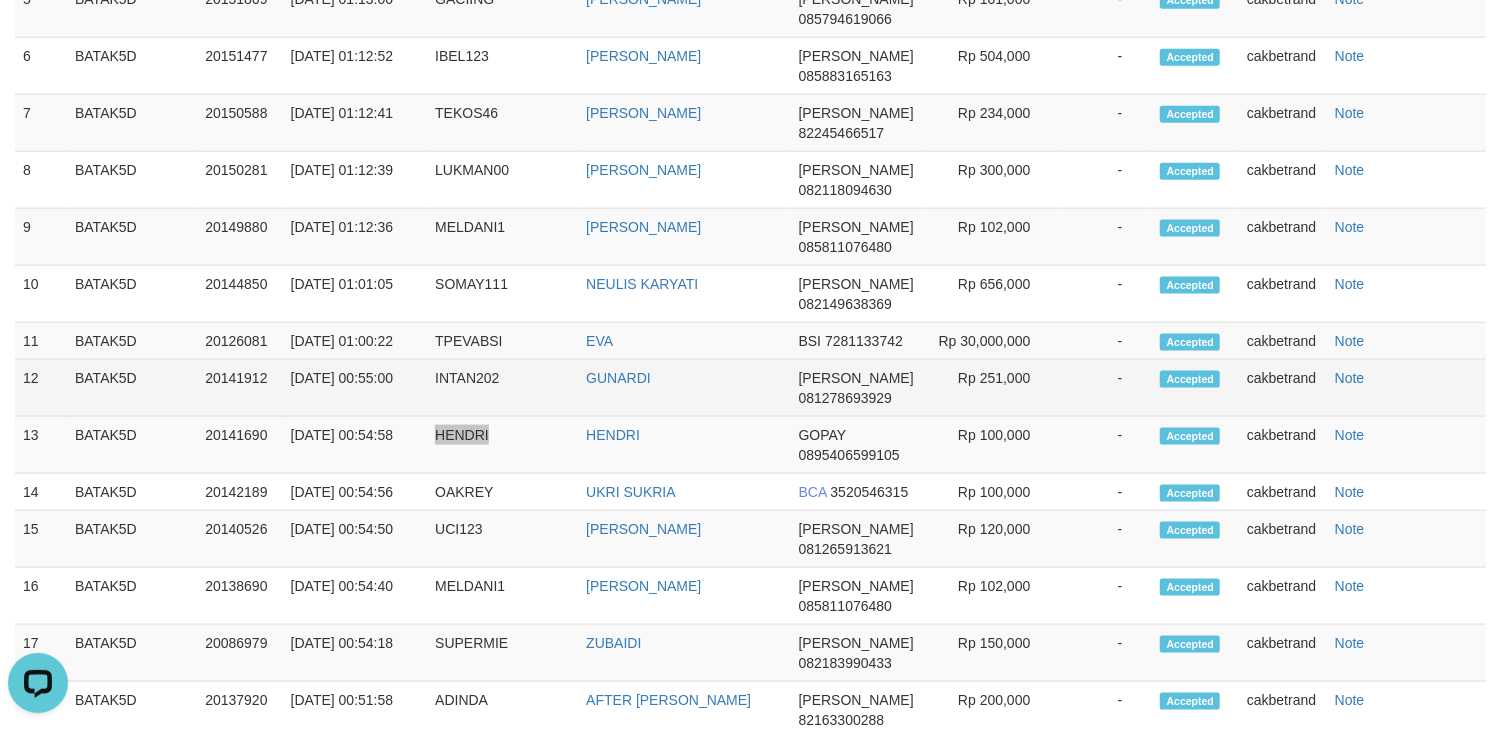 scroll, scrollTop: 1337, scrollLeft: 0, axis: vertical 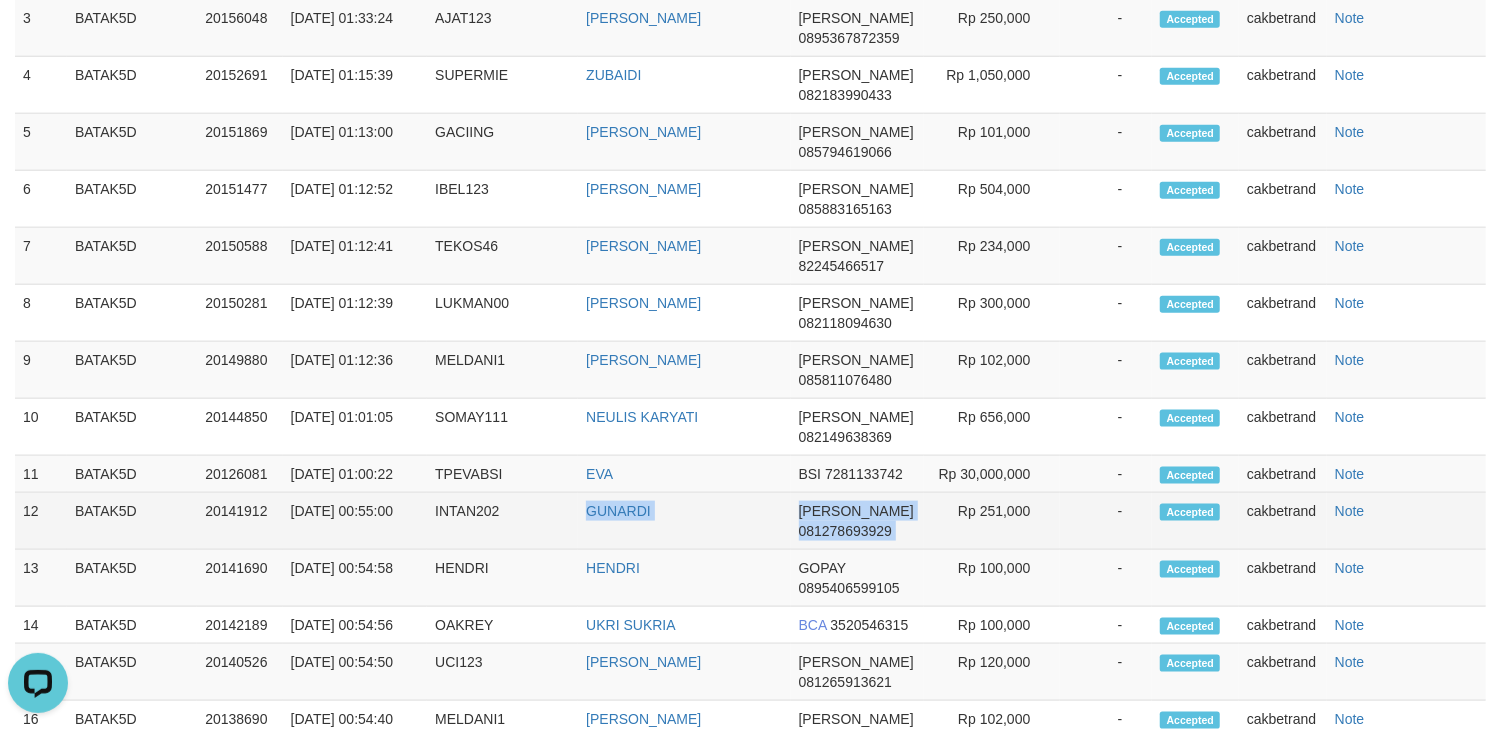 drag, startPoint x: 554, startPoint y: 554, endPoint x: 925, endPoint y: 573, distance: 371.4862 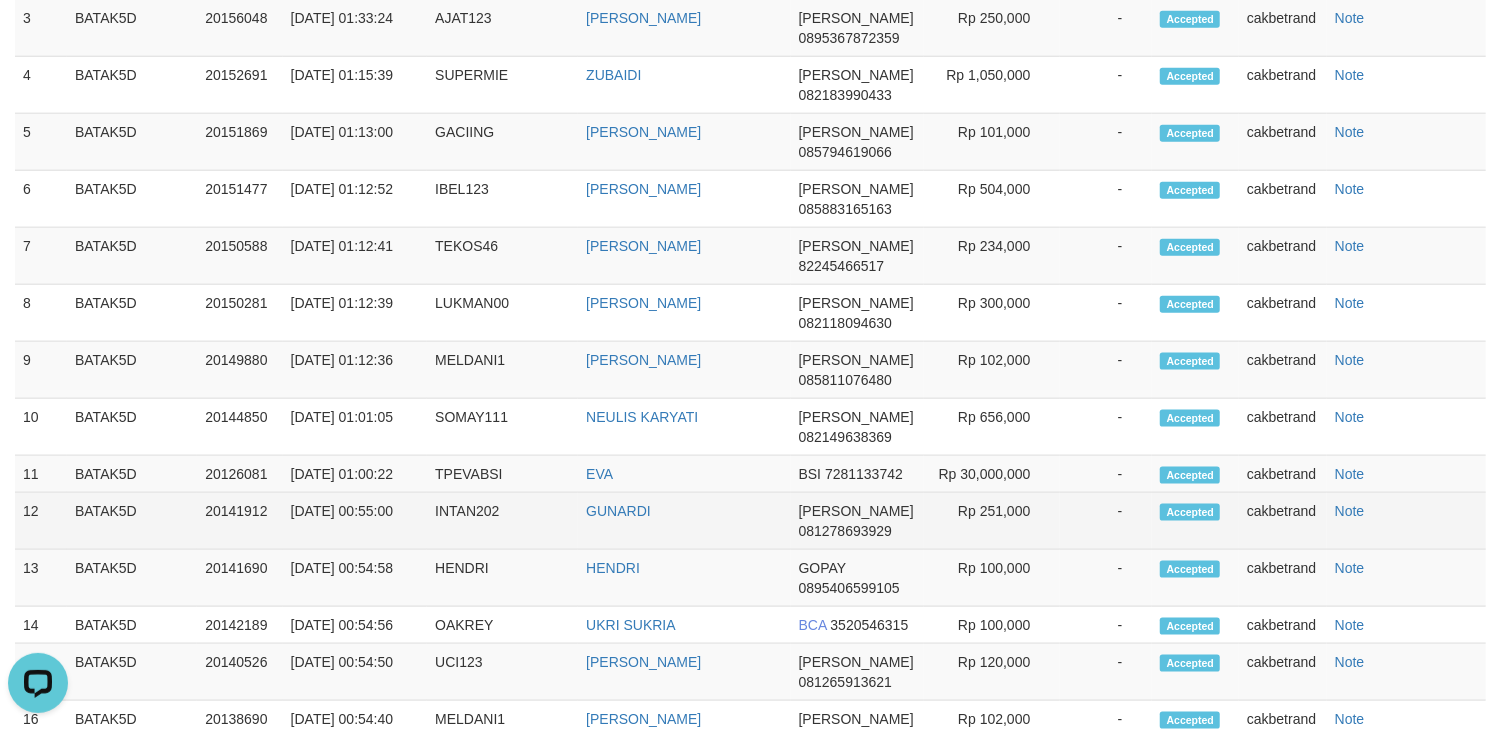 click on "INTAN202" at bounding box center [502, 521] 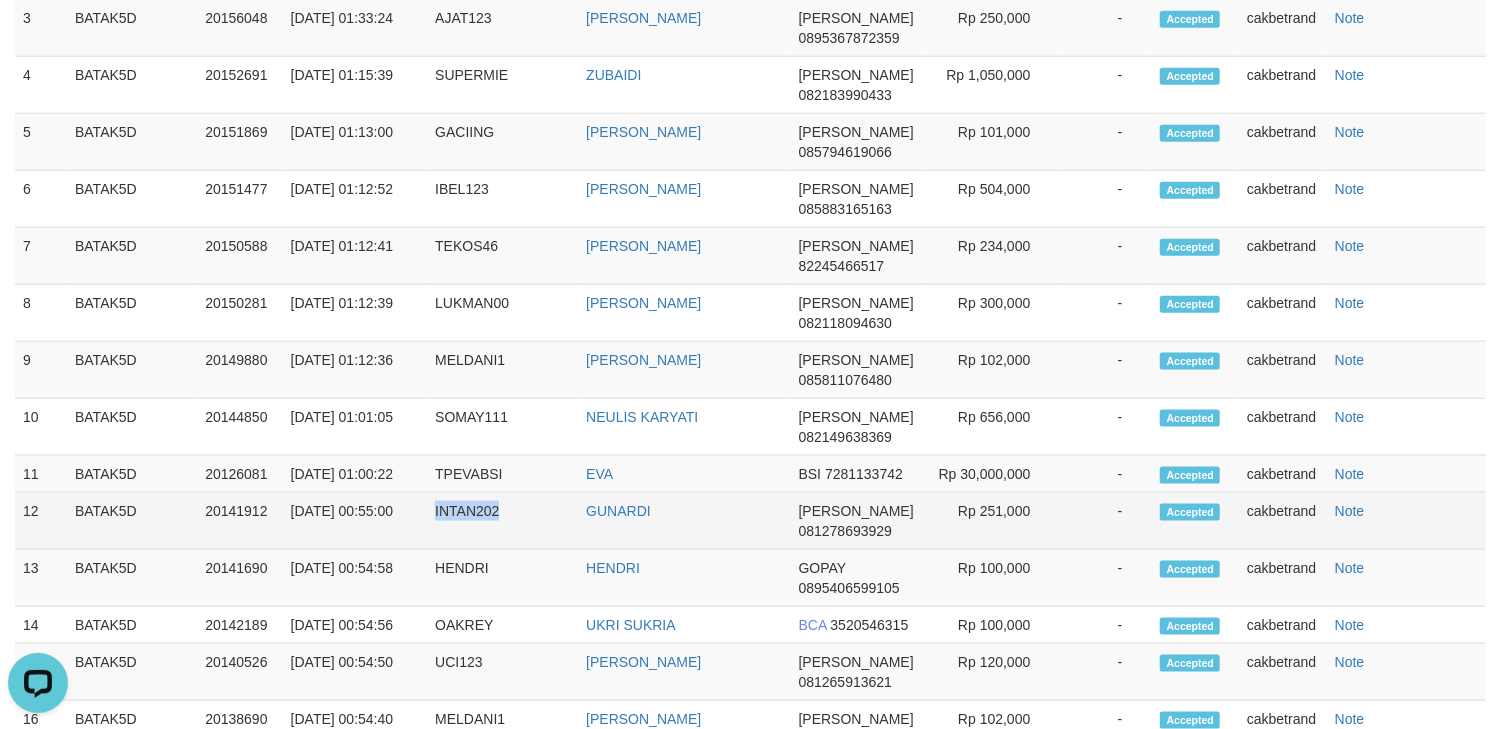 click on "INTAN202" at bounding box center (502, 521) 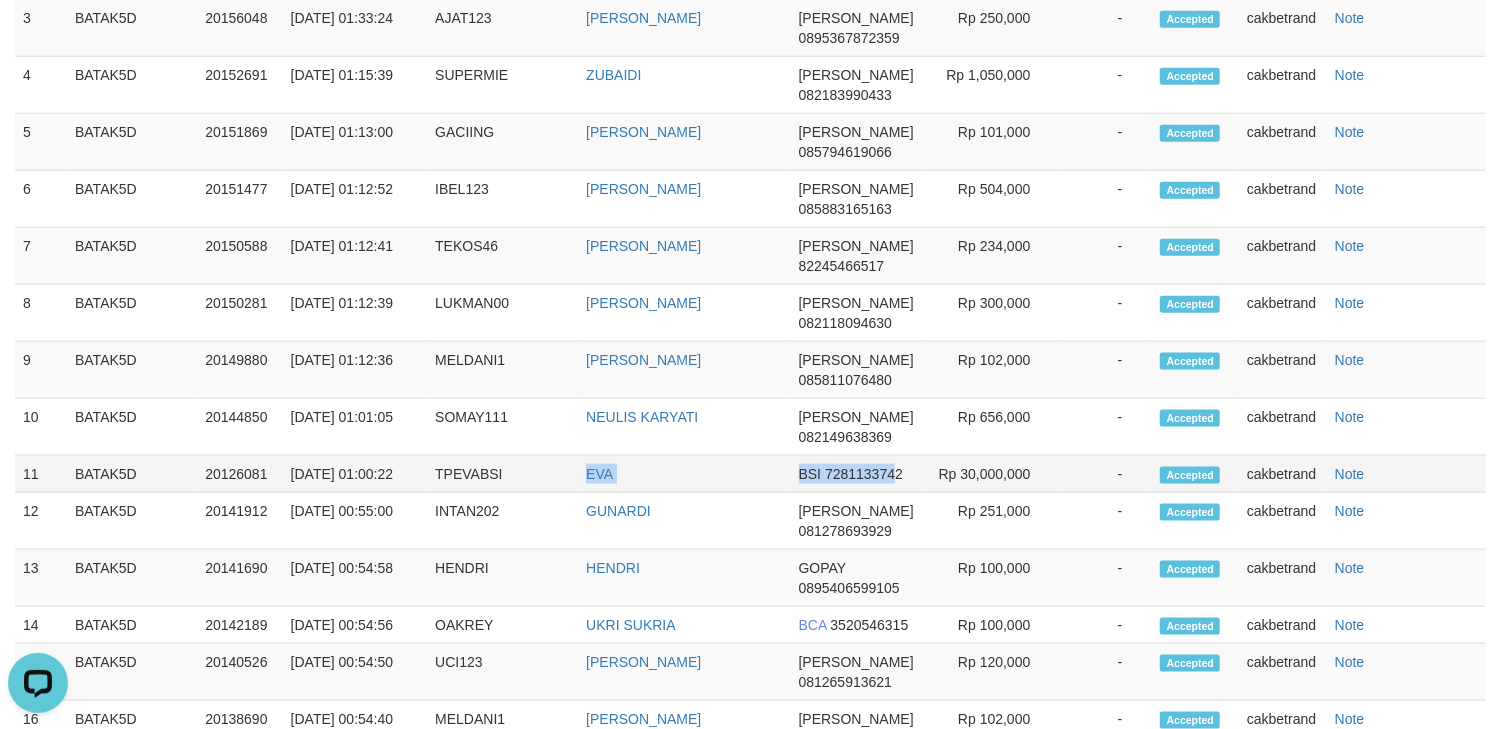 drag, startPoint x: 528, startPoint y: 524, endPoint x: 898, endPoint y: 533, distance: 370.10944 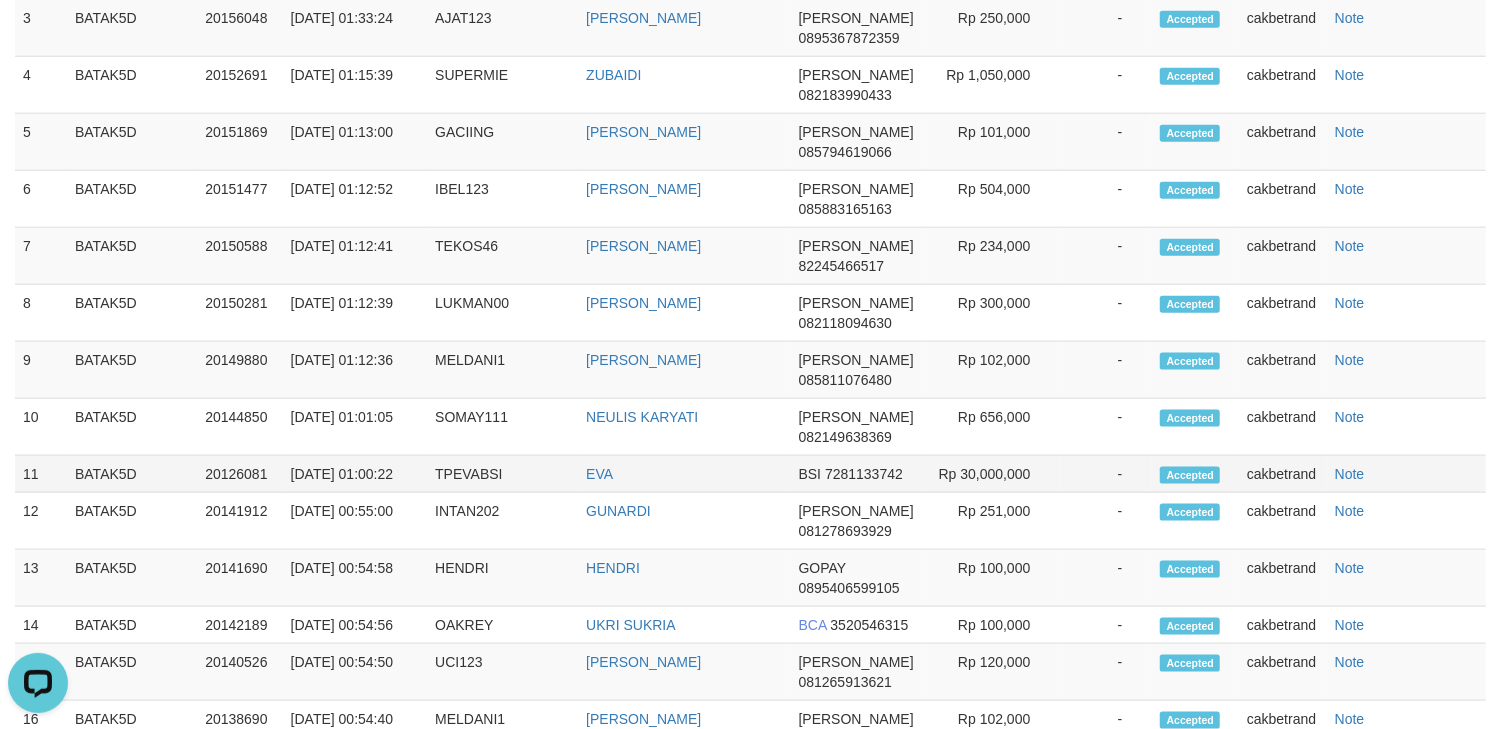 click on "TPEVABSI" at bounding box center (502, 474) 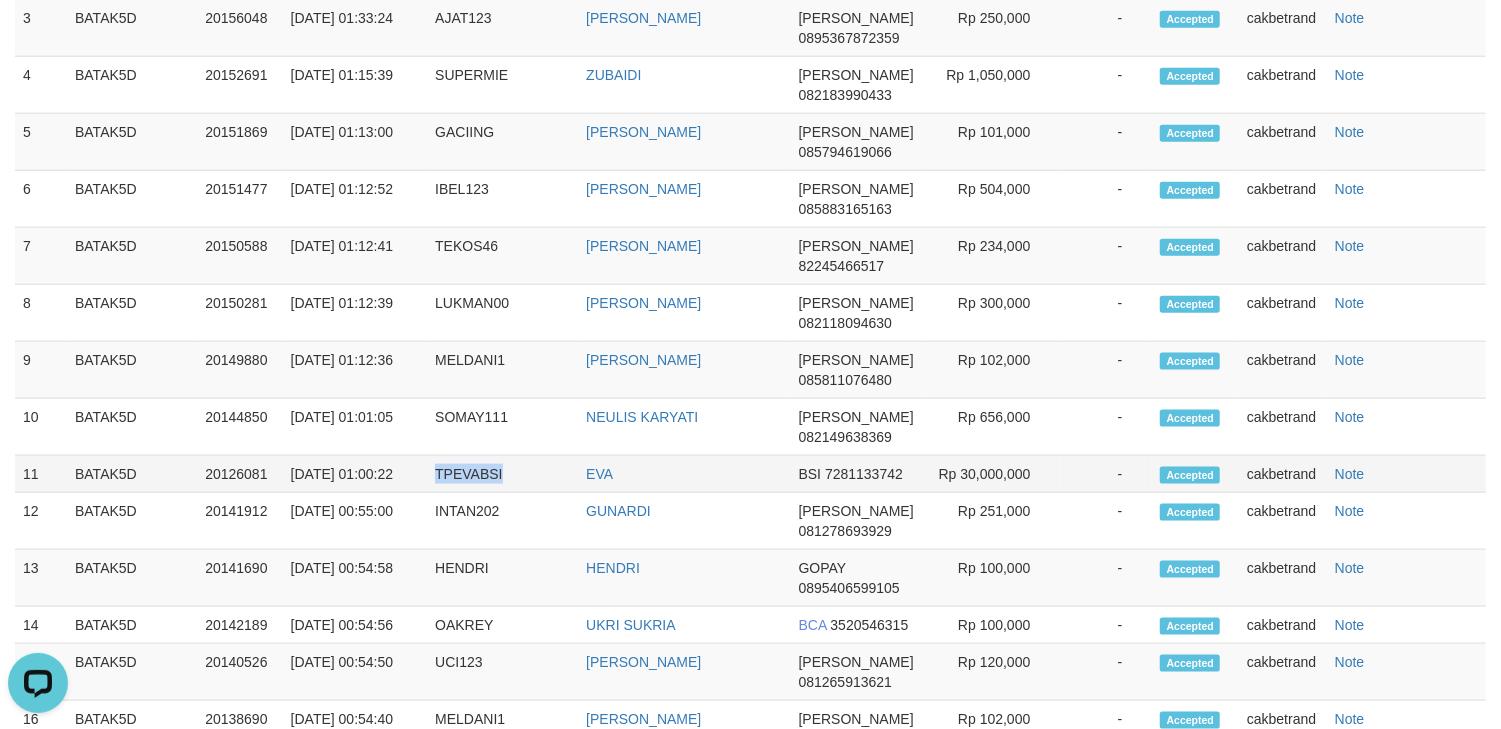 click on "TPEVABSI" at bounding box center [502, 474] 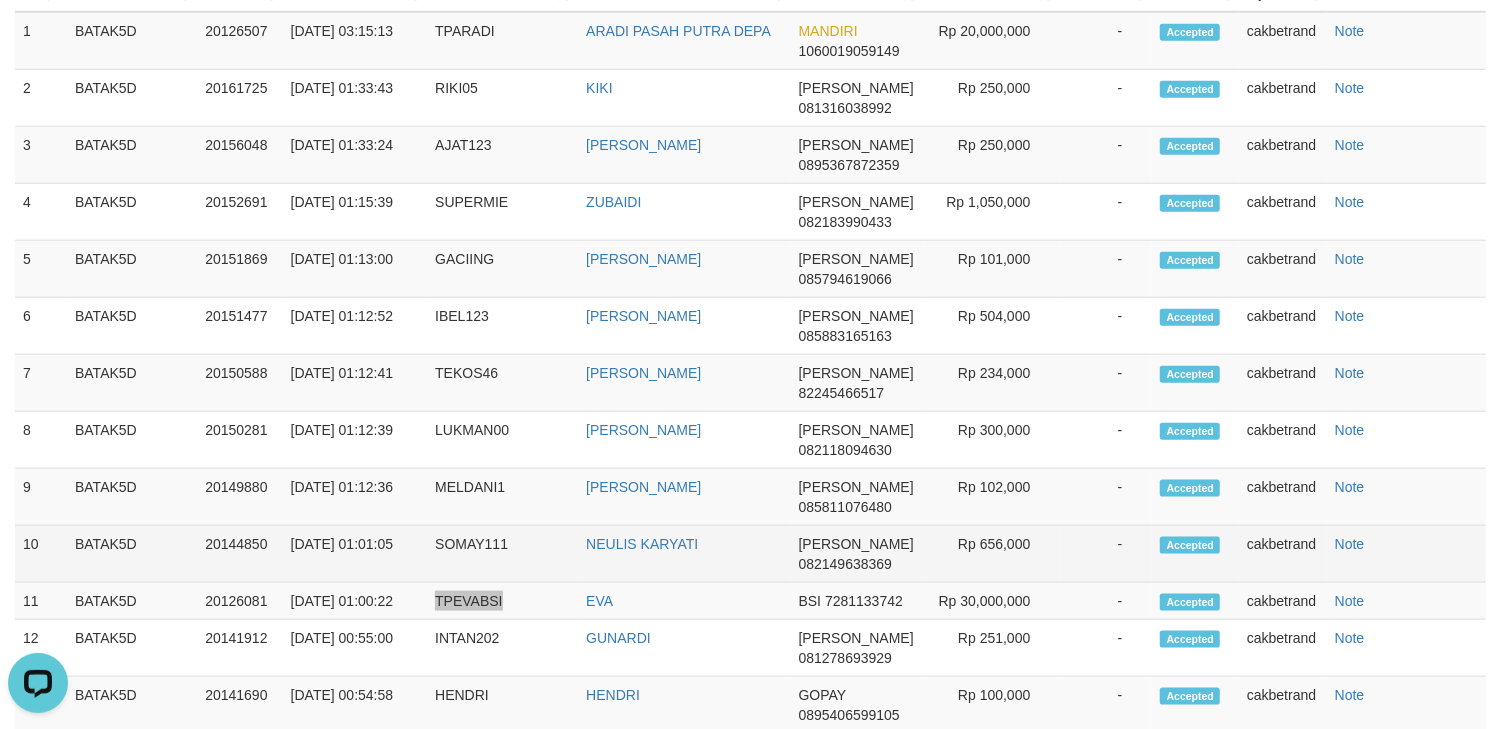 scroll, scrollTop: 1204, scrollLeft: 0, axis: vertical 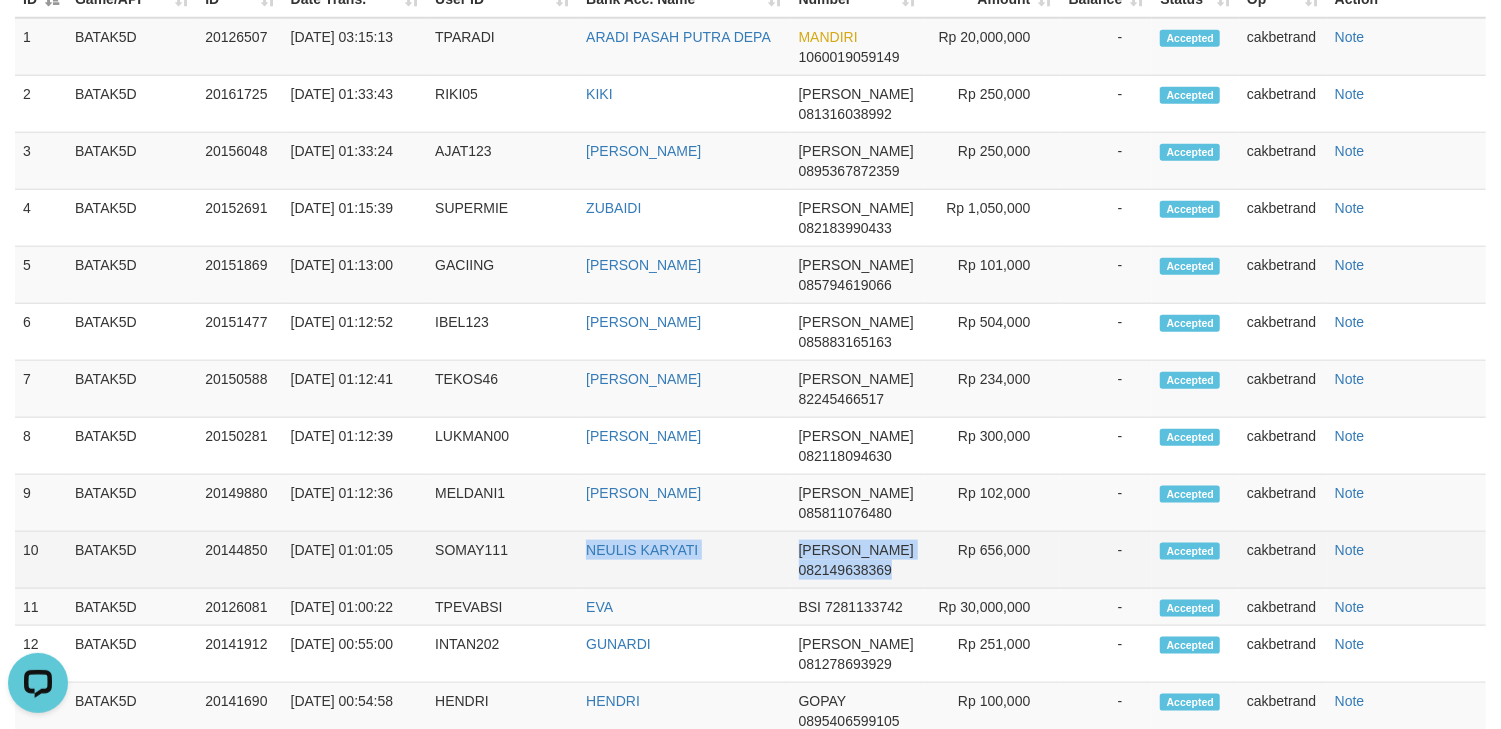 drag, startPoint x: 573, startPoint y: 600, endPoint x: 921, endPoint y: 625, distance: 348.89682 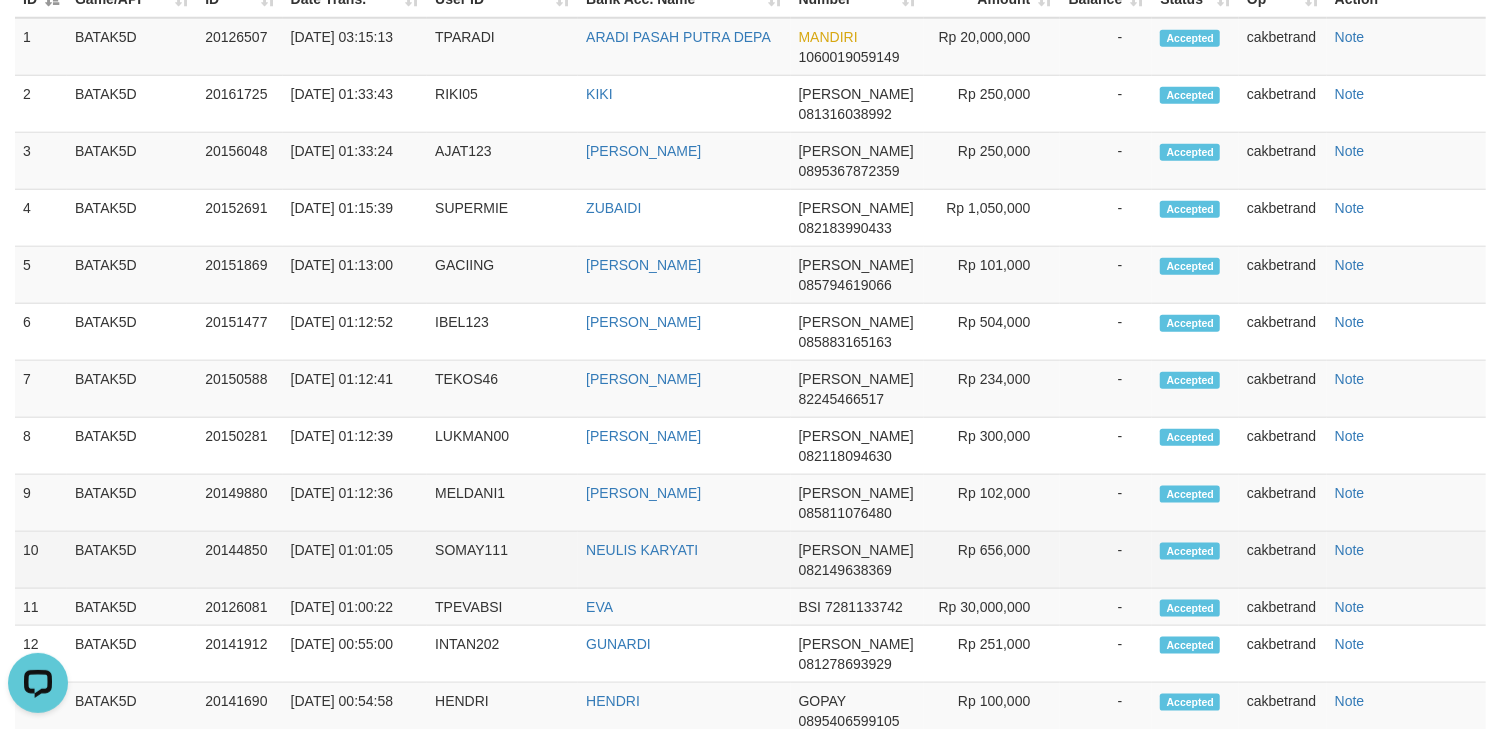 click on "SOMAY111" at bounding box center [502, 560] 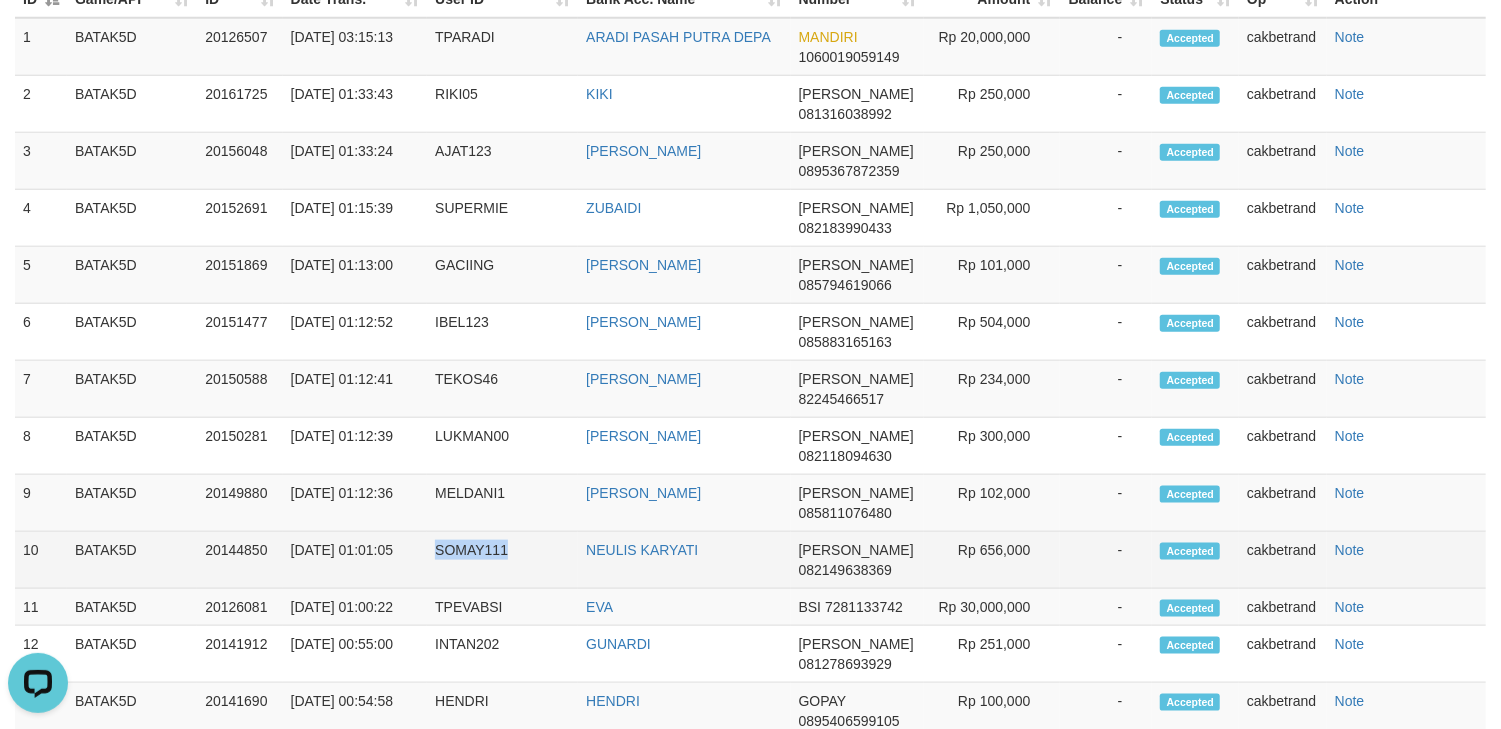 click on "SOMAY111" at bounding box center [502, 560] 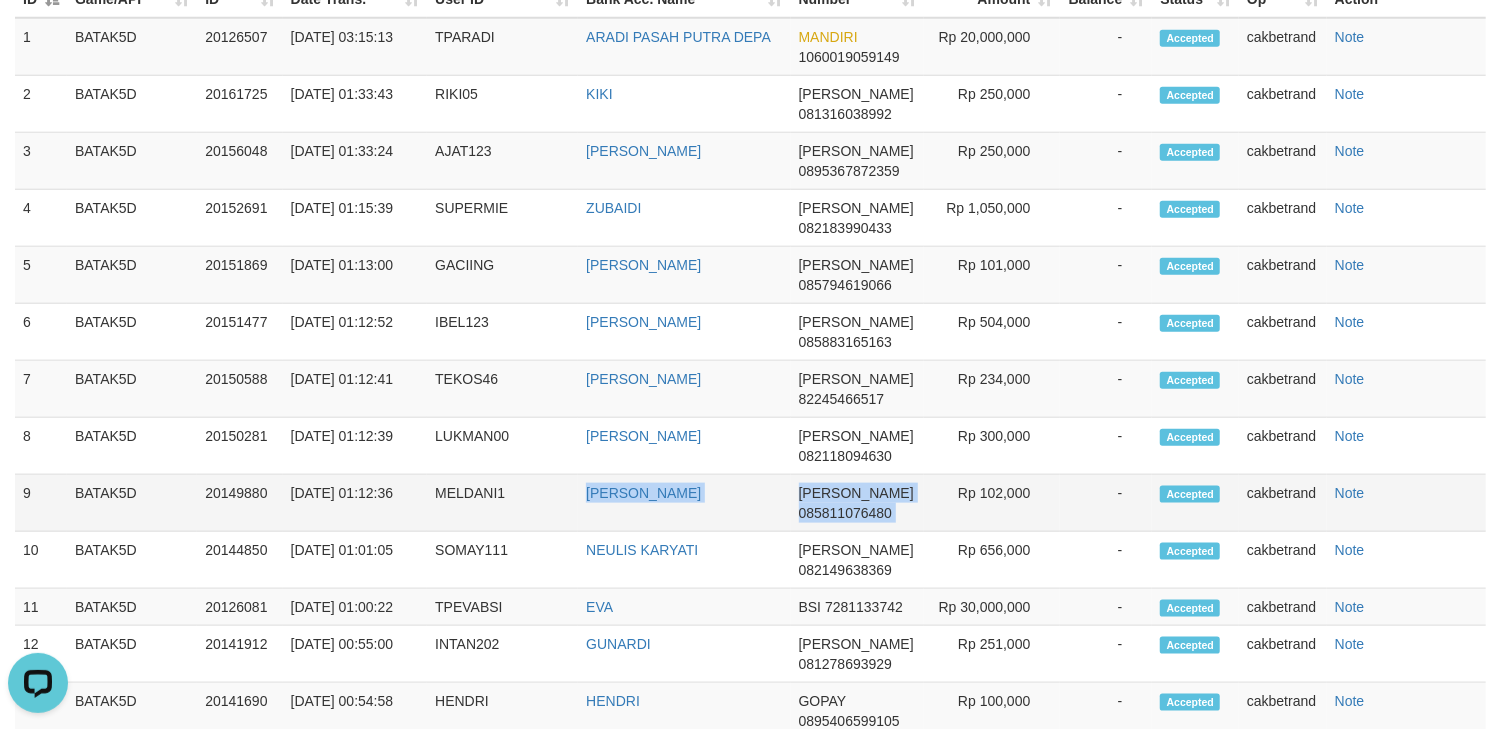 drag, startPoint x: 529, startPoint y: 541, endPoint x: 933, endPoint y: 556, distance: 404.27838 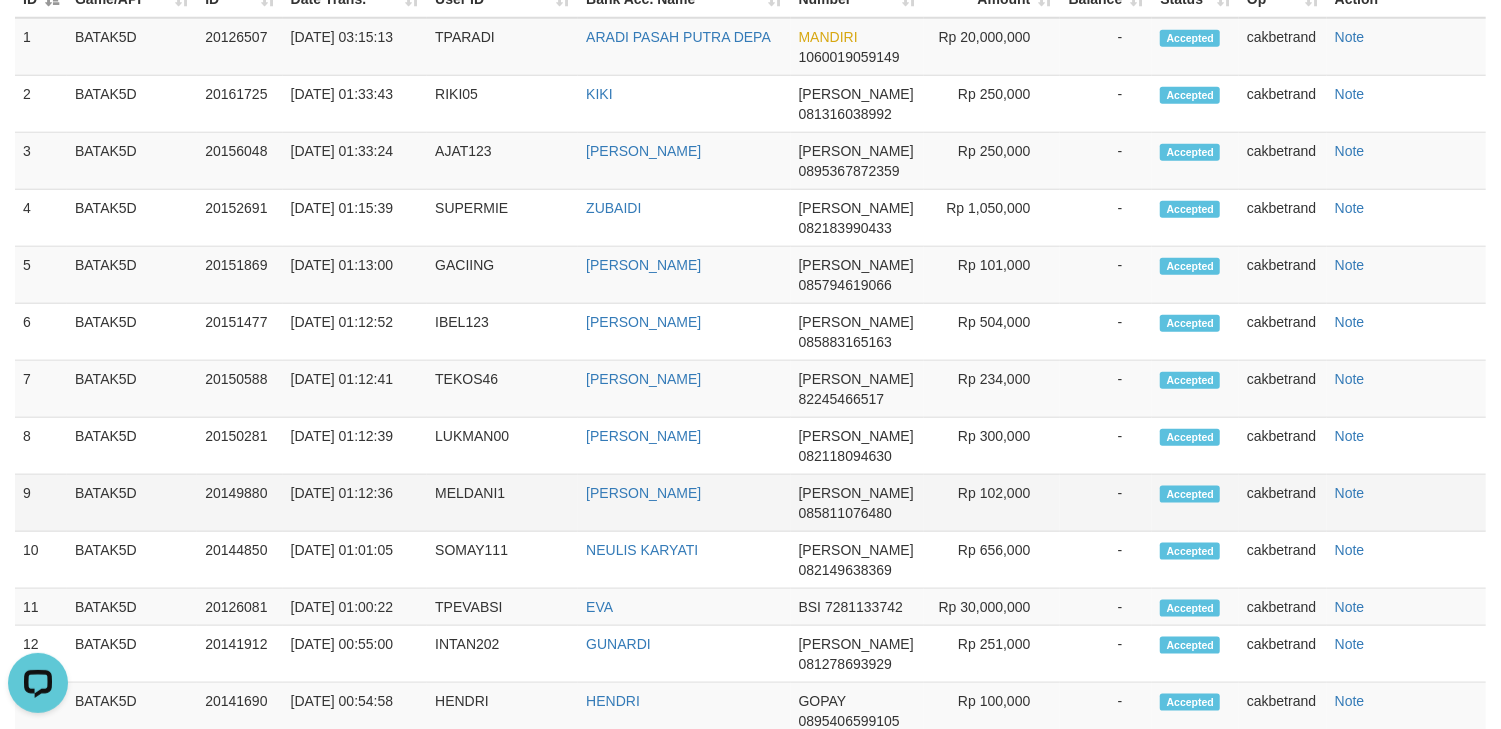 click on "MELDANI1" at bounding box center [502, 503] 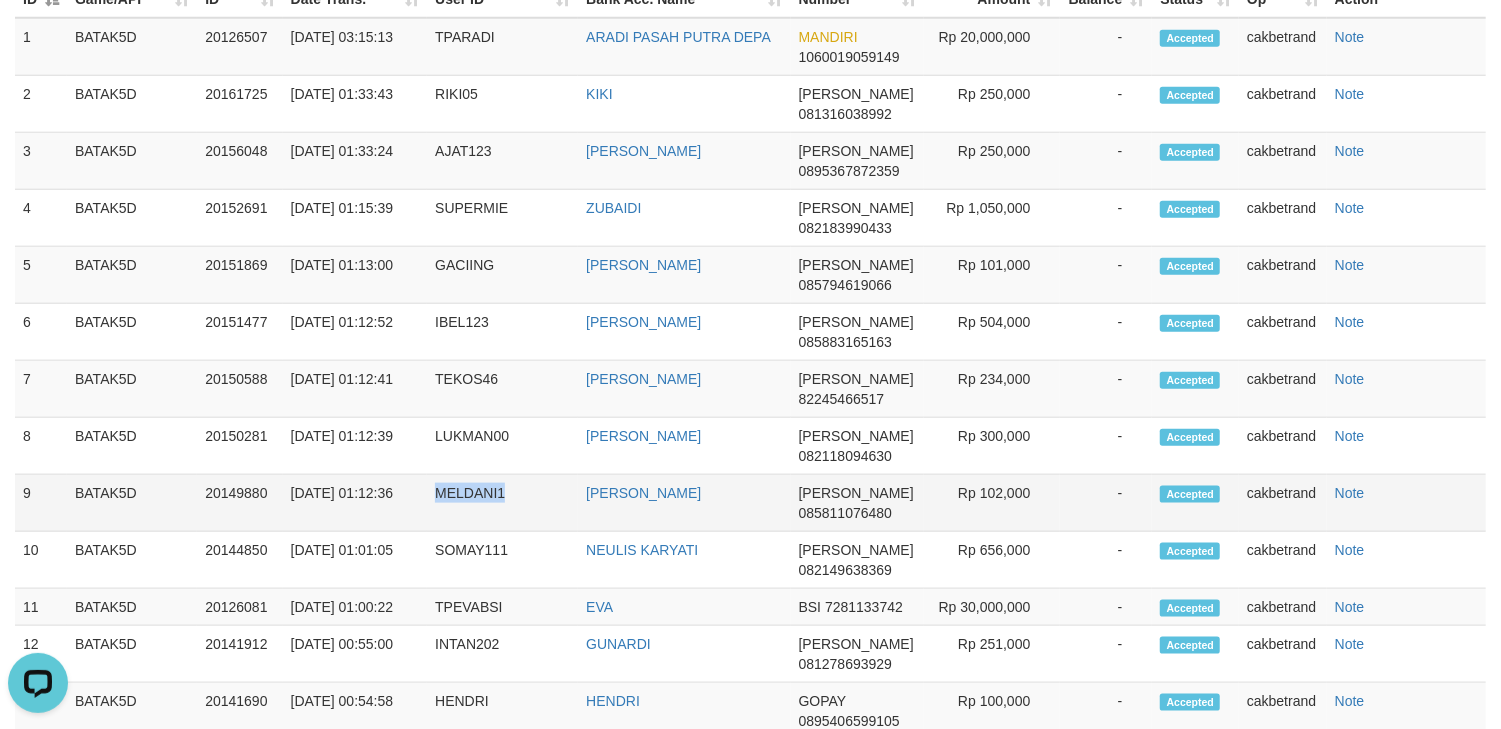 click on "MELDANI1" at bounding box center [502, 503] 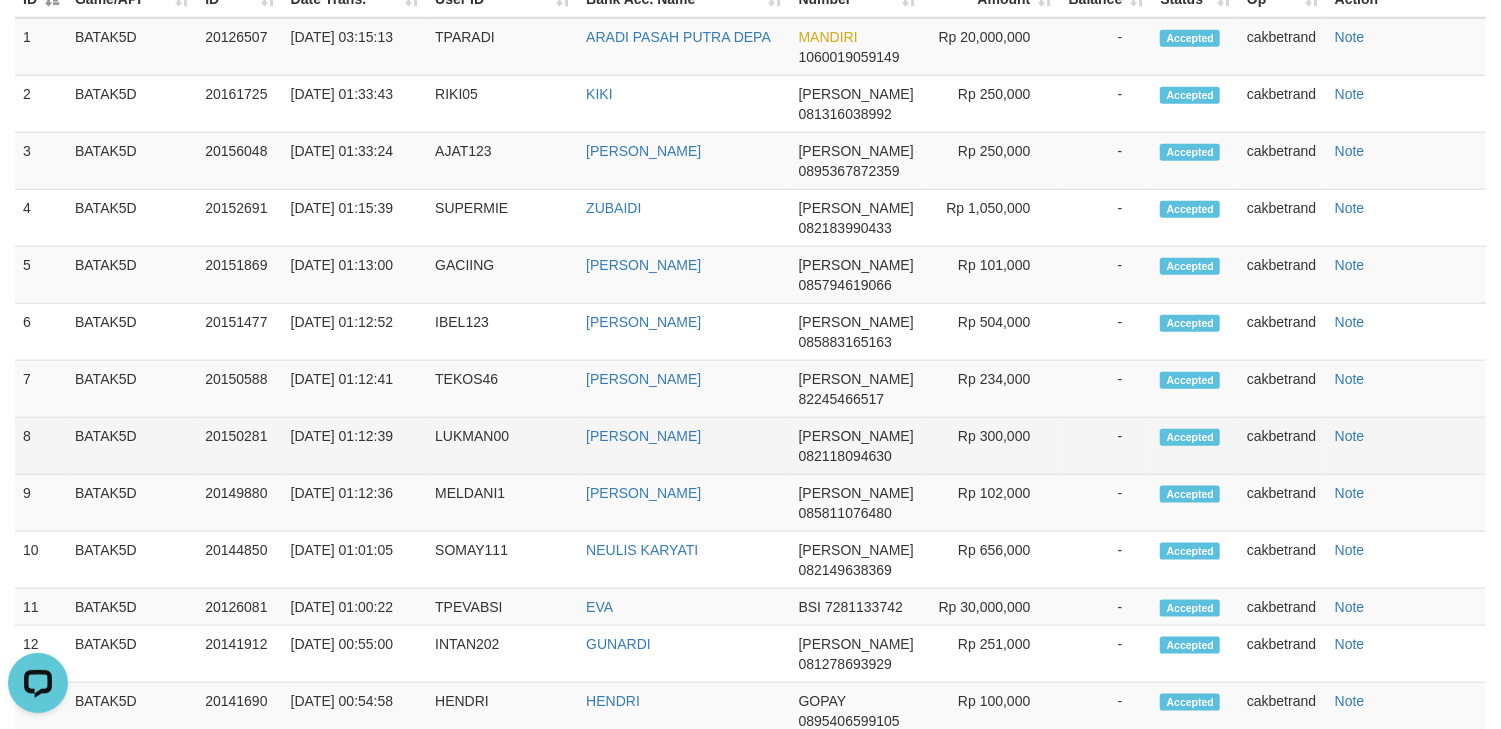 click on "LUKMAN00" at bounding box center (502, 446) 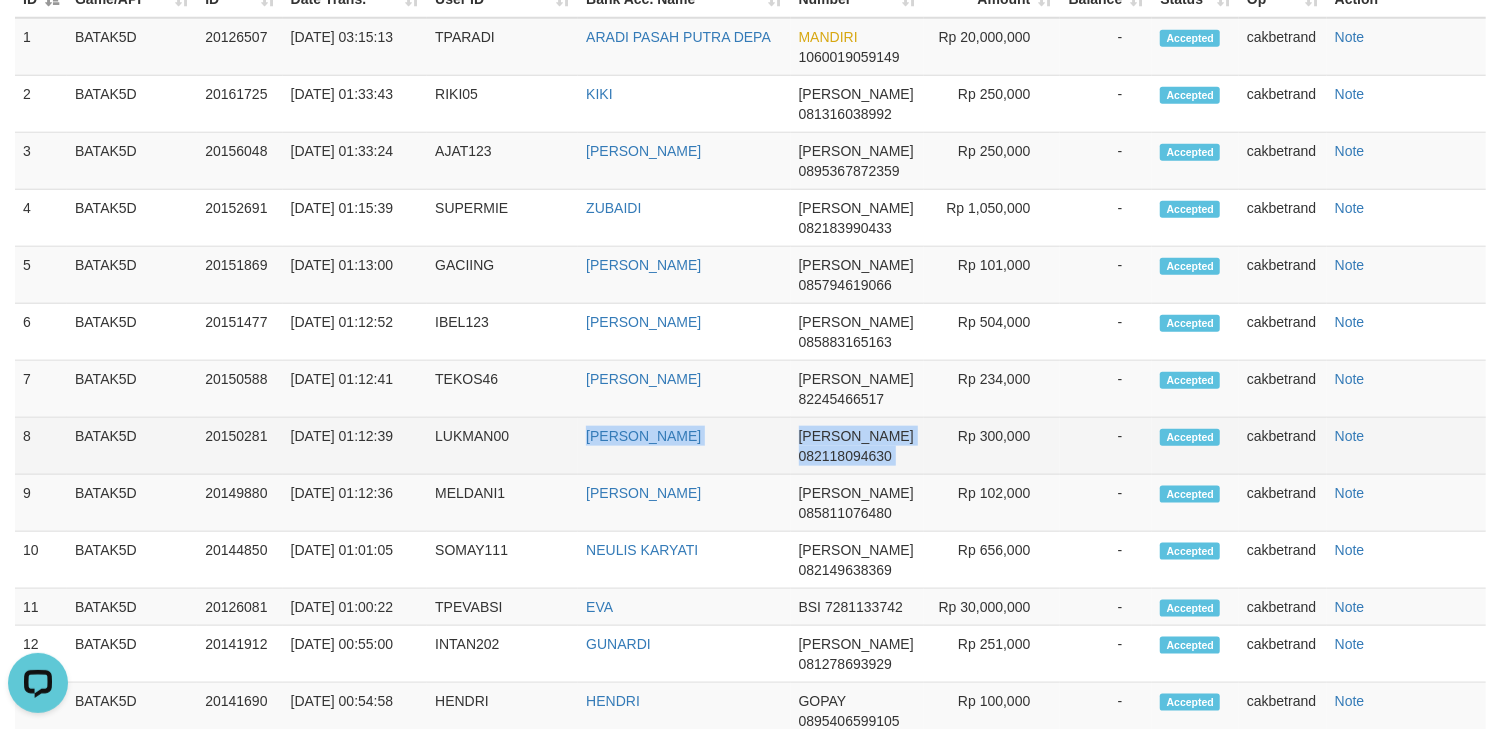 drag, startPoint x: 532, startPoint y: 480, endPoint x: 926, endPoint y: 508, distance: 394.99368 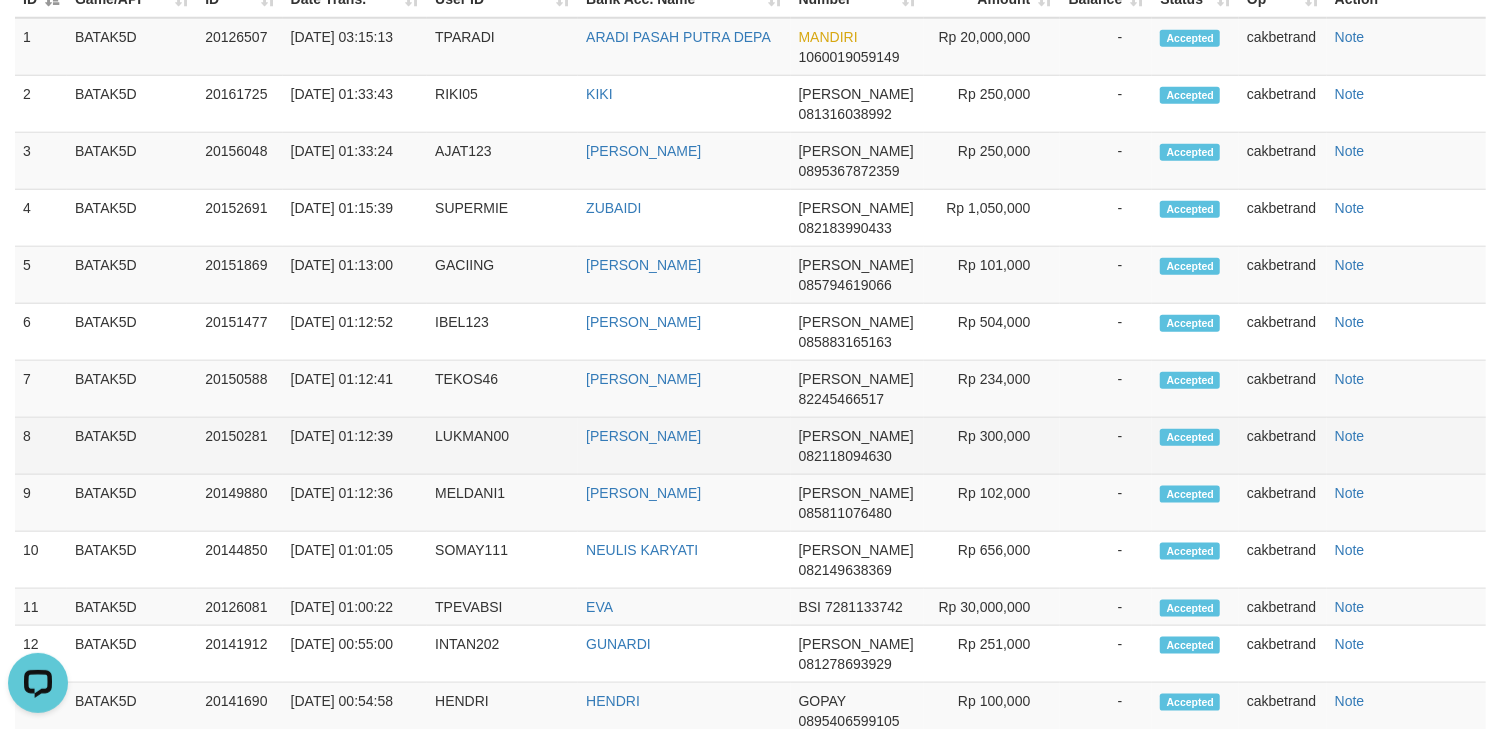 click on "LUKMAN00" at bounding box center (502, 446) 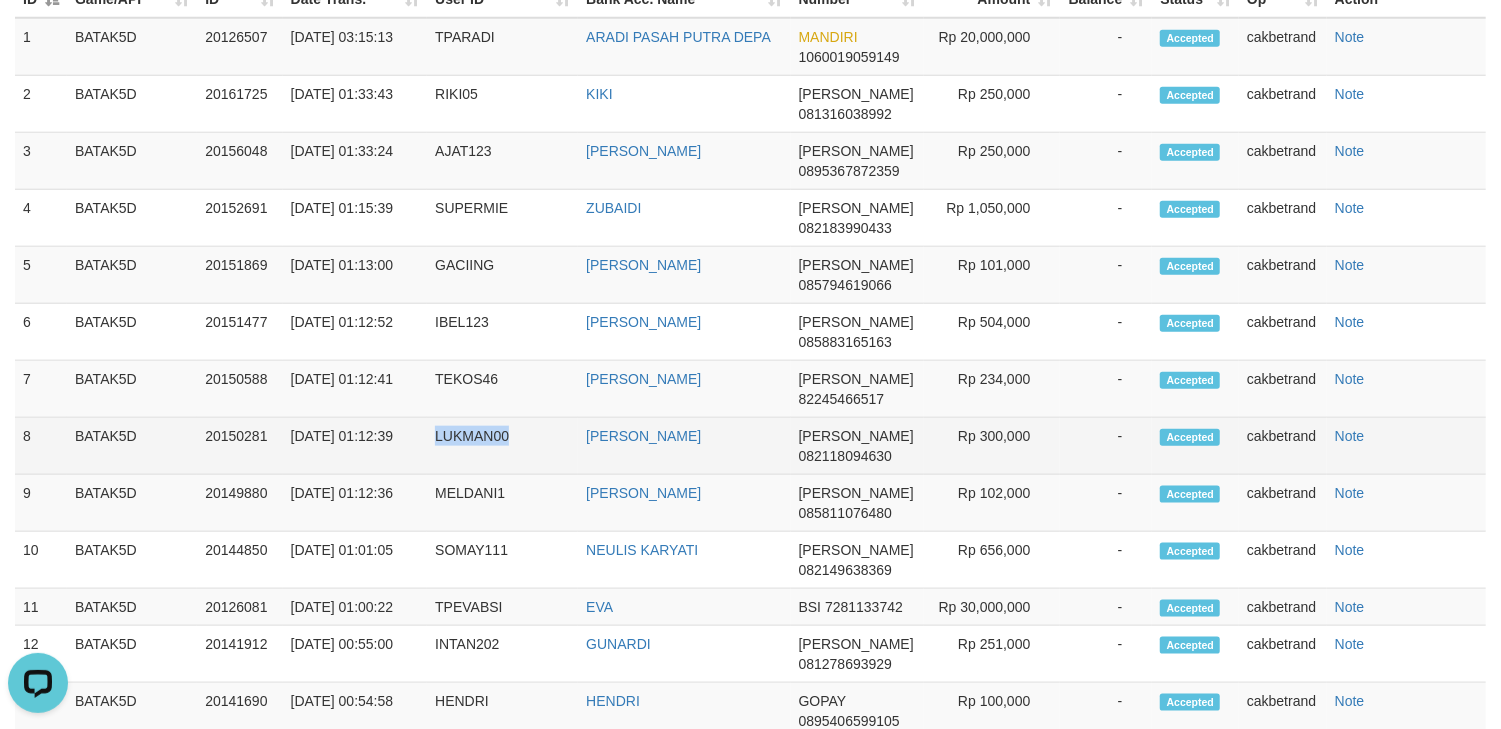 click on "LUKMAN00" at bounding box center (502, 446) 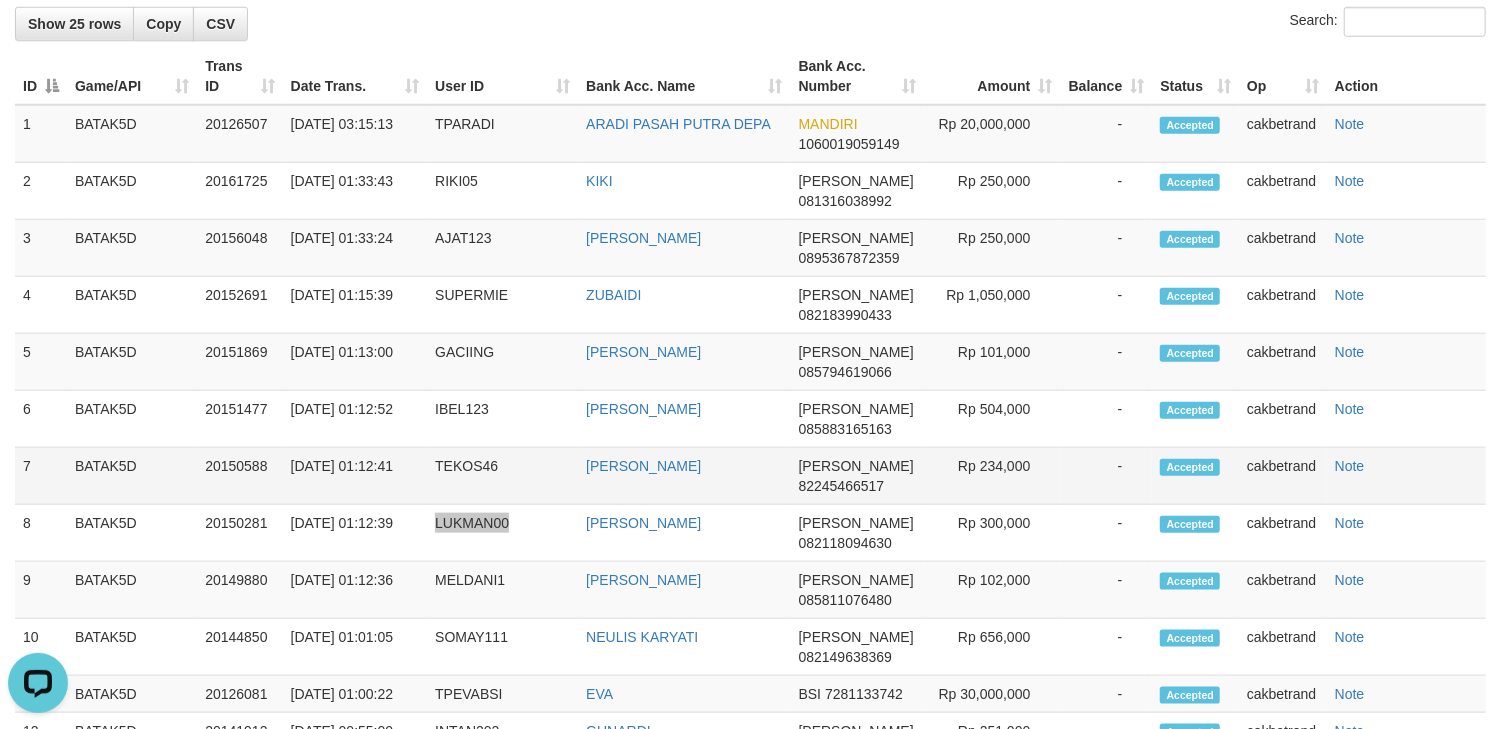 scroll, scrollTop: 1070, scrollLeft: 0, axis: vertical 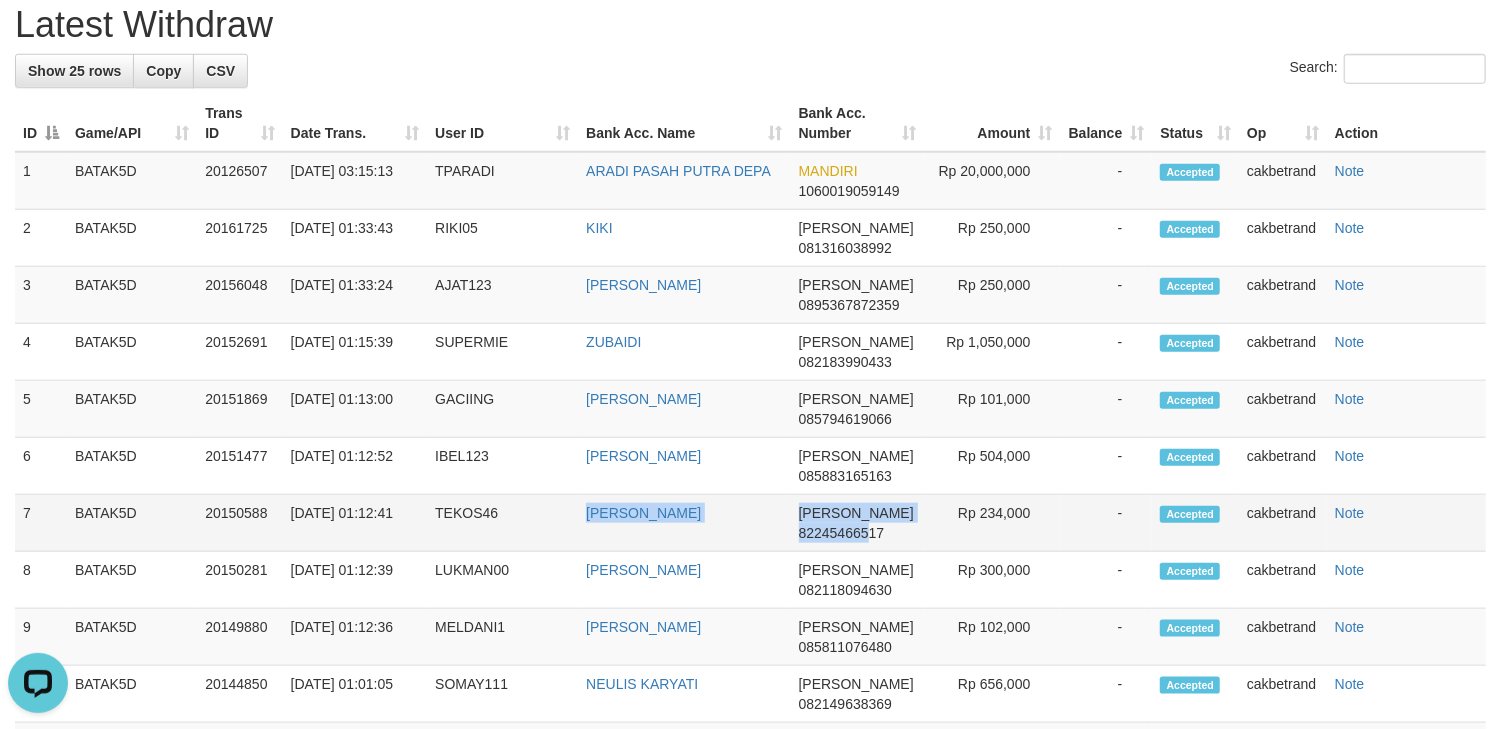 drag, startPoint x: 553, startPoint y: 558, endPoint x: 870, endPoint y: 588, distance: 318.41638 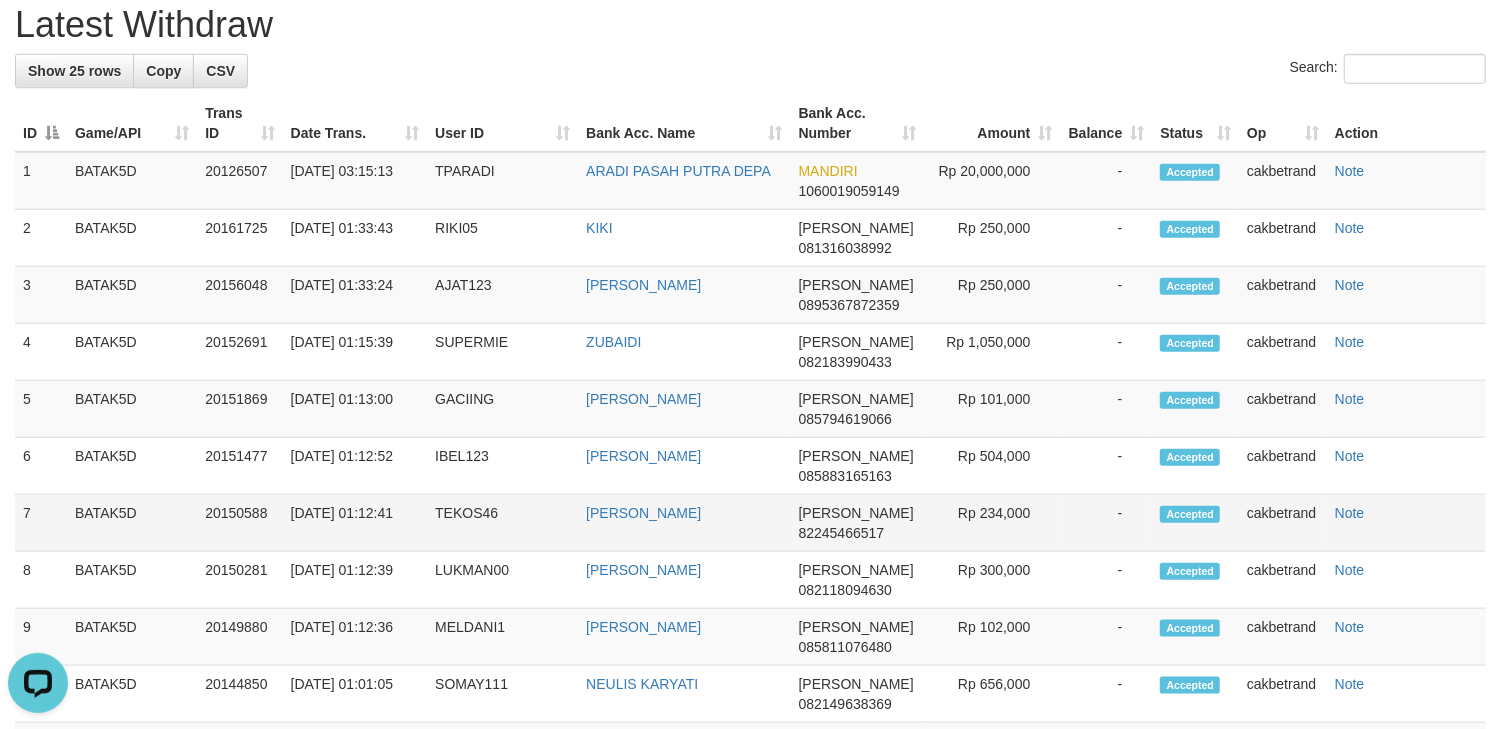 click on "TEKOS46" at bounding box center (502, 523) 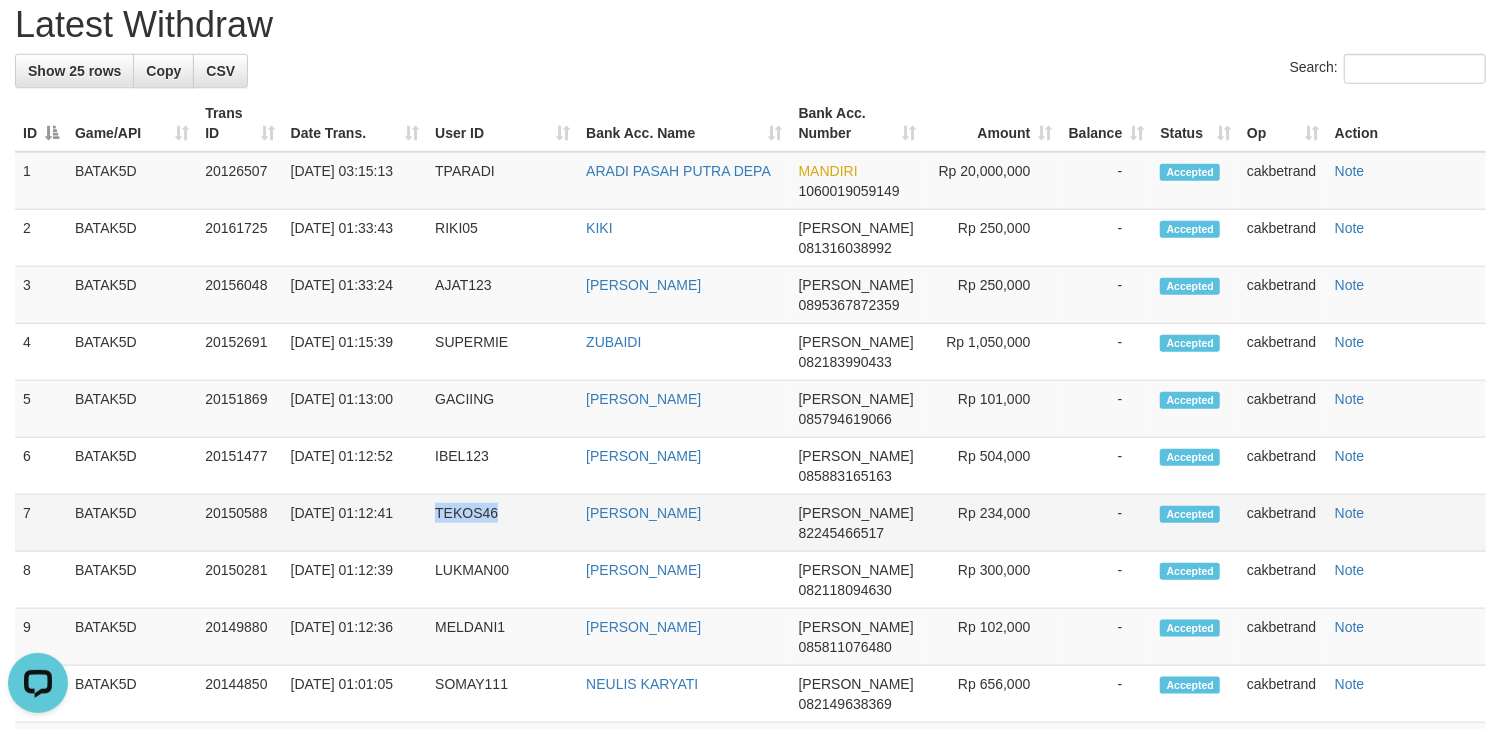 click on "TEKOS46" at bounding box center (502, 523) 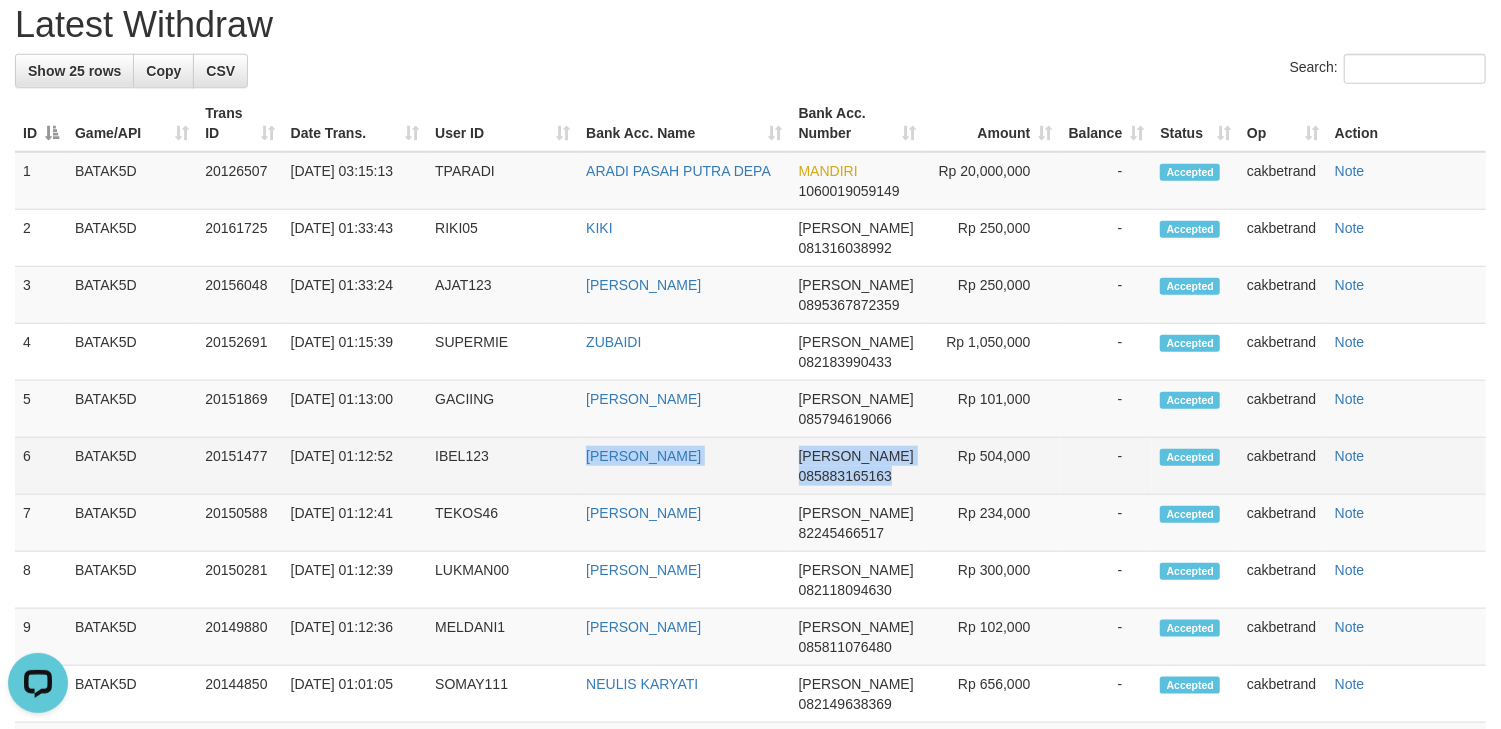 drag, startPoint x: 554, startPoint y: 492, endPoint x: 906, endPoint y: 516, distance: 352.81723 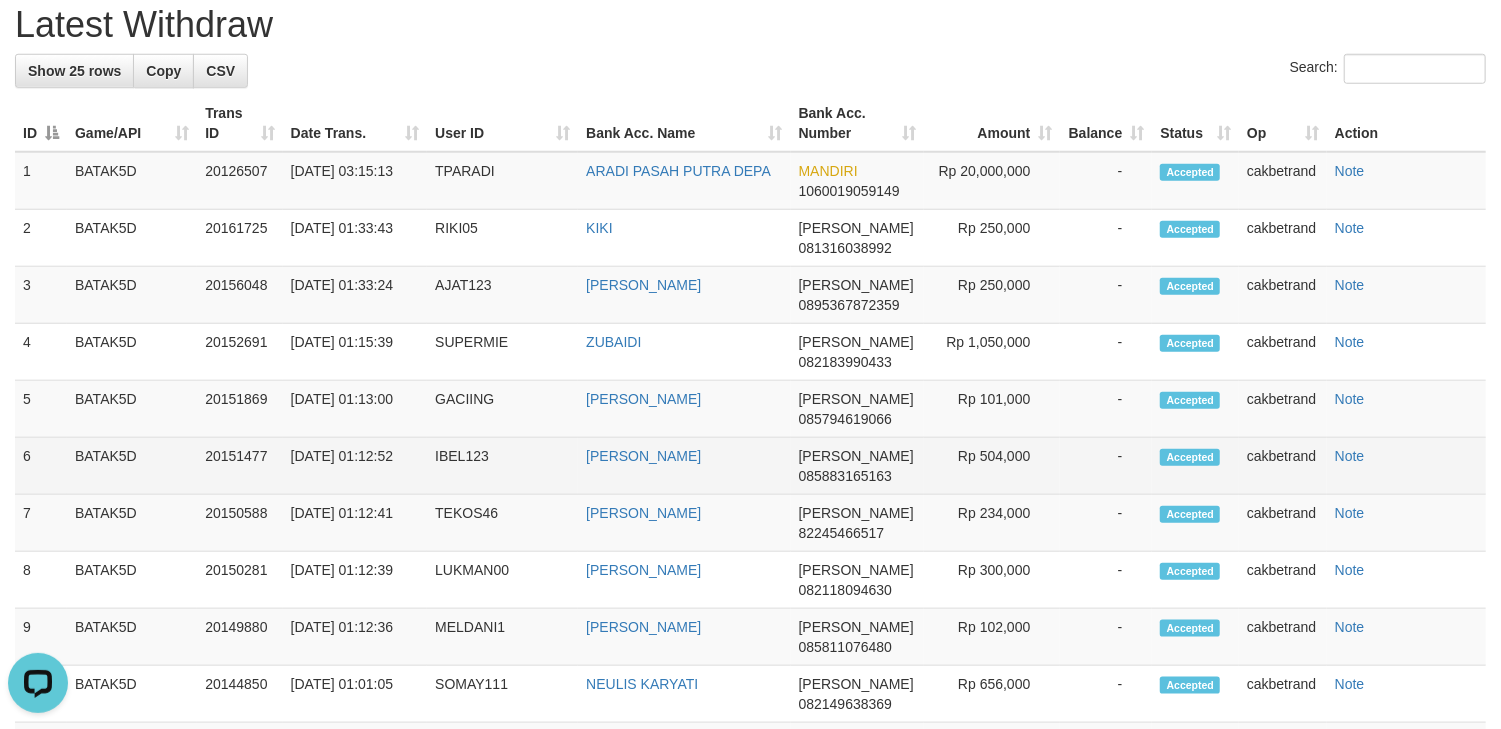 click on "IBEL123" at bounding box center (502, 466) 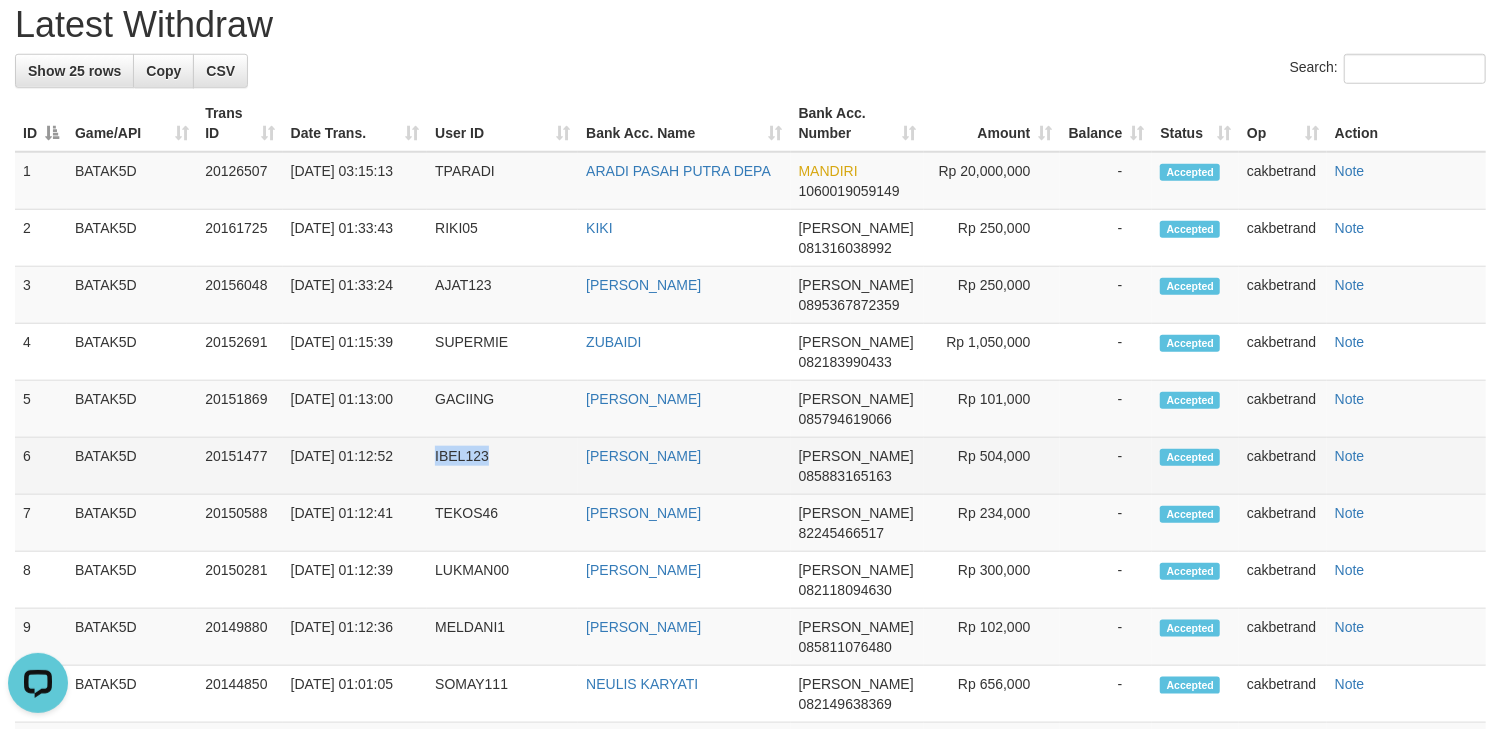 click on "IBEL123" at bounding box center (502, 466) 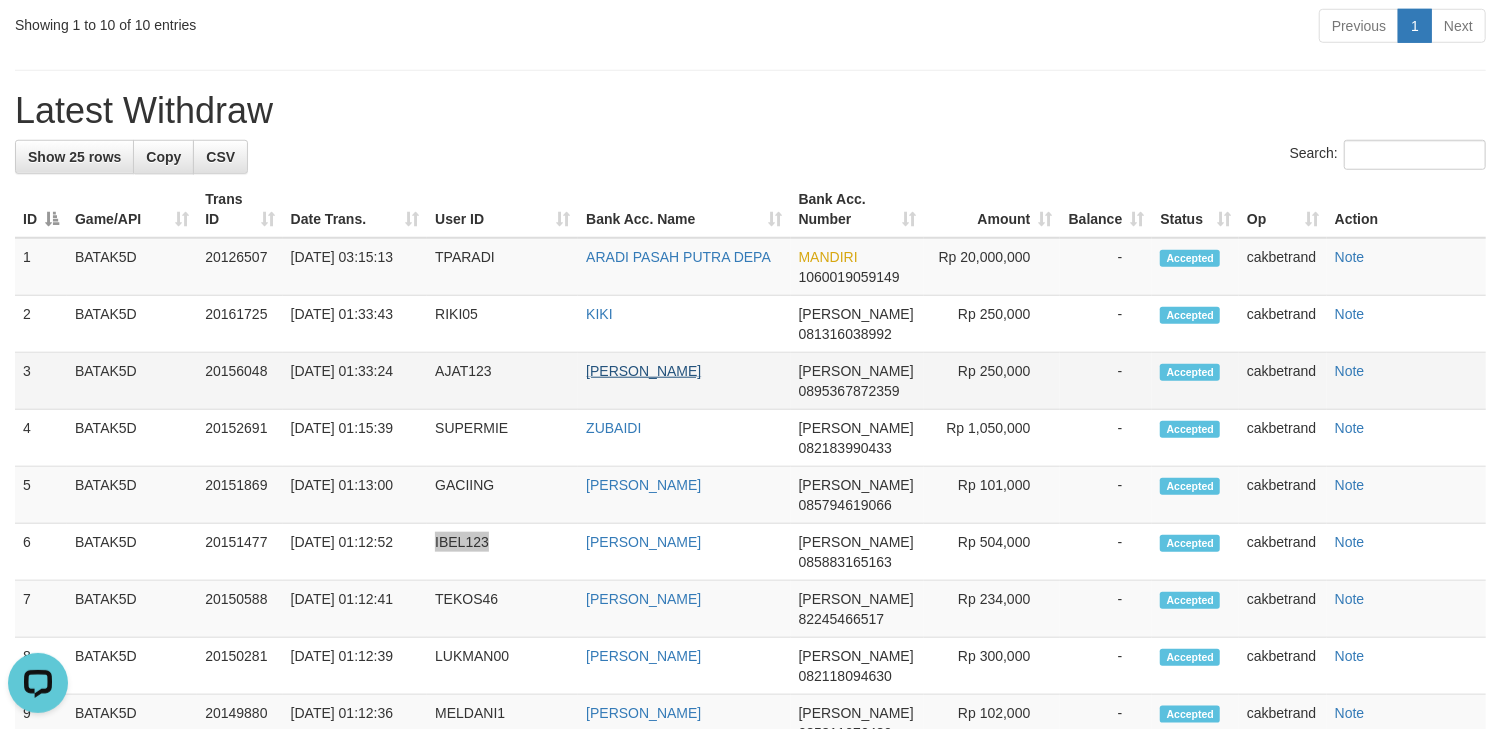 scroll, scrollTop: 937, scrollLeft: 0, axis: vertical 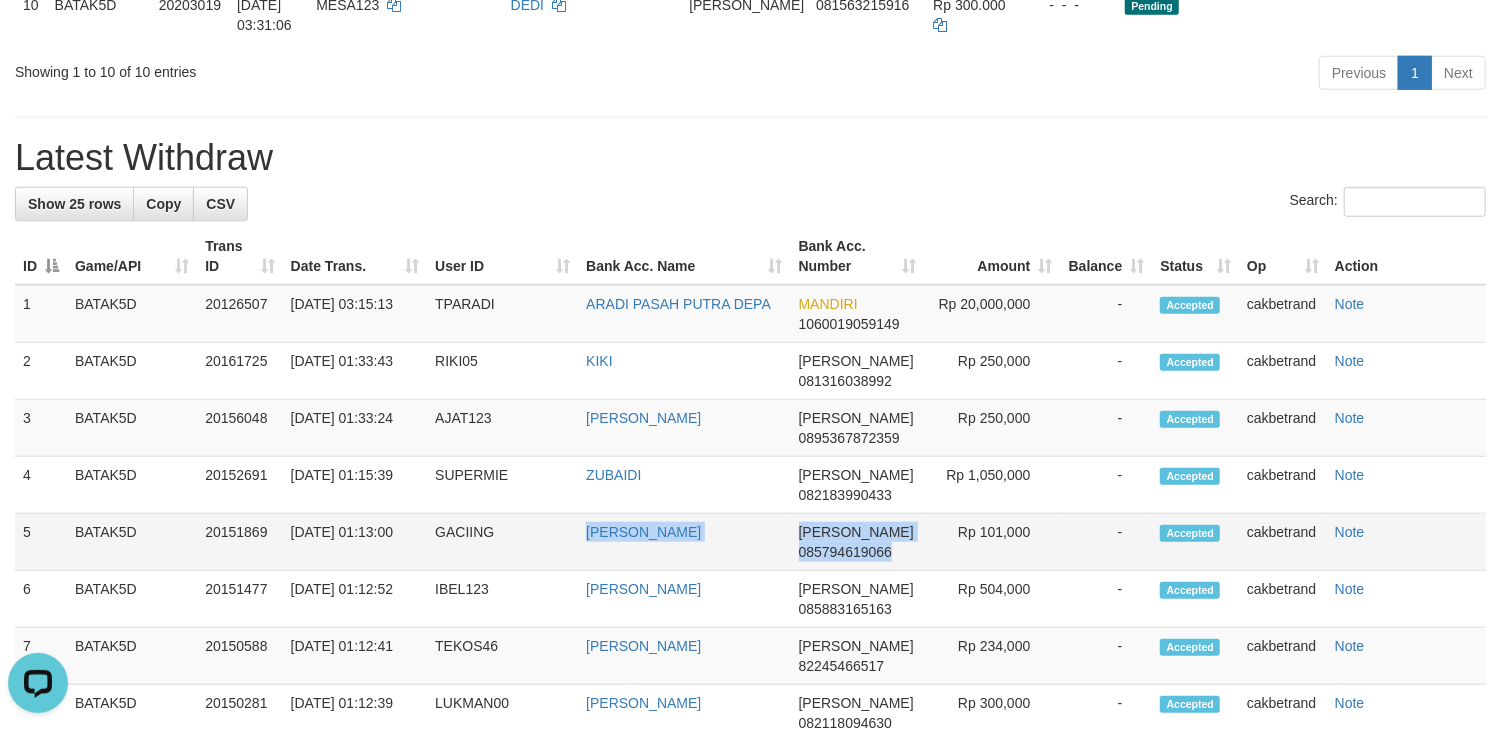 drag, startPoint x: 568, startPoint y: 584, endPoint x: 916, endPoint y: 604, distance: 348.57425 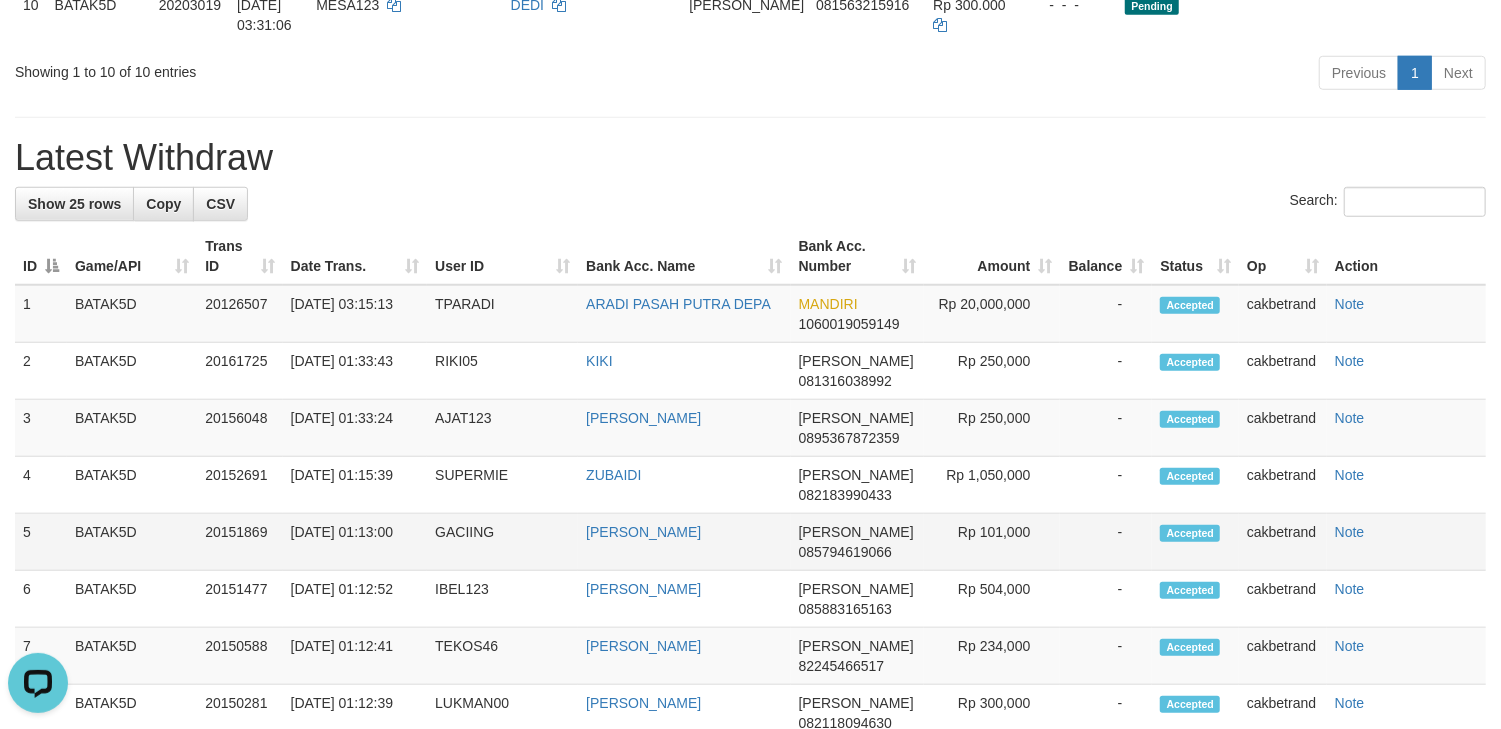 click on "GACIING" at bounding box center (502, 542) 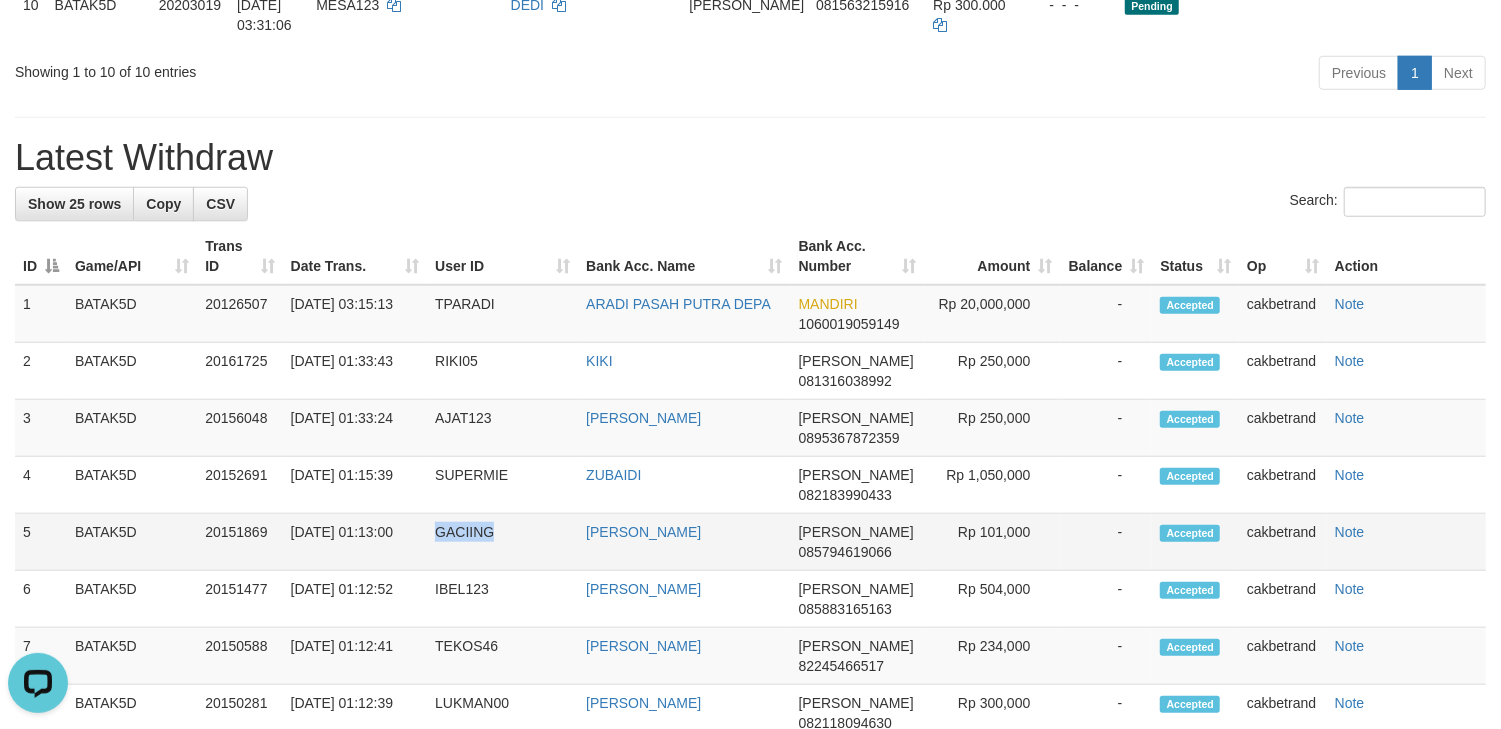 click on "GACIING" at bounding box center (502, 542) 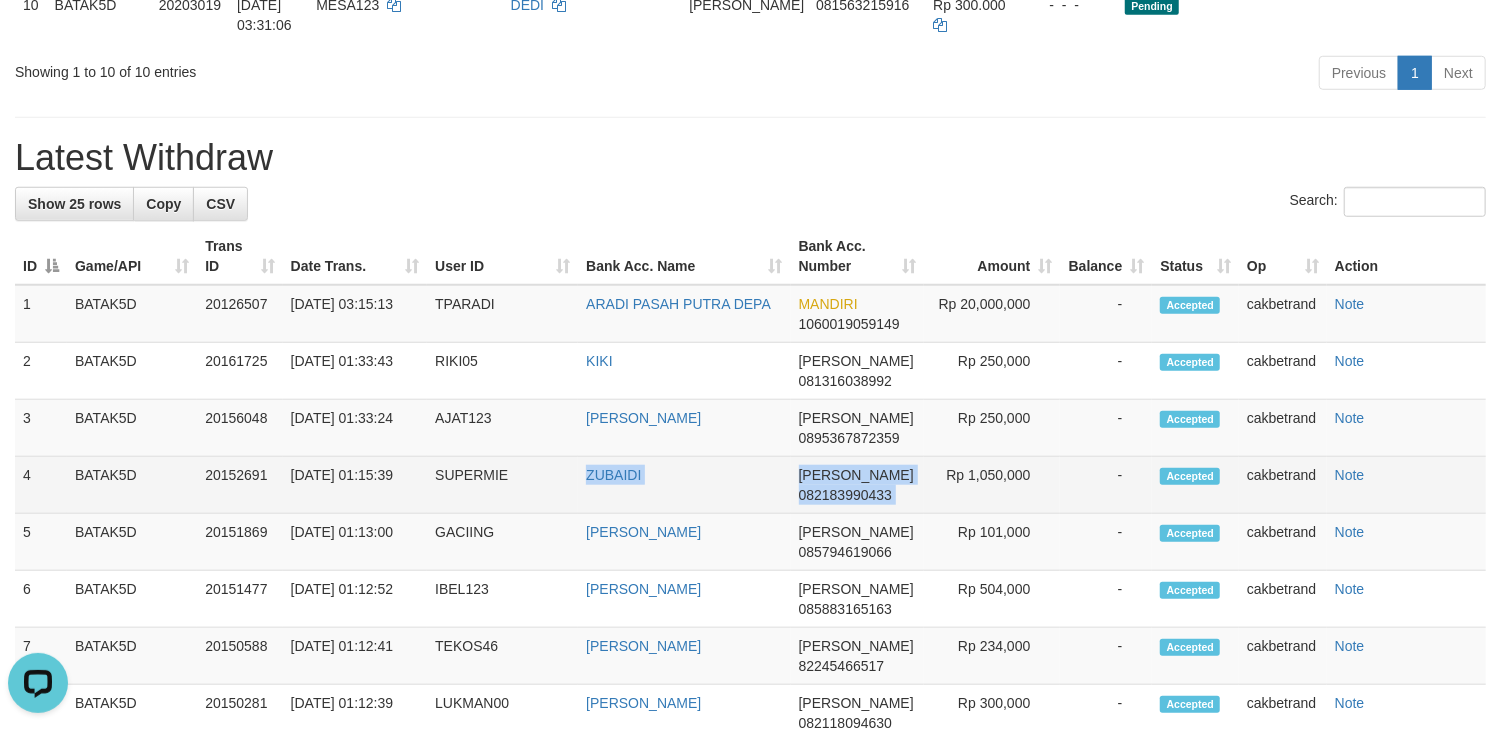 drag, startPoint x: 562, startPoint y: 516, endPoint x: 938, endPoint y: 537, distance: 376.58597 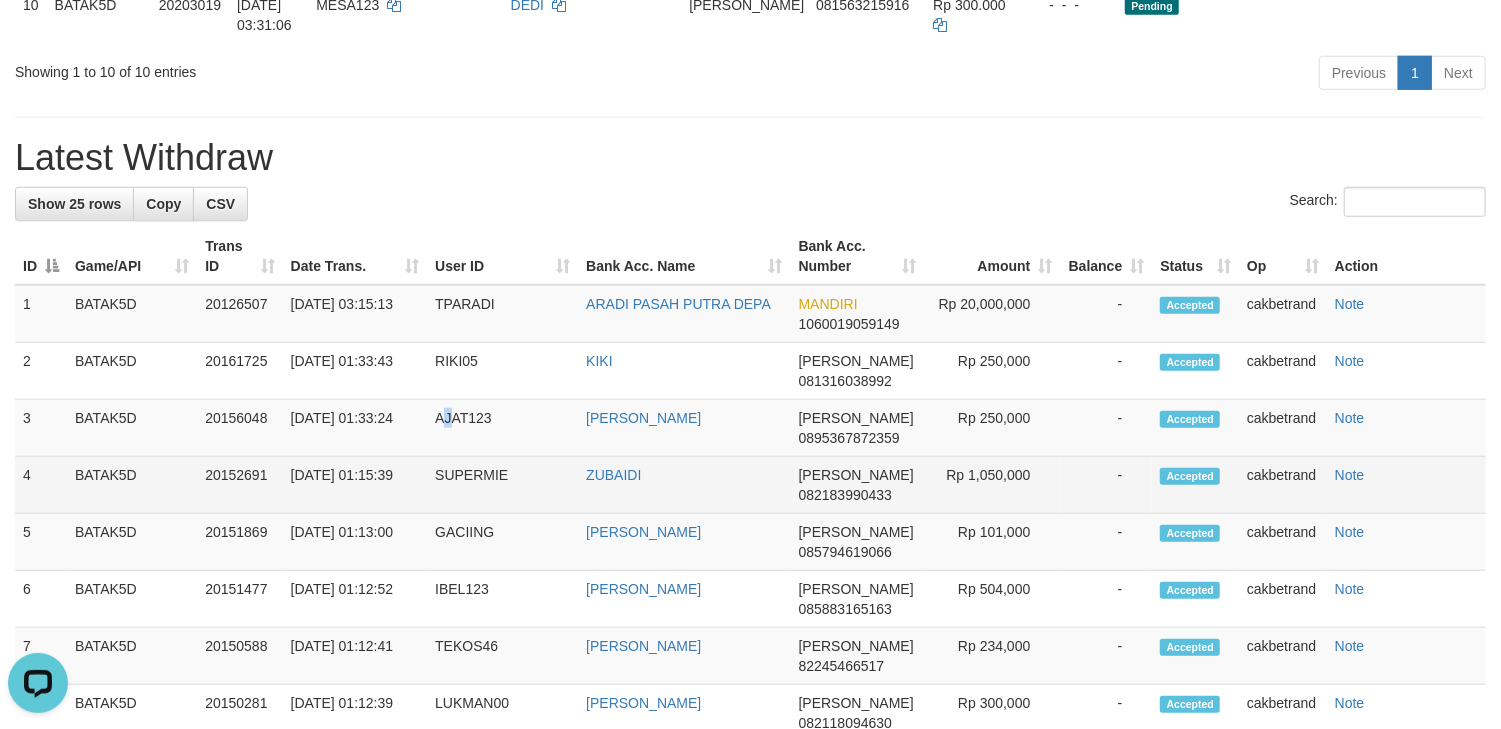 click on "1
BATAK5D
20126507
14/07/2025 03:15:13
TPARADI
ARADI PASAH PUTRA DEPA
MANDIRI
1060019059149
Rp 20,000,000
-
Accepted
cakbetrand
Note
2
BATAK5D
20161725
14/07/2025 01:33:43
RIKI05
KIKI
DANA
081316038992
Rp 250,000
-
Accepted
cakbetrand
Note
3
BATAK5D
20156048
14/07/2025 01:33:24
AJAT123
AJAT SETIAWAN
DANA
0895367872359" at bounding box center (750, 958) 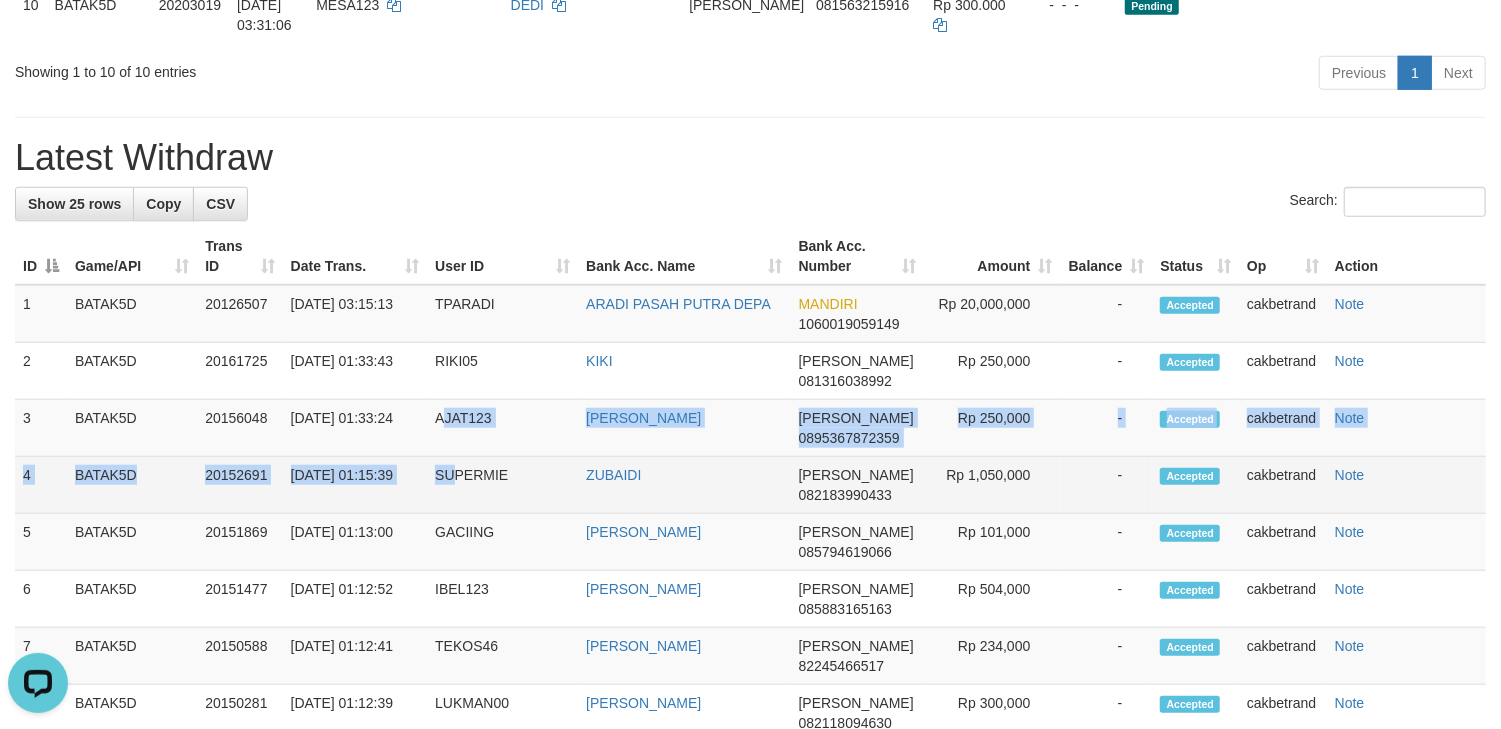 click on "SUPERMIE" at bounding box center (502, 485) 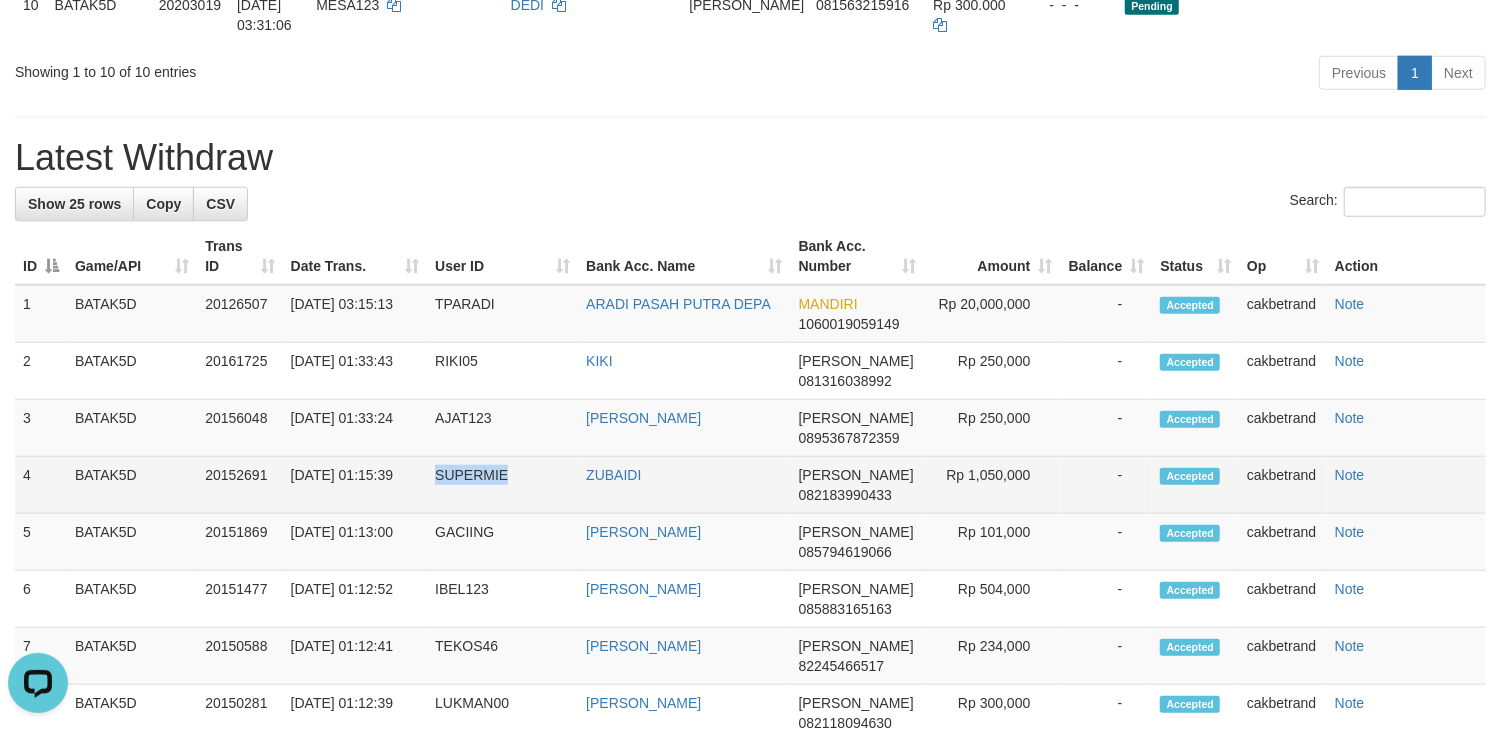 click on "SUPERMIE" at bounding box center (502, 485) 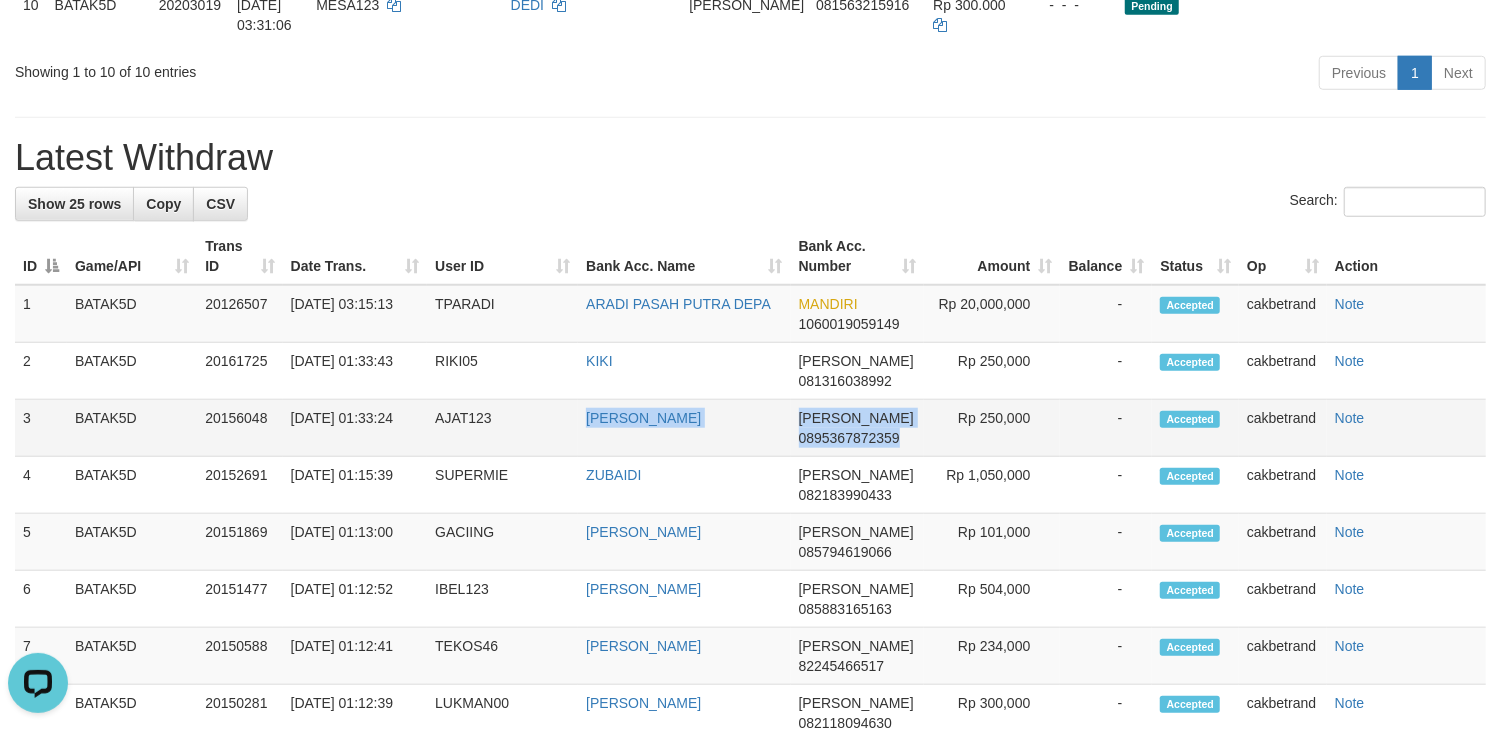 drag, startPoint x: 548, startPoint y: 476, endPoint x: 898, endPoint y: 494, distance: 350.46255 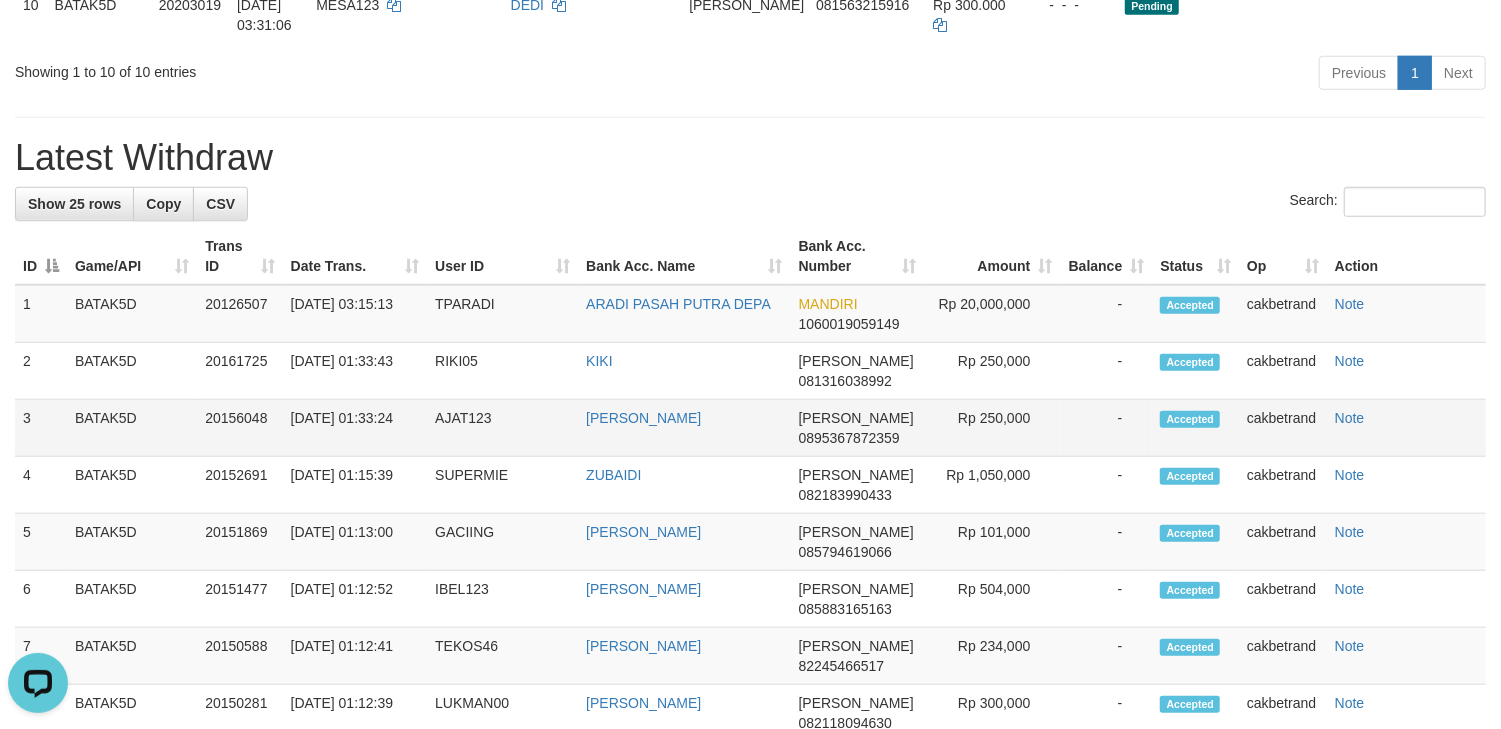 click on "AJAT123" at bounding box center [502, 428] 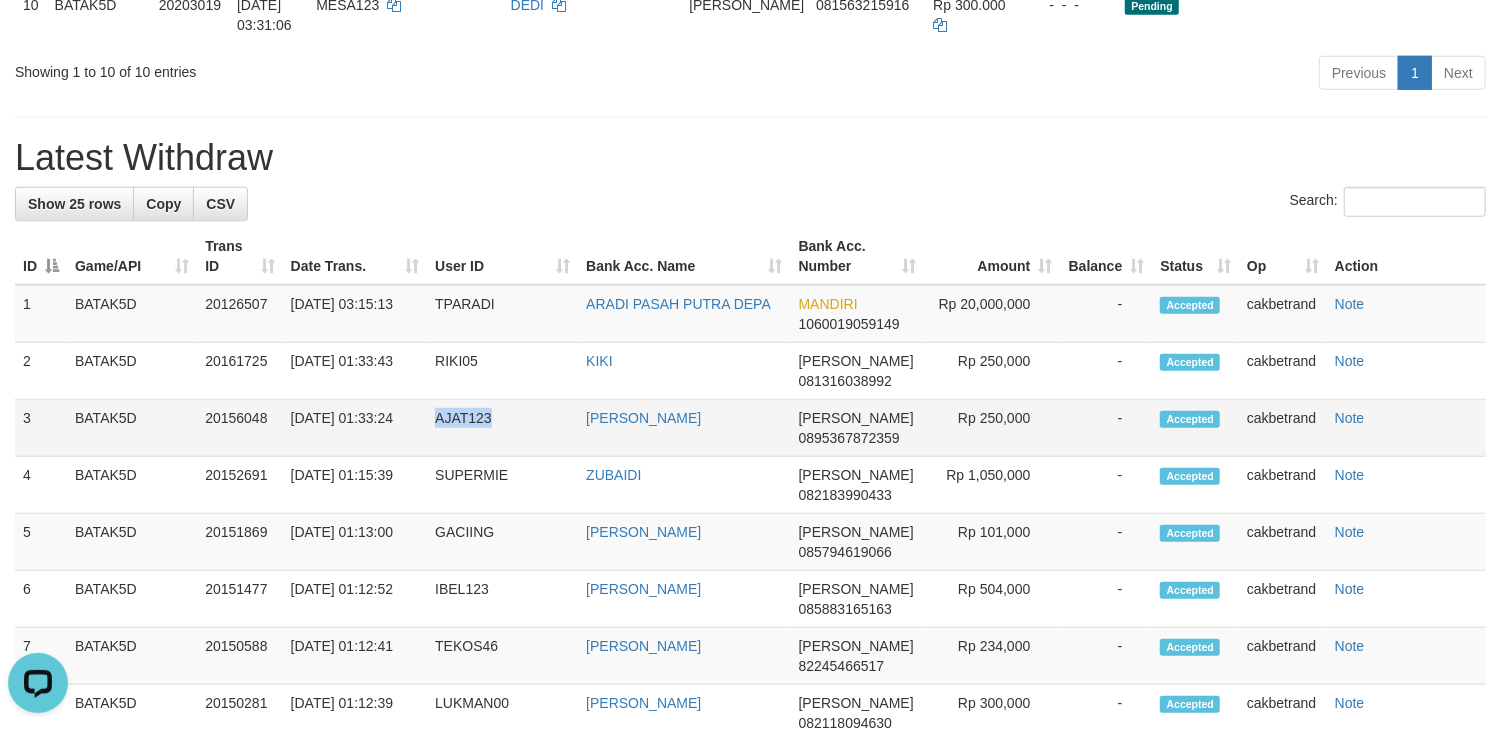 click on "AJAT123" at bounding box center [502, 428] 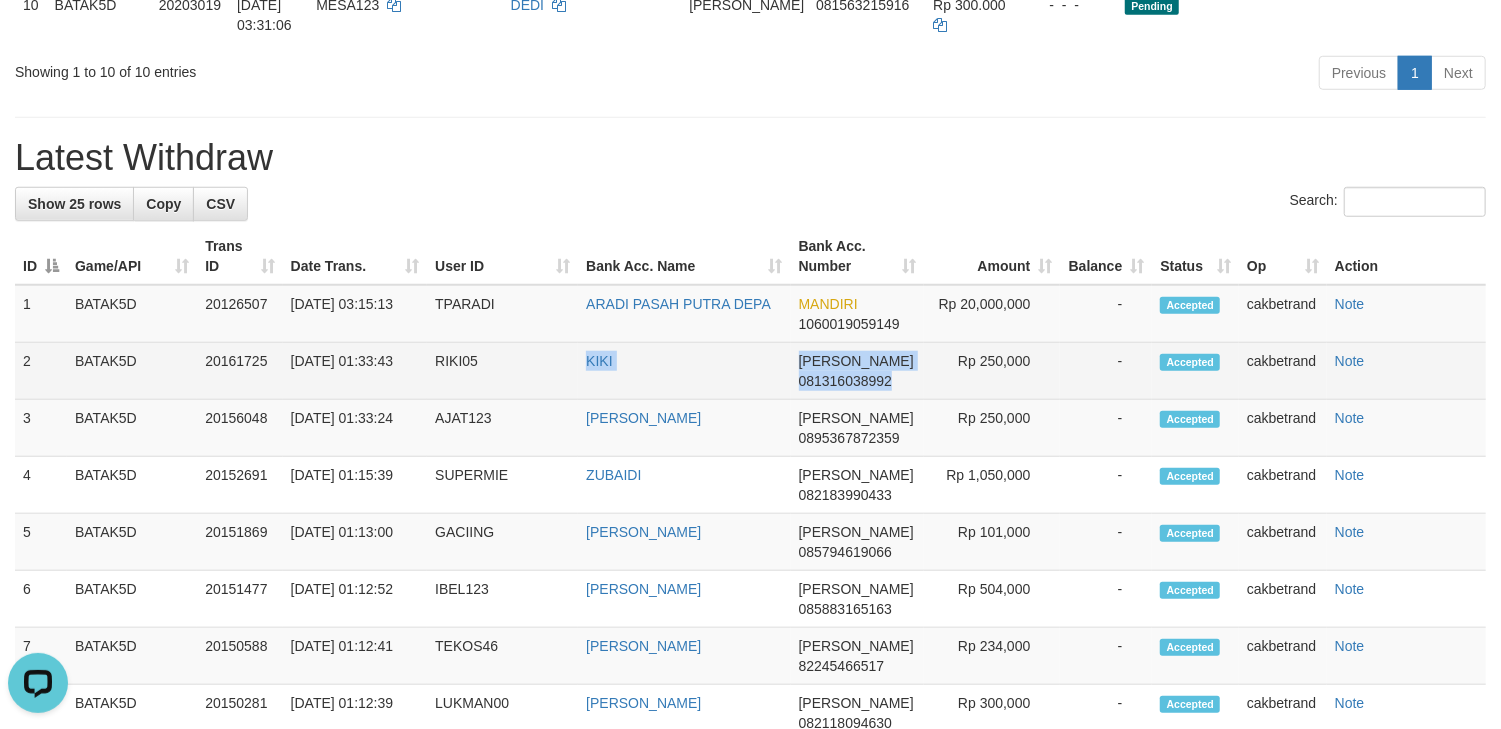 drag, startPoint x: 553, startPoint y: 398, endPoint x: 922, endPoint y: 424, distance: 369.91486 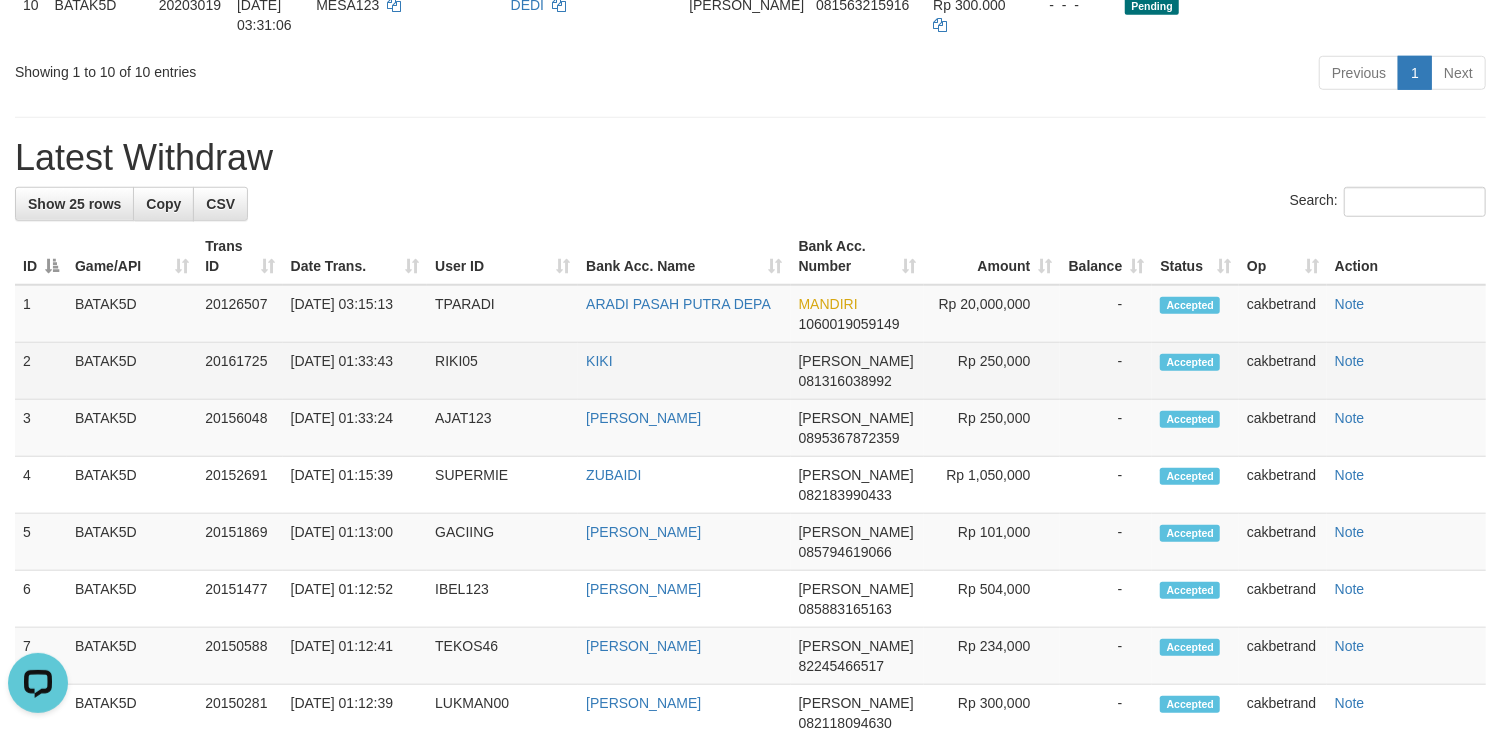 click on "RIKI05" at bounding box center [502, 371] 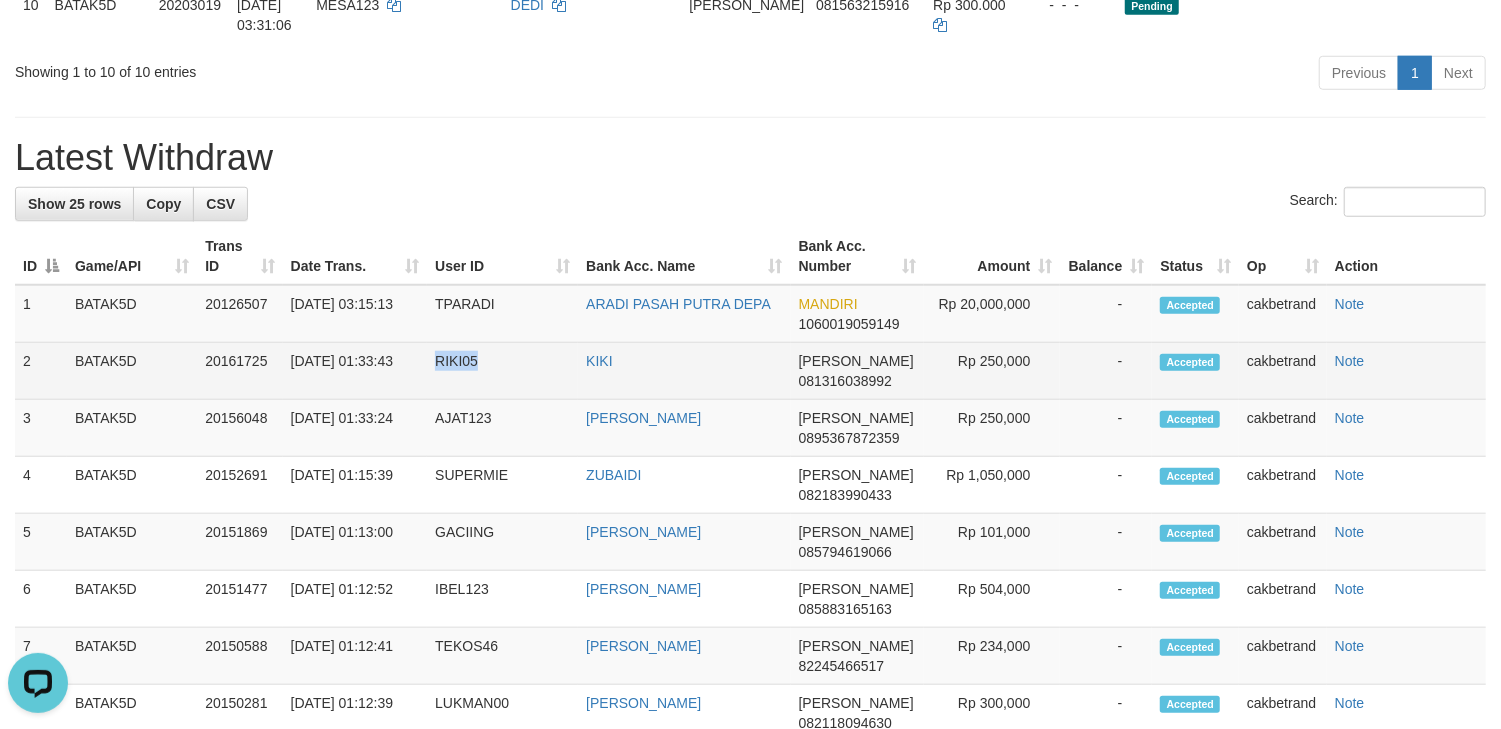 click on "RIKI05" at bounding box center [502, 371] 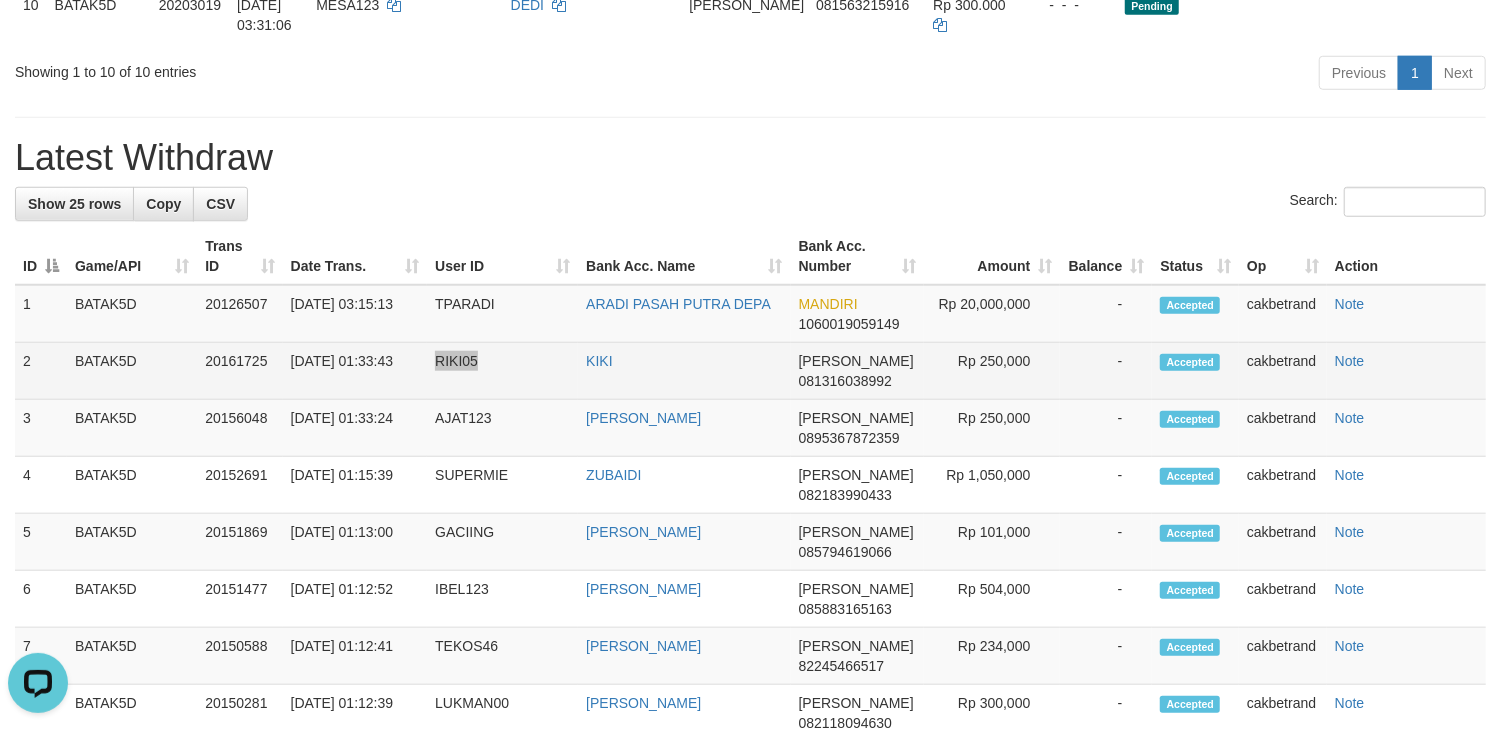 scroll, scrollTop: 804, scrollLeft: 0, axis: vertical 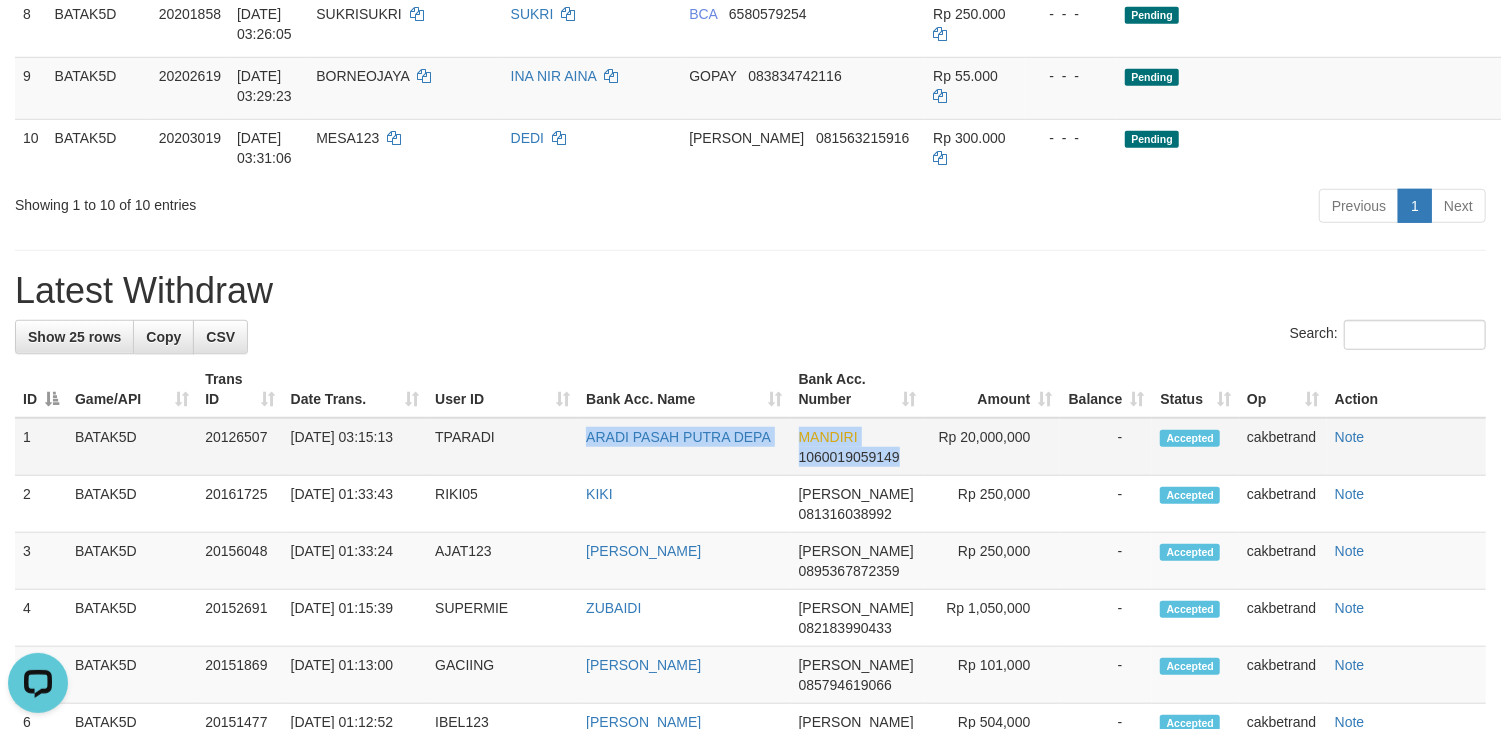 drag, startPoint x: 574, startPoint y: 476, endPoint x: 900, endPoint y: 510, distance: 327.76822 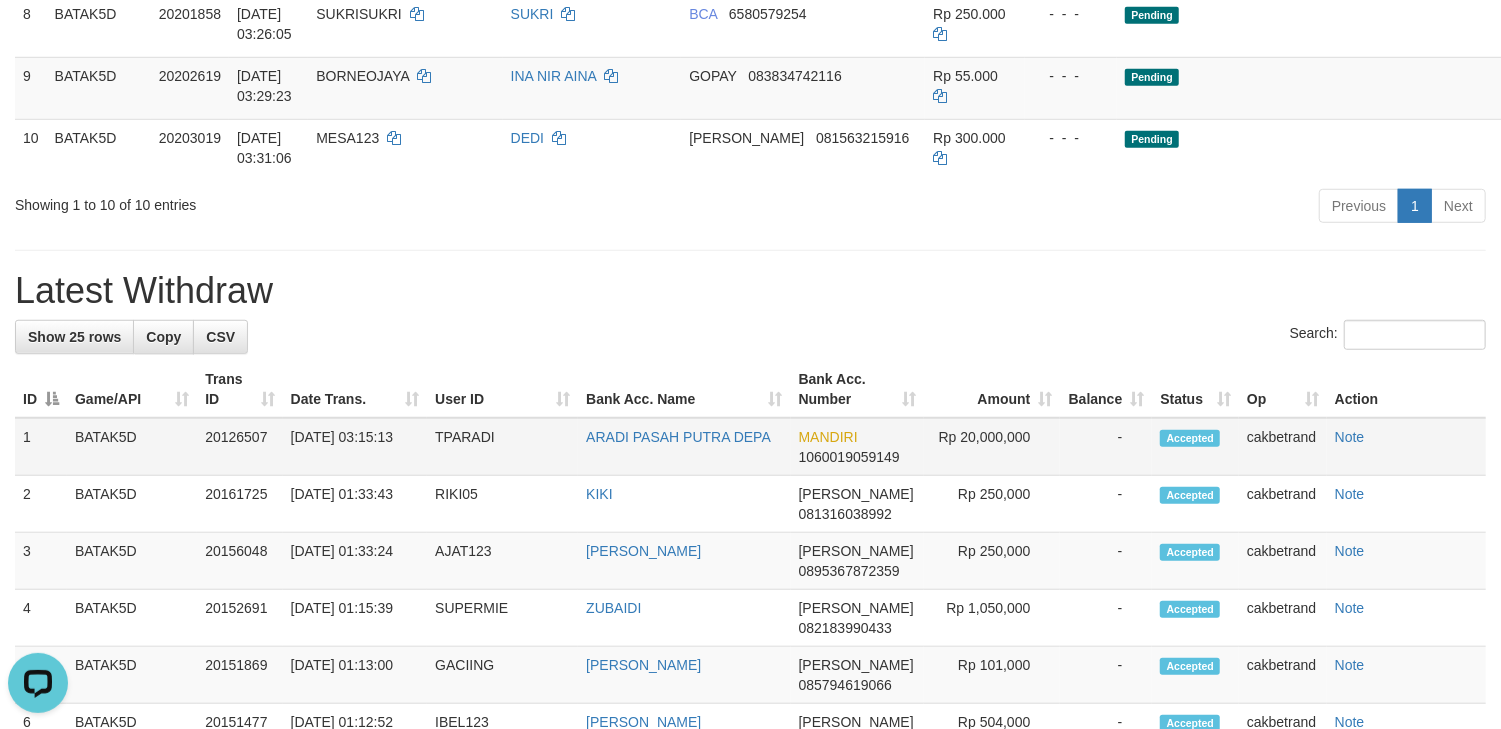 click on "TPARADI" at bounding box center [502, 447] 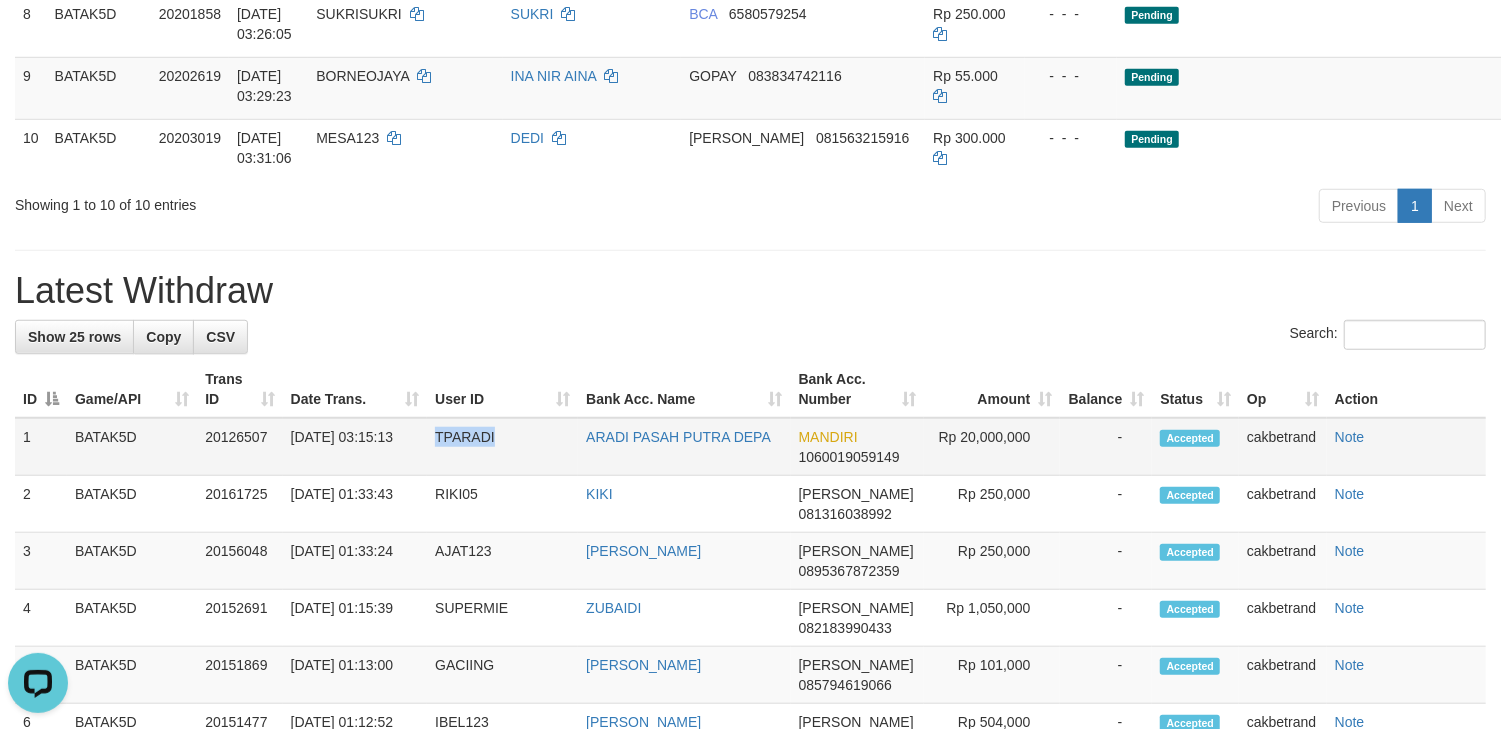 click on "TPARADI" at bounding box center (502, 447) 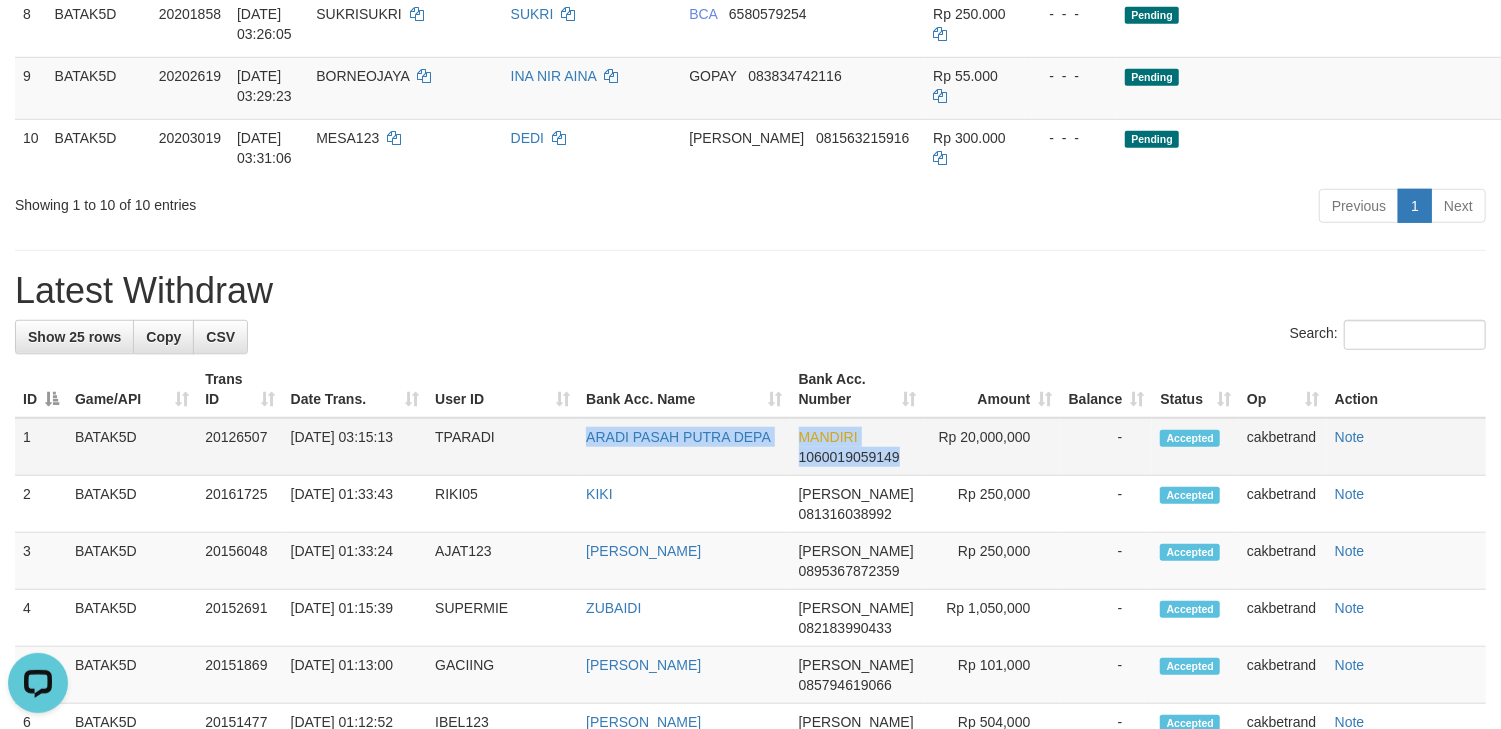 drag, startPoint x: 538, startPoint y: 484, endPoint x: 914, endPoint y: 504, distance: 376.53152 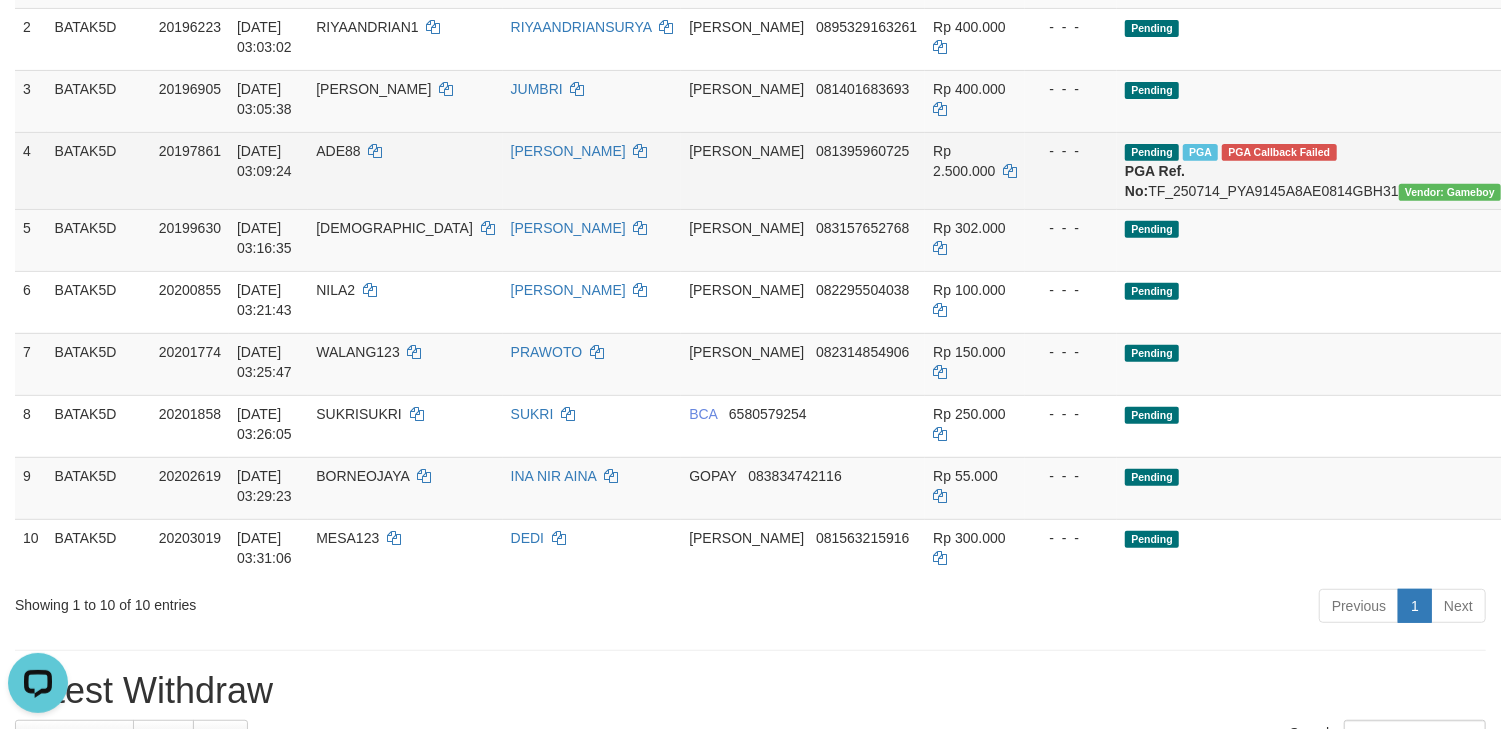 scroll, scrollTop: 4, scrollLeft: 0, axis: vertical 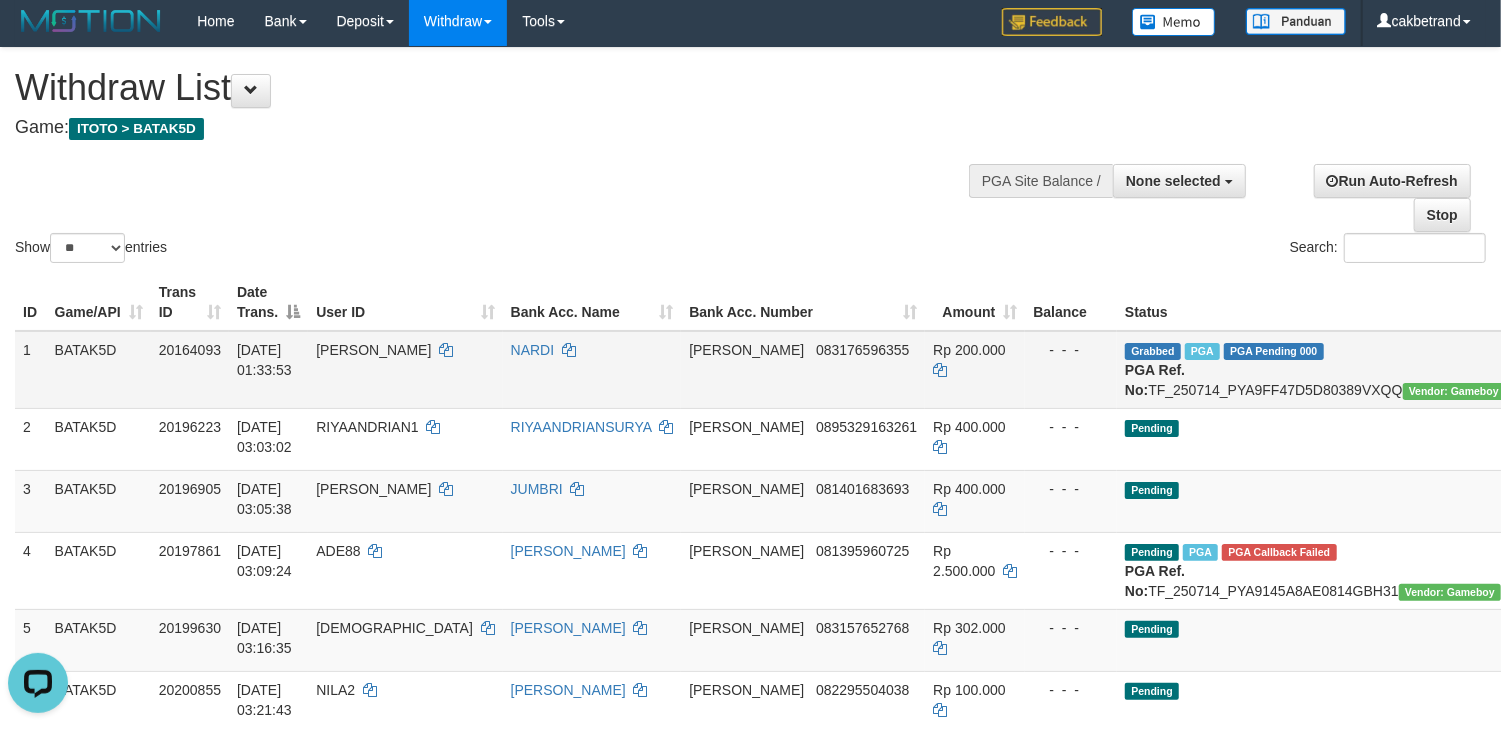 click on "Check Trans" at bounding box center (1686, 350) 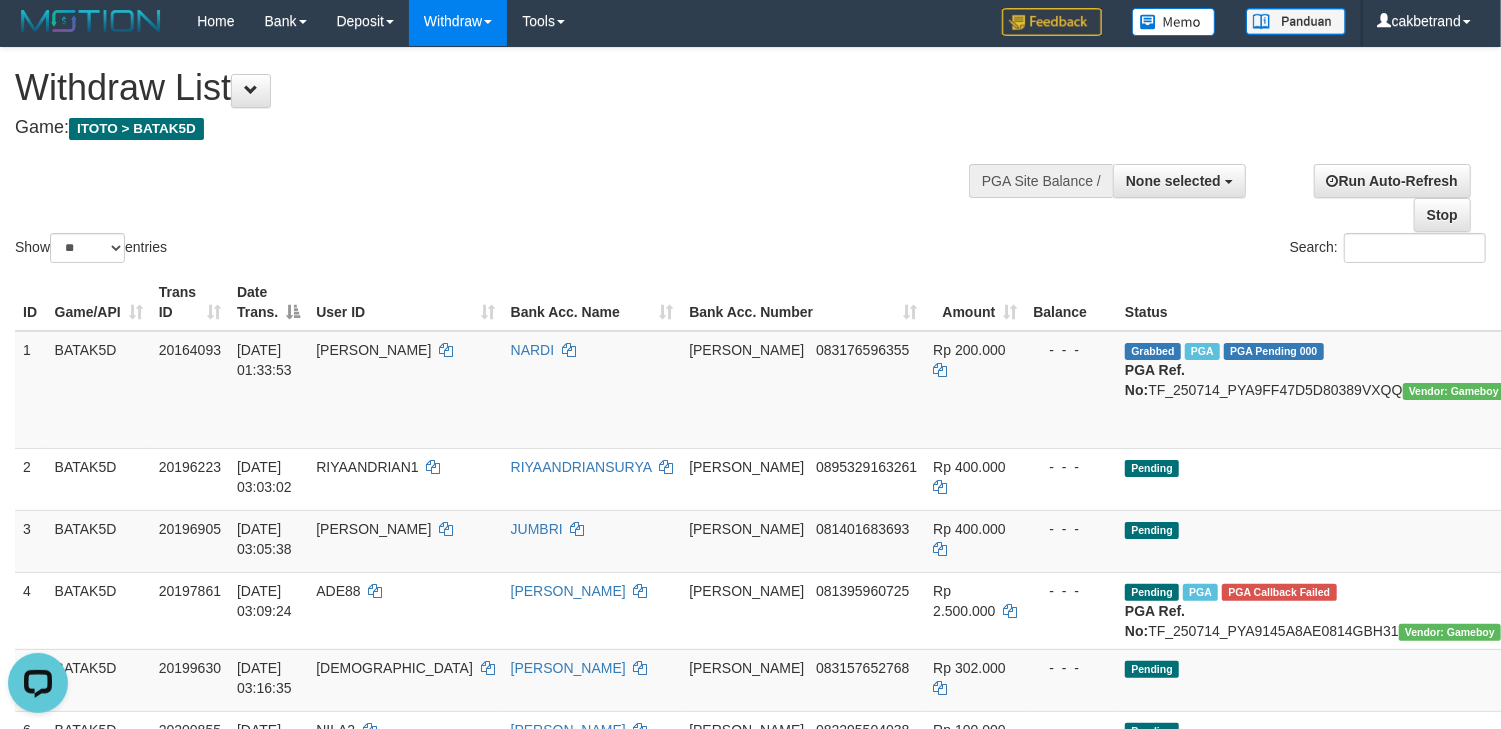 click on "Withdraw List
Game:   ITOTO > BATAK5D" at bounding box center [498, 102] 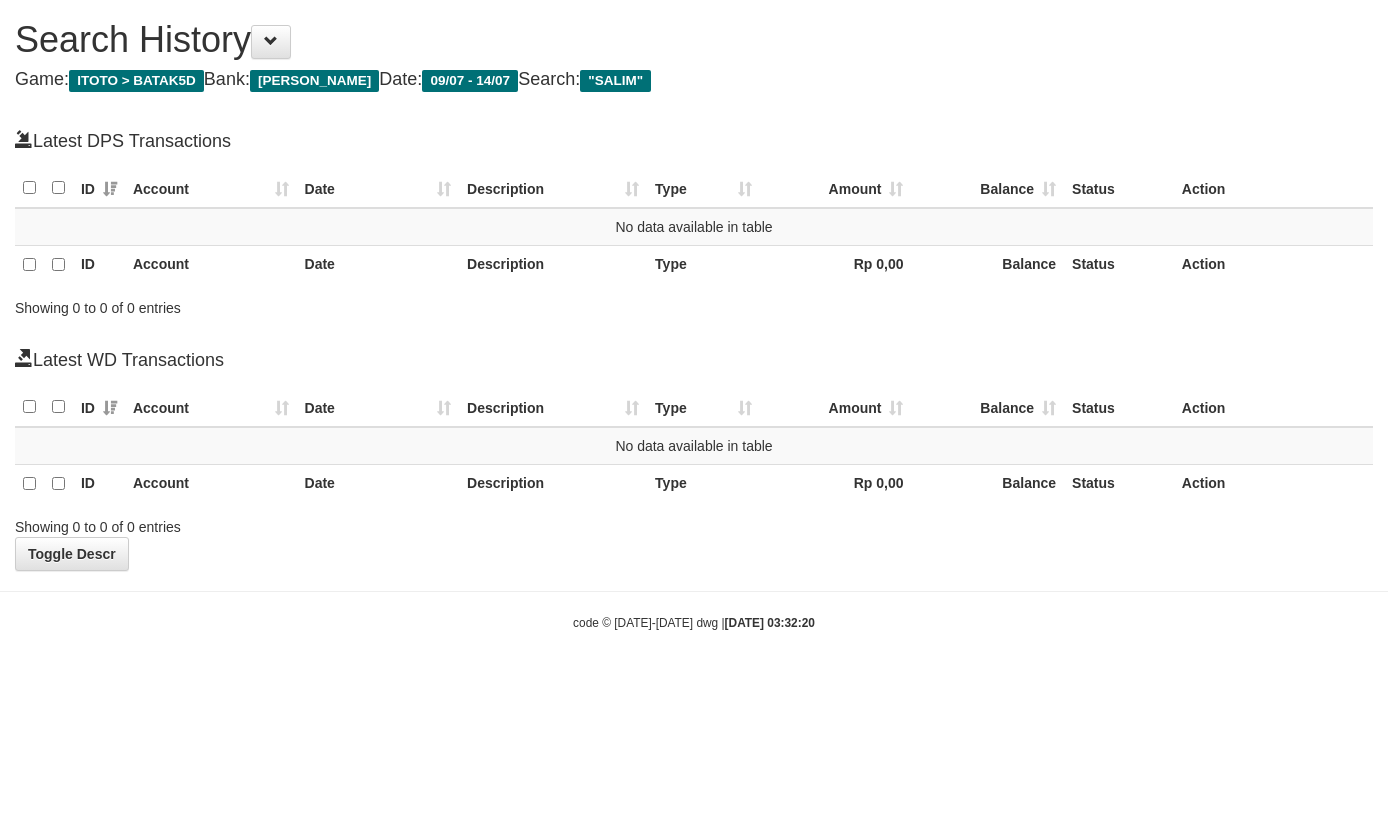 scroll, scrollTop: 0, scrollLeft: 0, axis: both 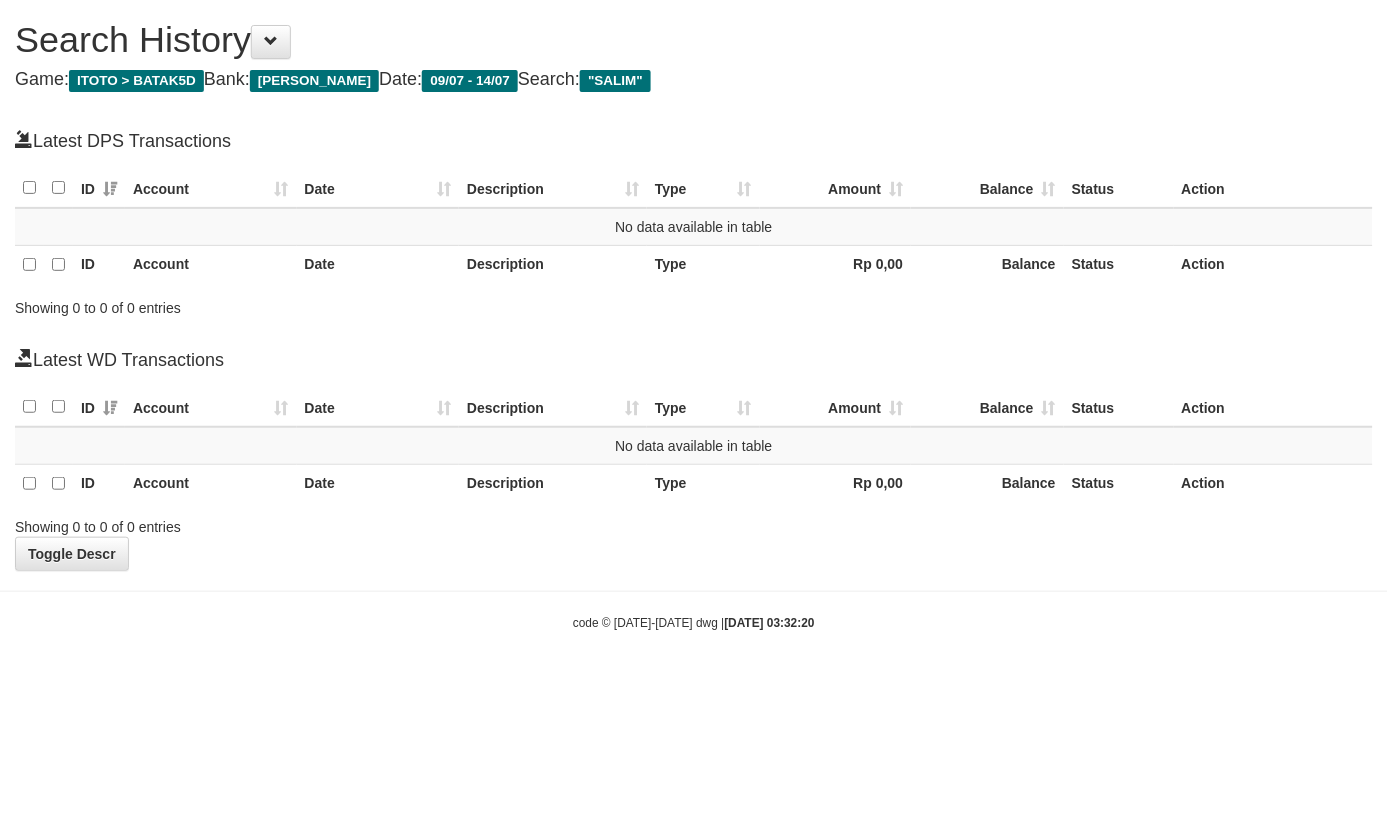 drag, startPoint x: 1061, startPoint y: 671, endPoint x: 1062, endPoint y: 490, distance: 181.00276 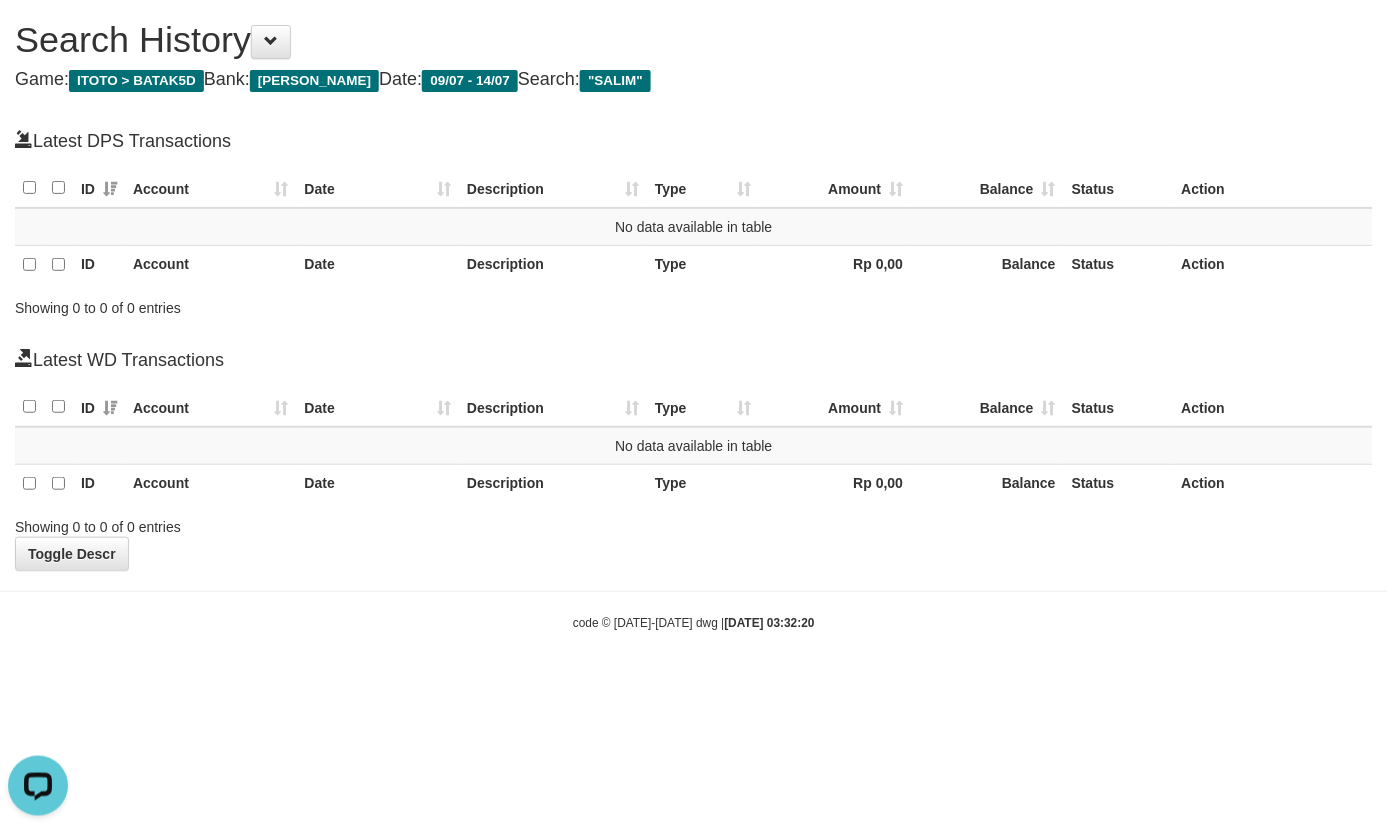 scroll, scrollTop: 0, scrollLeft: 0, axis: both 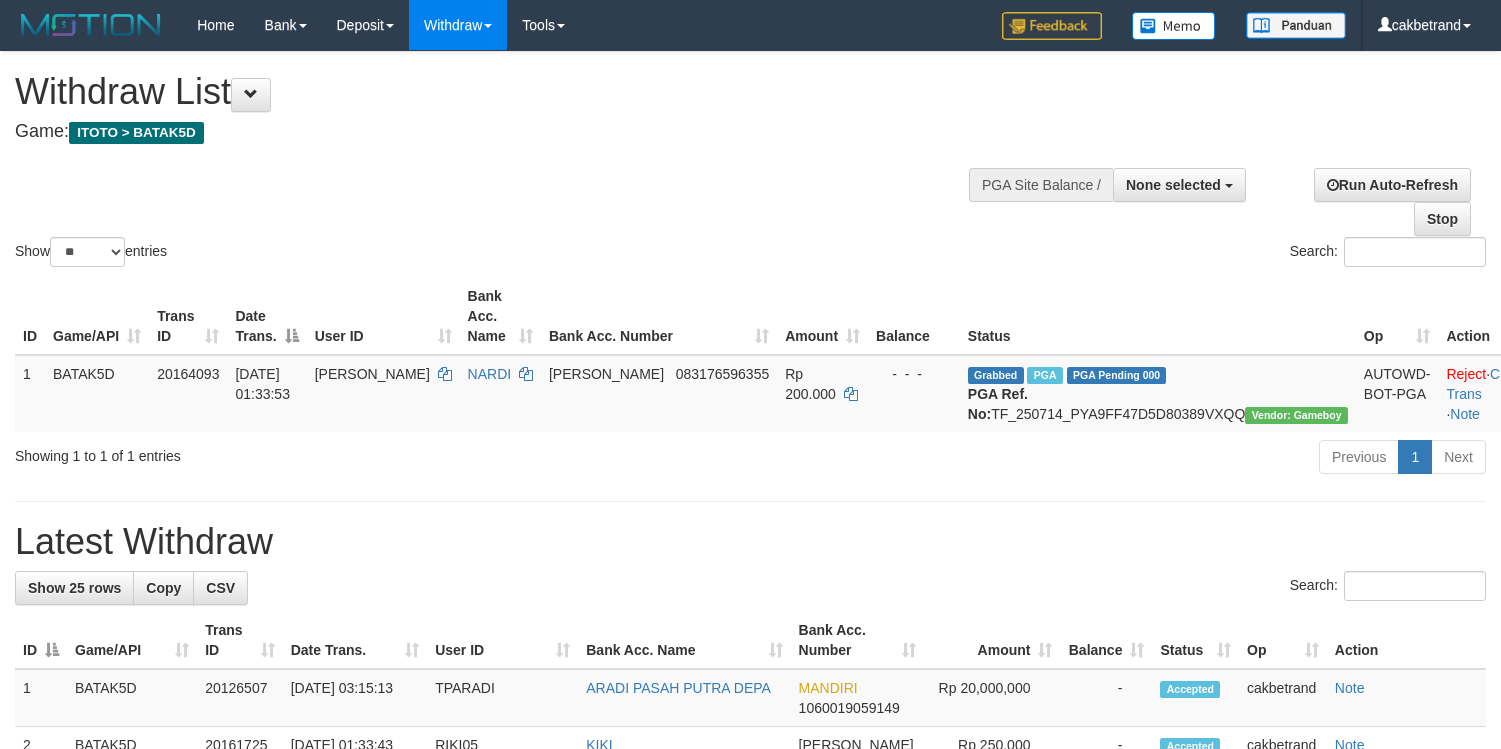 select 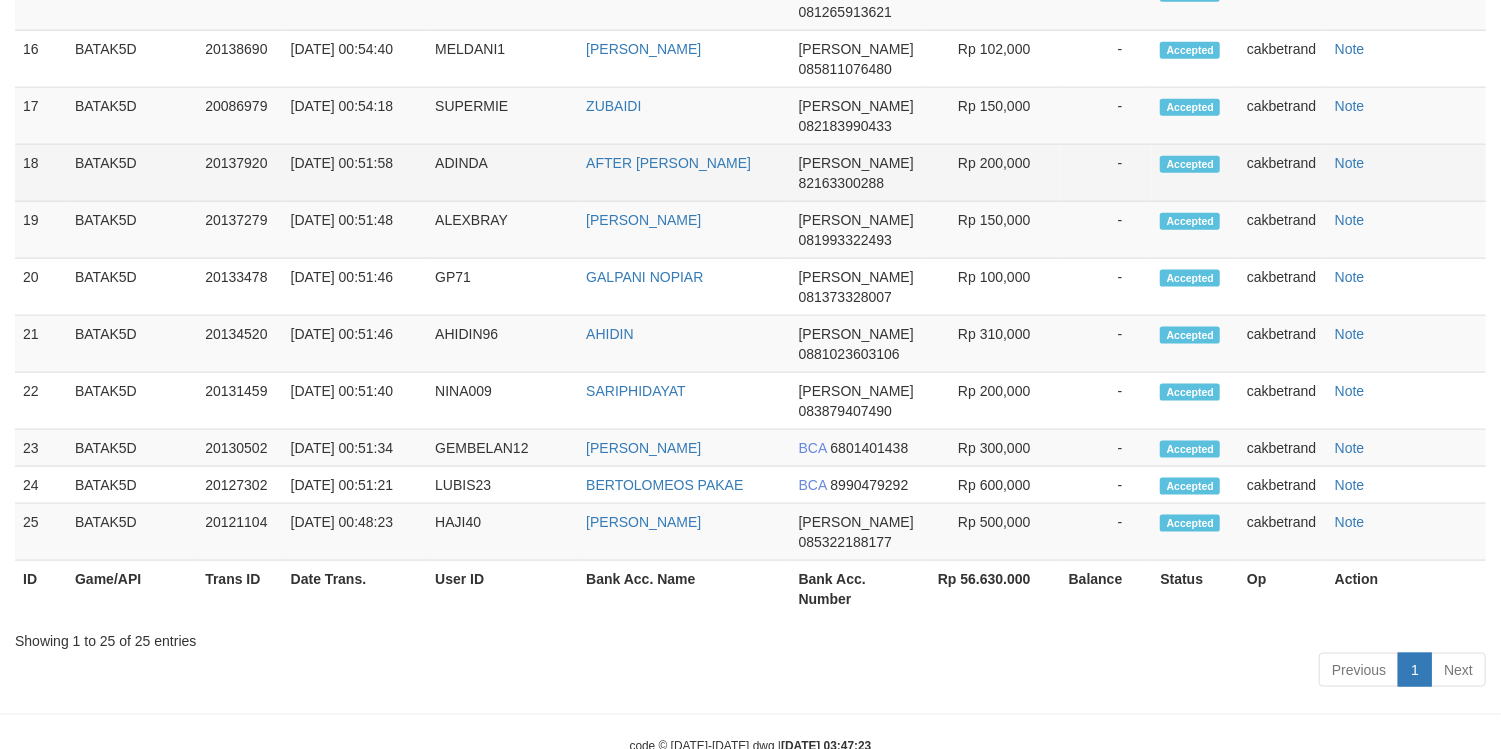 scroll, scrollTop: 1470, scrollLeft: 0, axis: vertical 